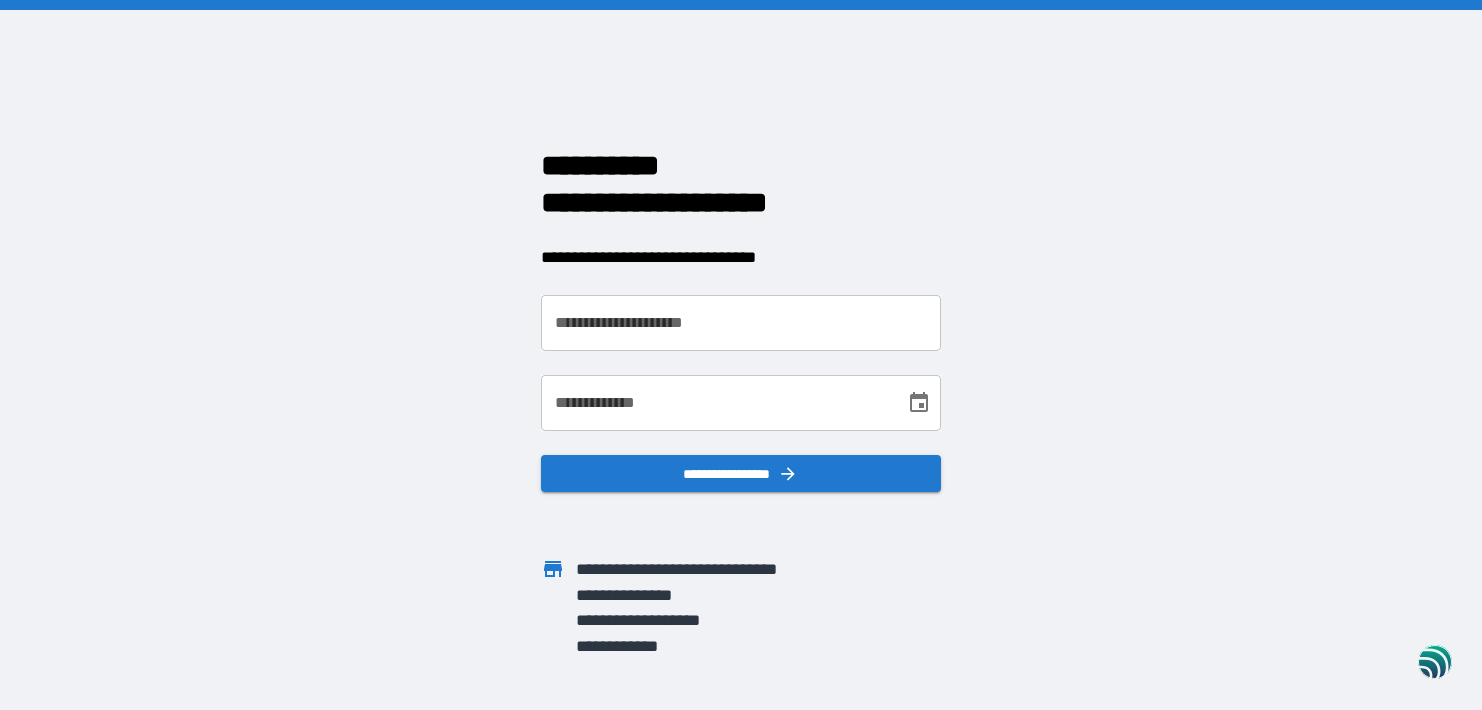 scroll, scrollTop: 0, scrollLeft: 0, axis: both 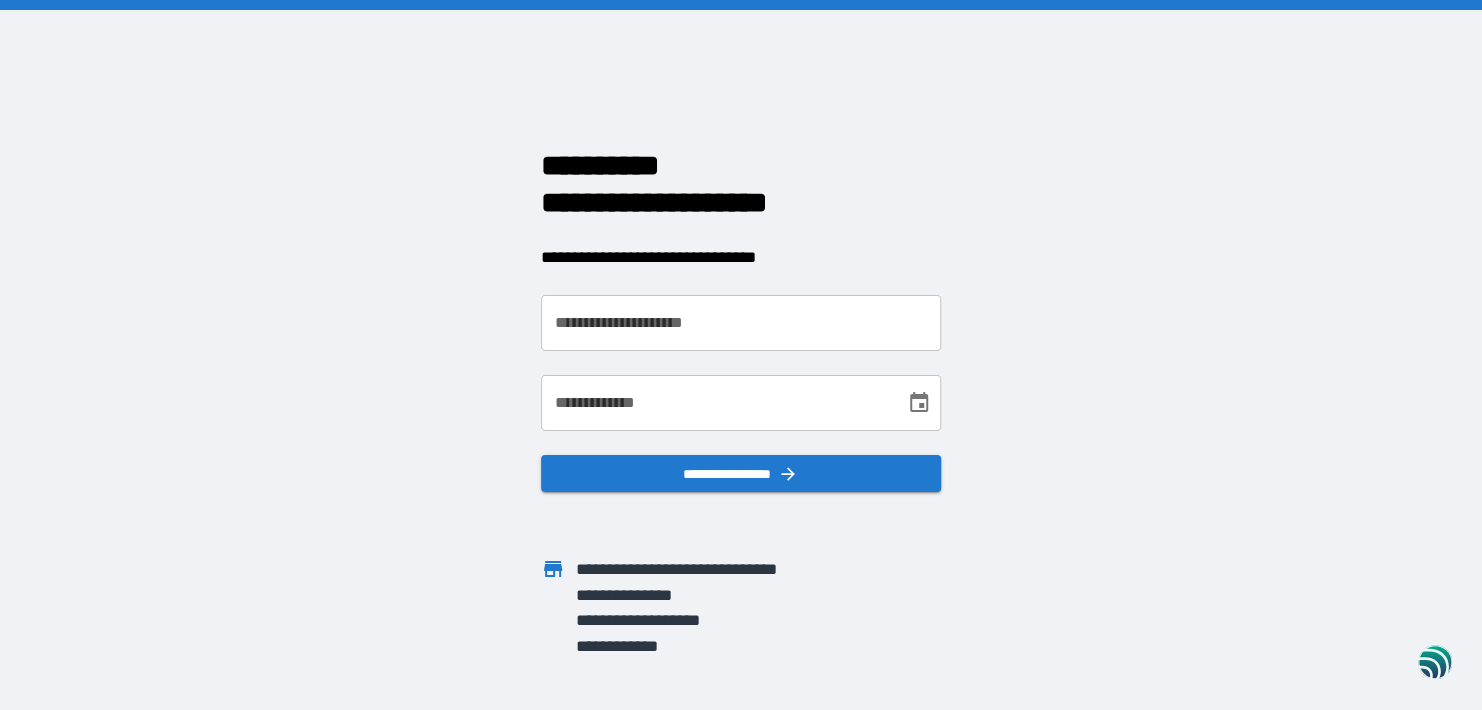 click on "**********" at bounding box center (741, 323) 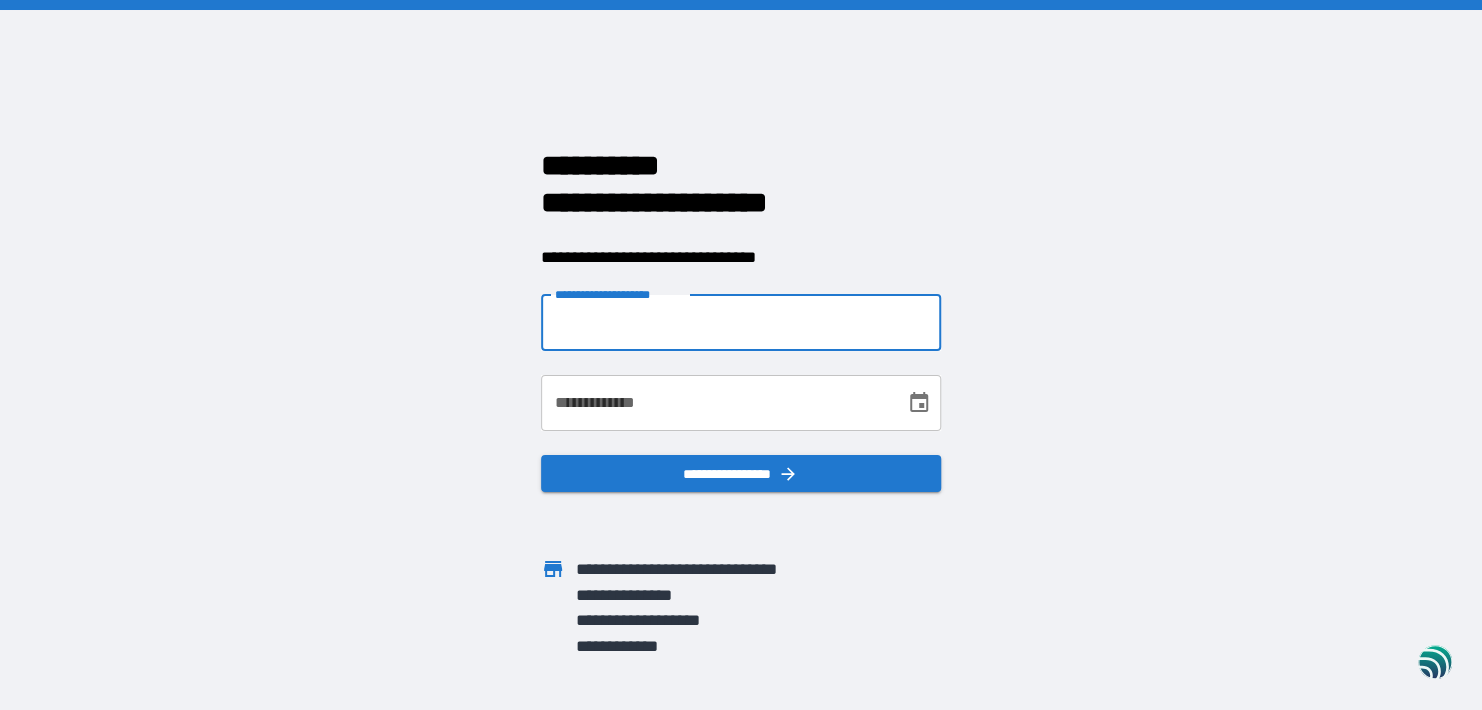 type on "**********" 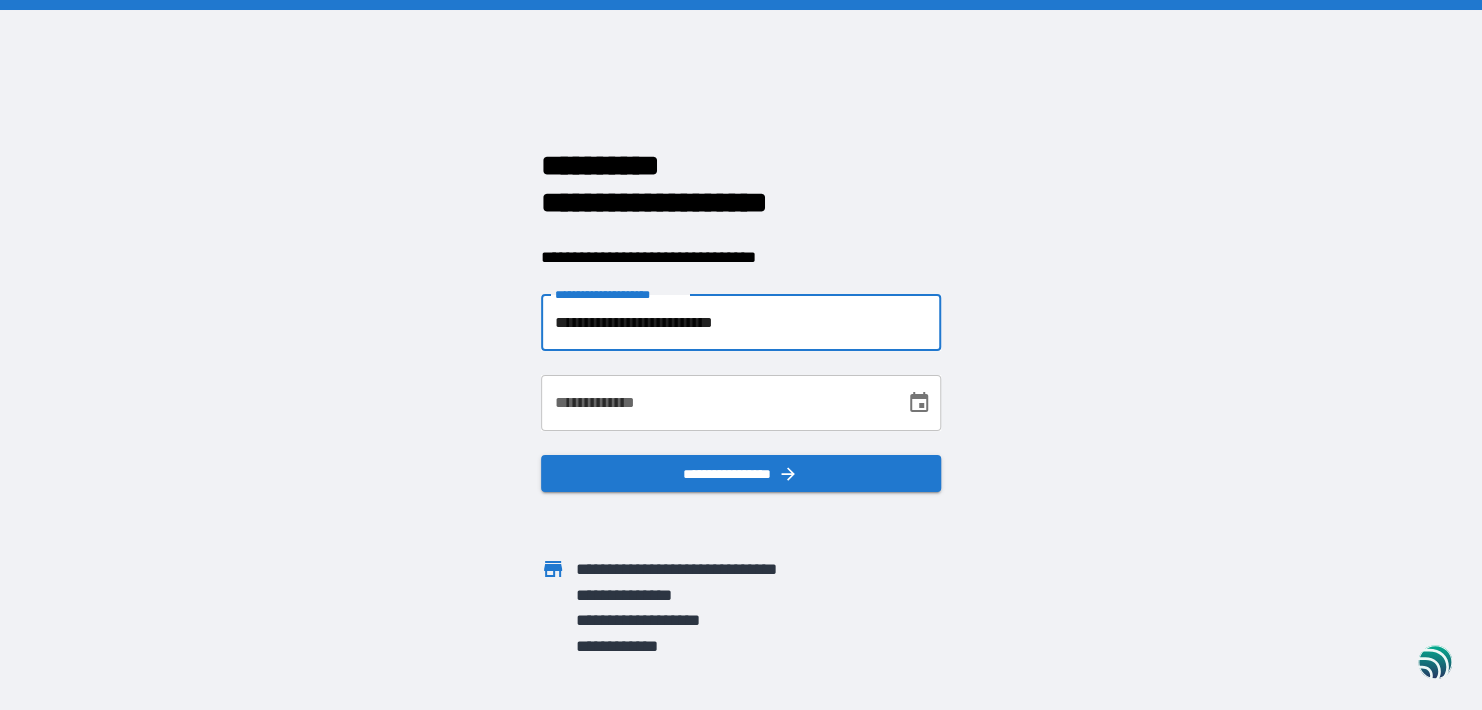 type on "**********" 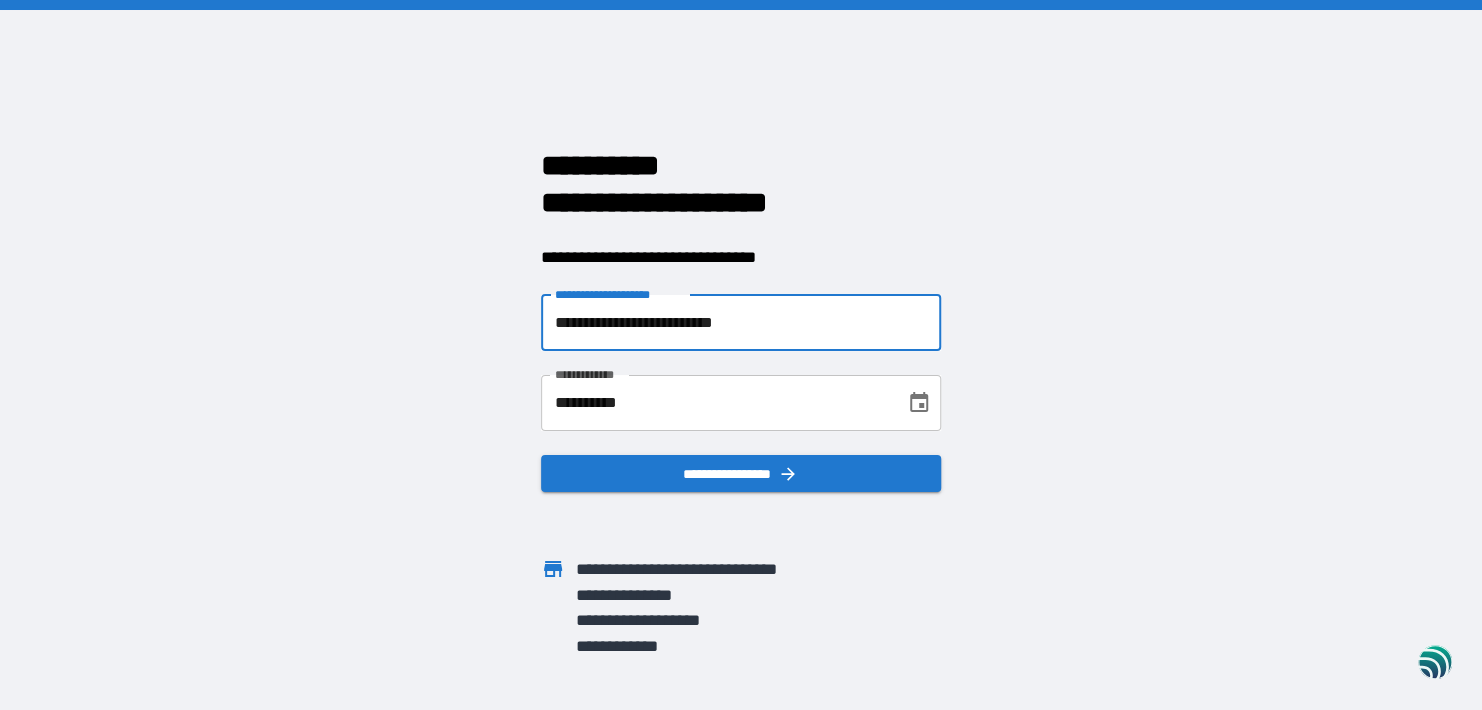 click 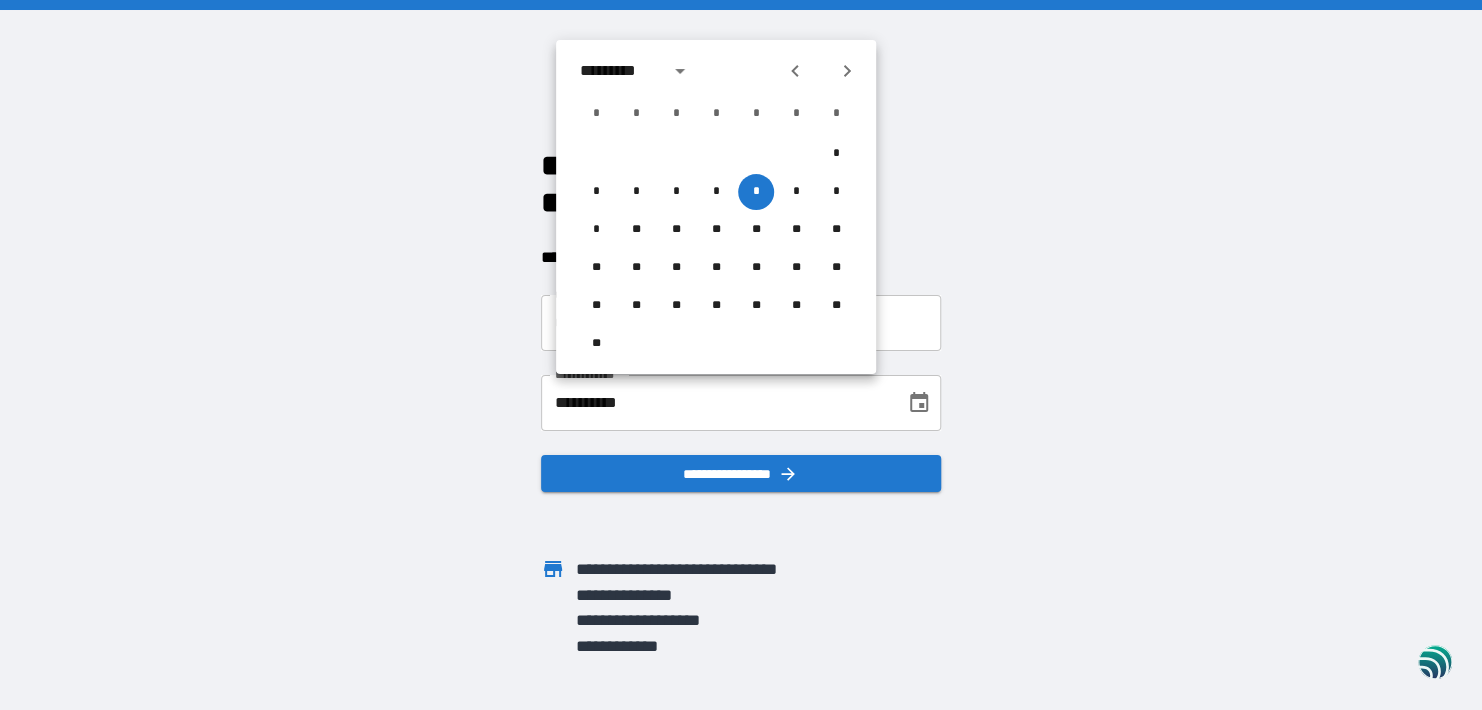 type 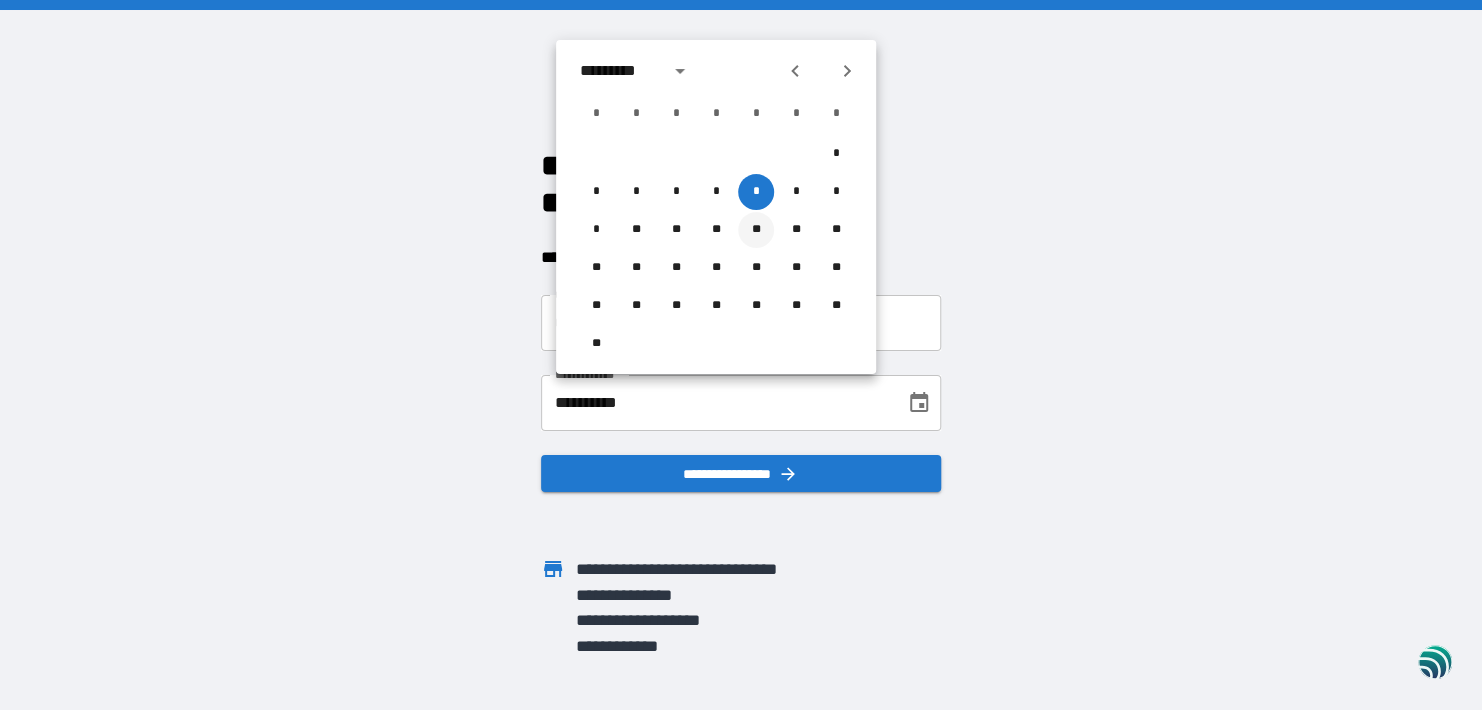type 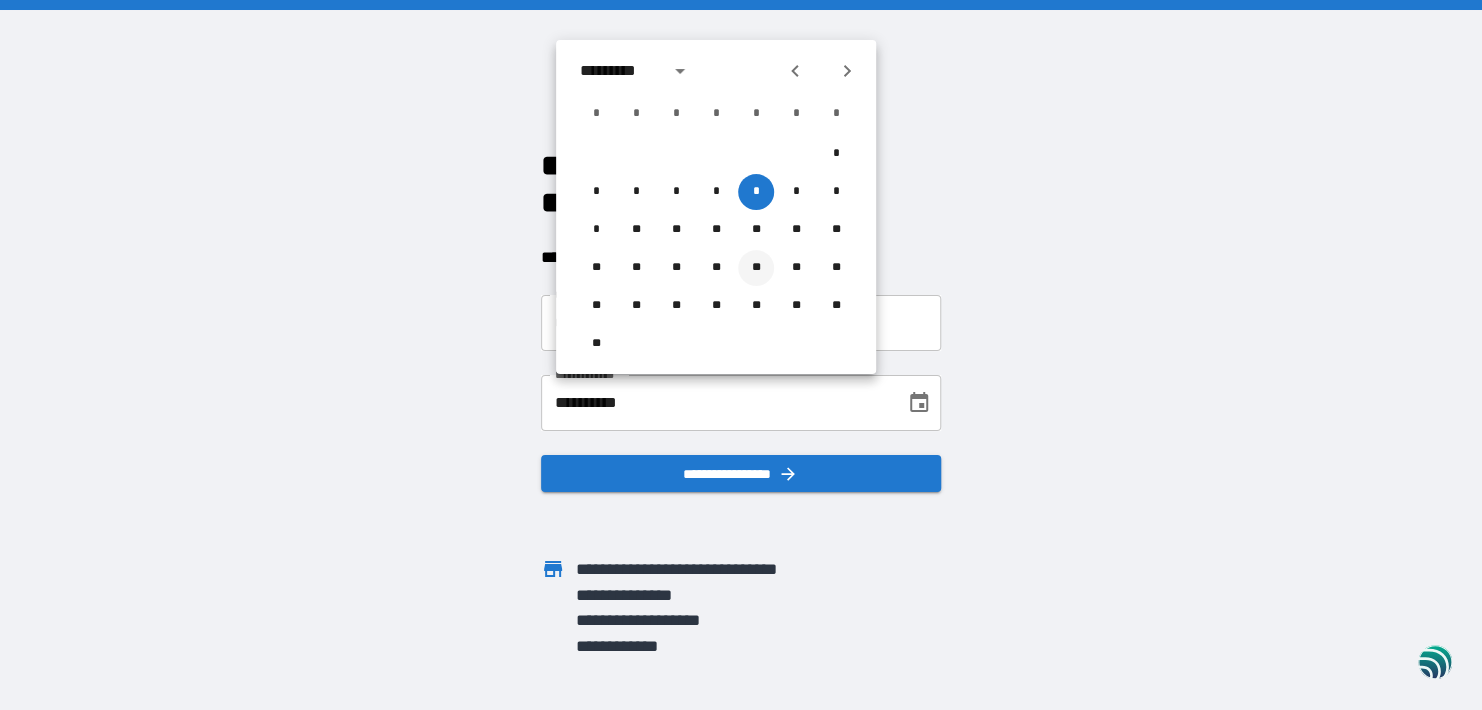type 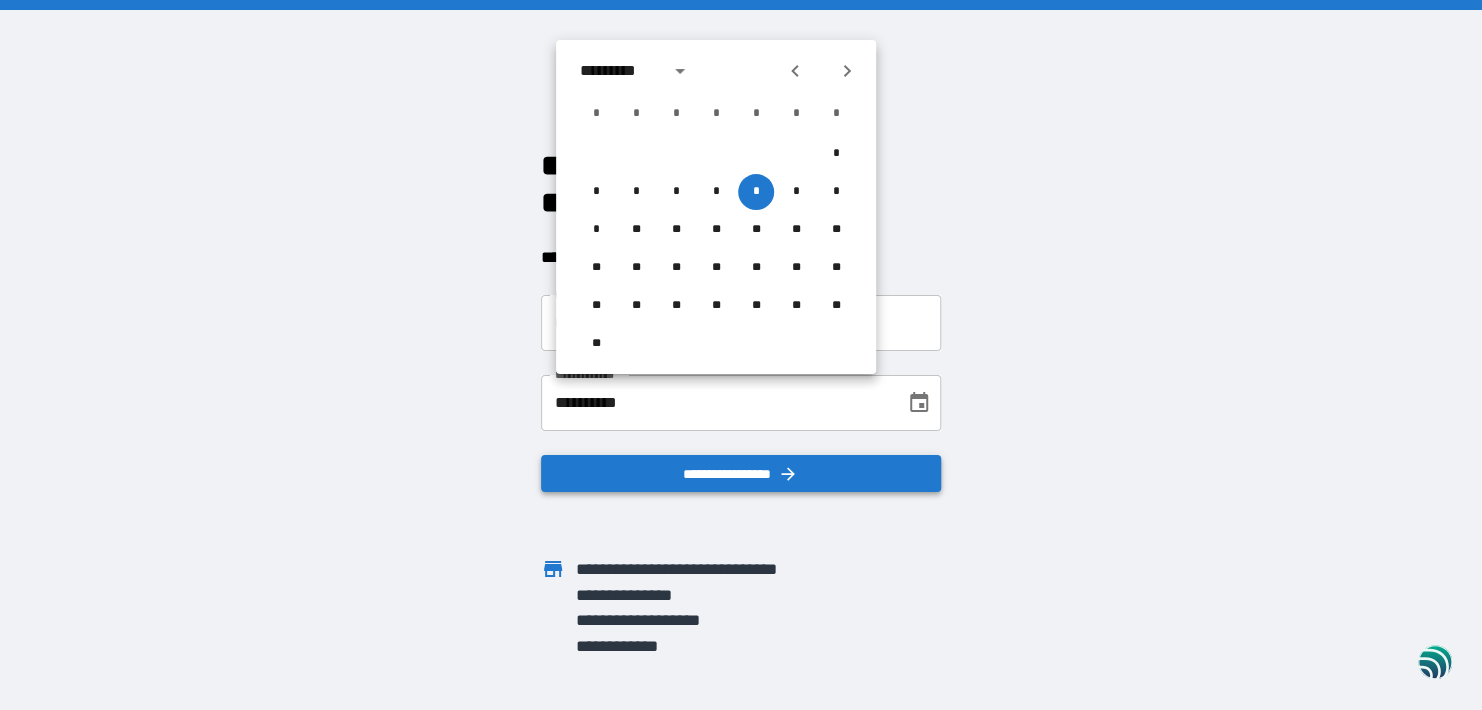 click on "**********" at bounding box center [741, 474] 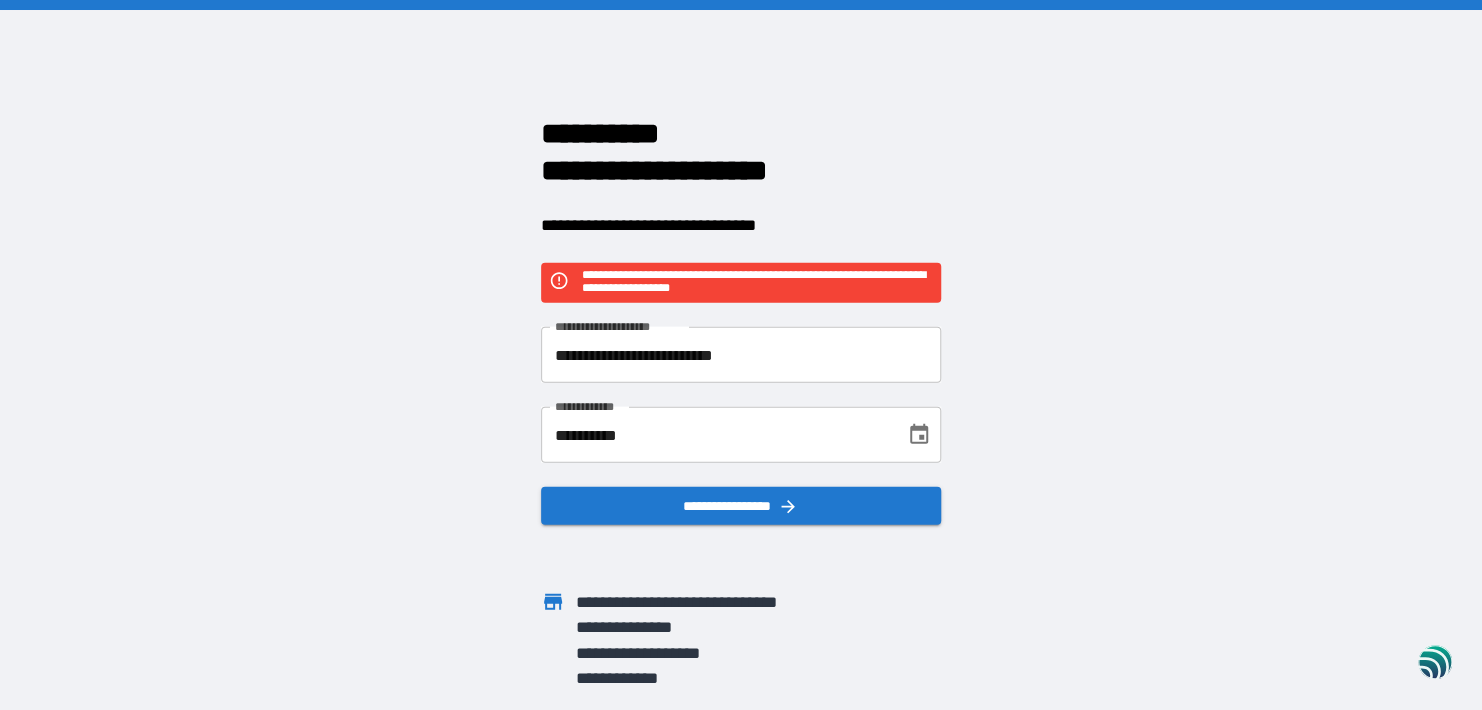 click 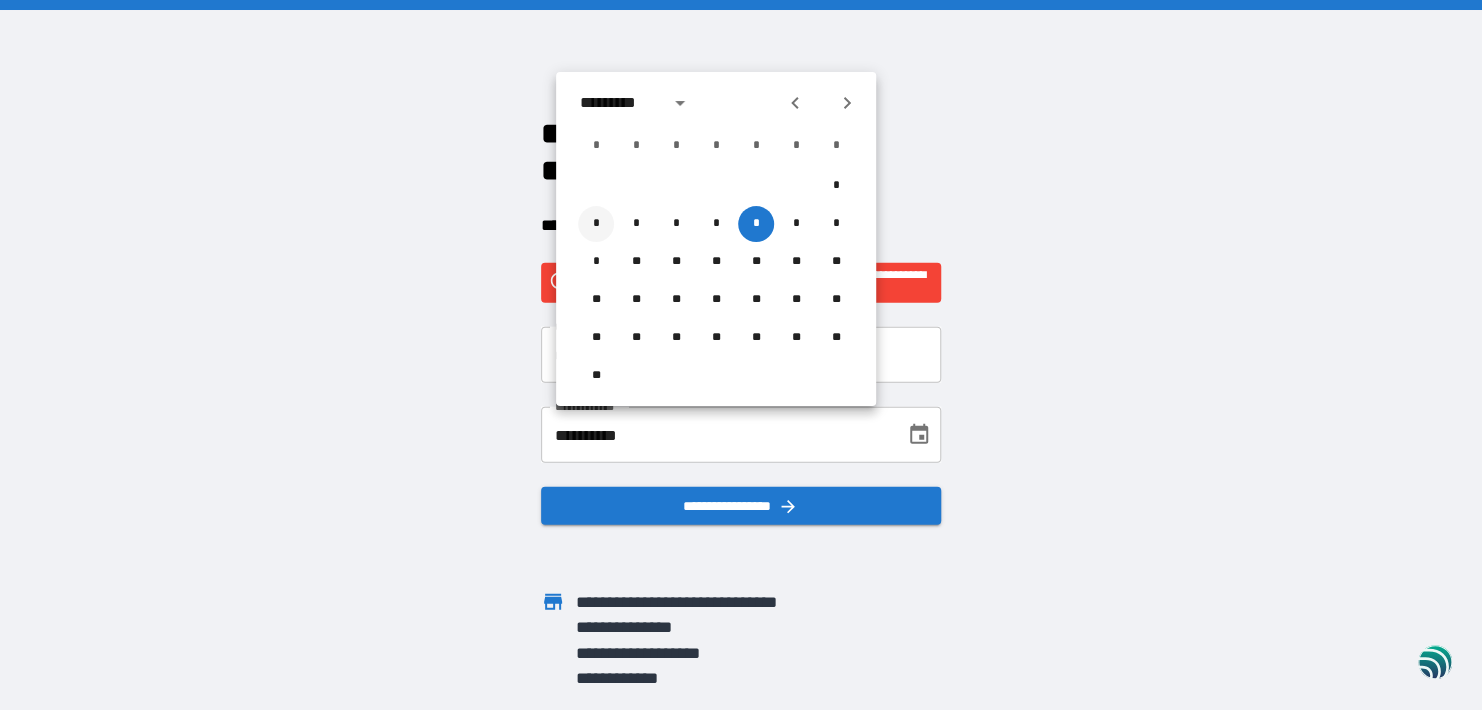 click on "*" at bounding box center (596, 224) 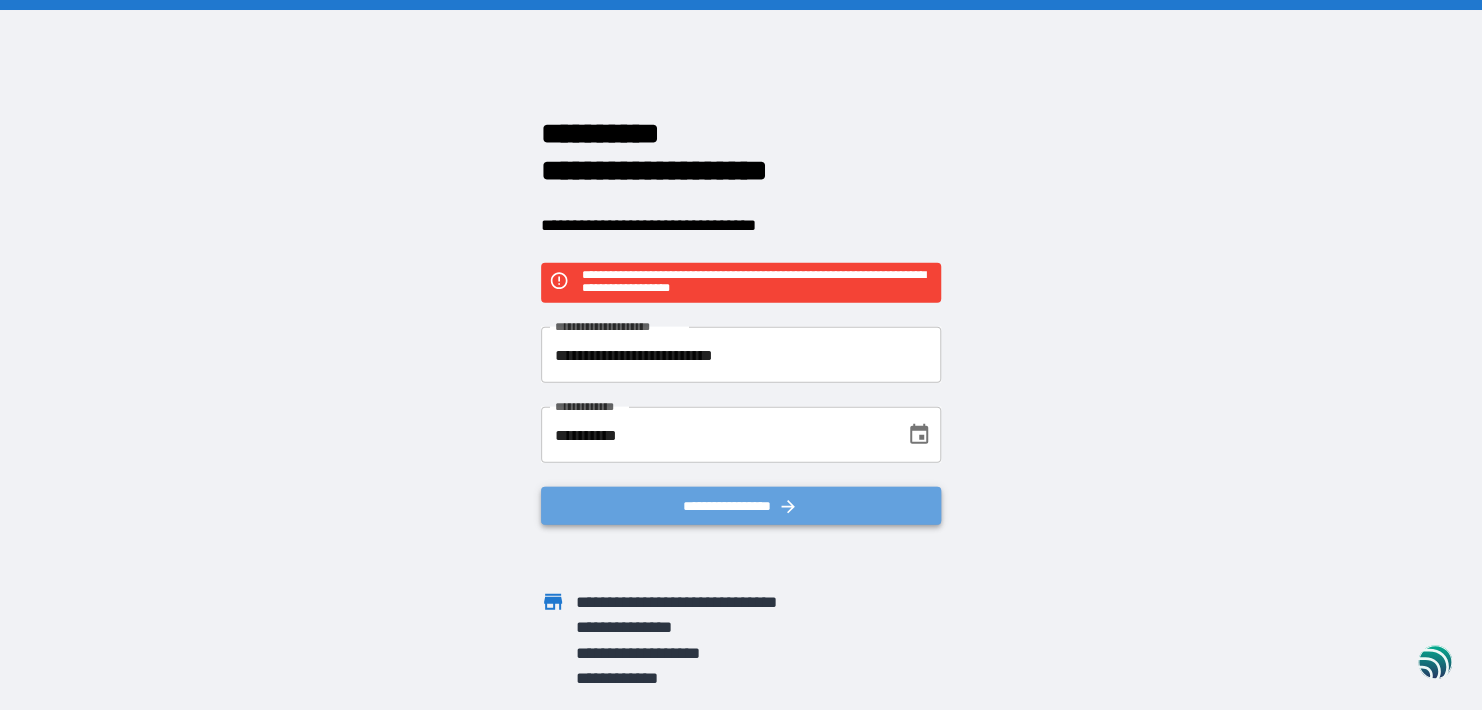 drag, startPoint x: 720, startPoint y: 502, endPoint x: 682, endPoint y: 502, distance: 38 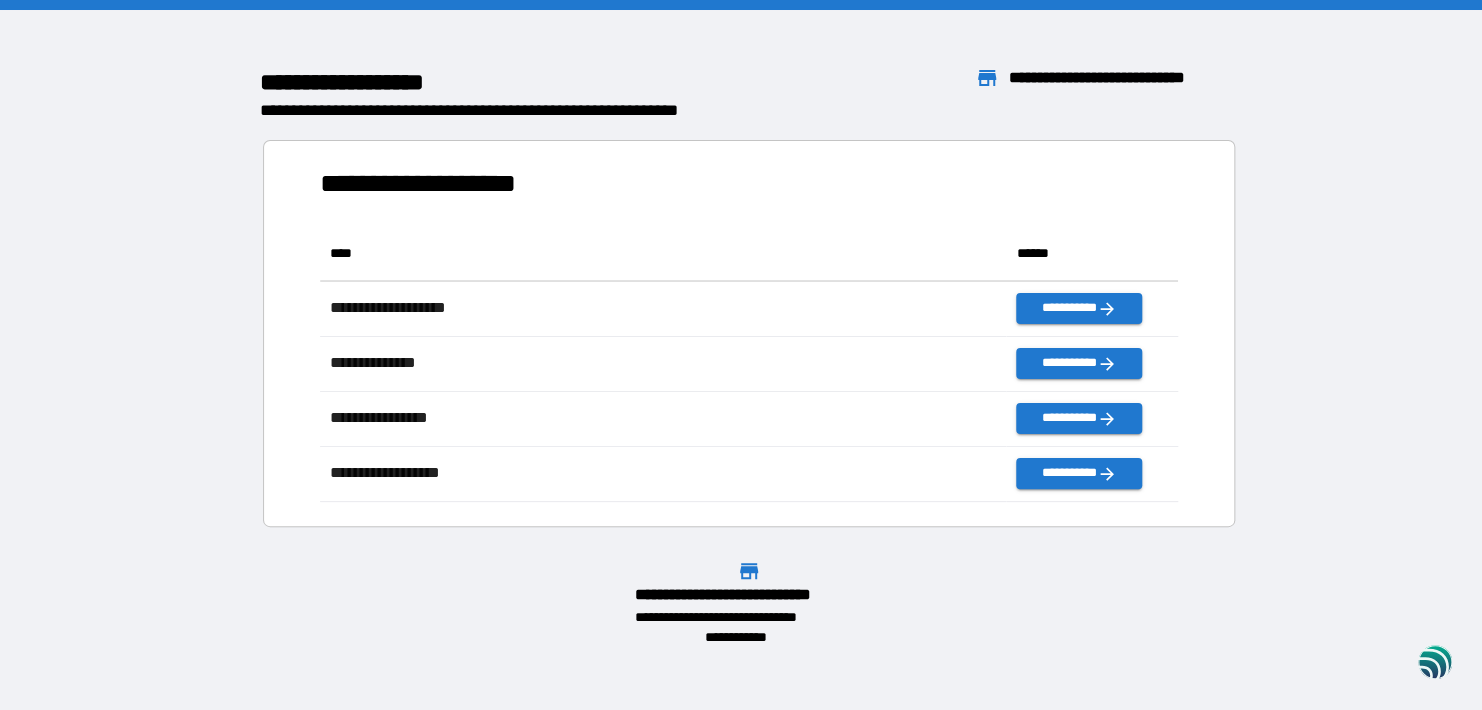 scroll, scrollTop: 16, scrollLeft: 16, axis: both 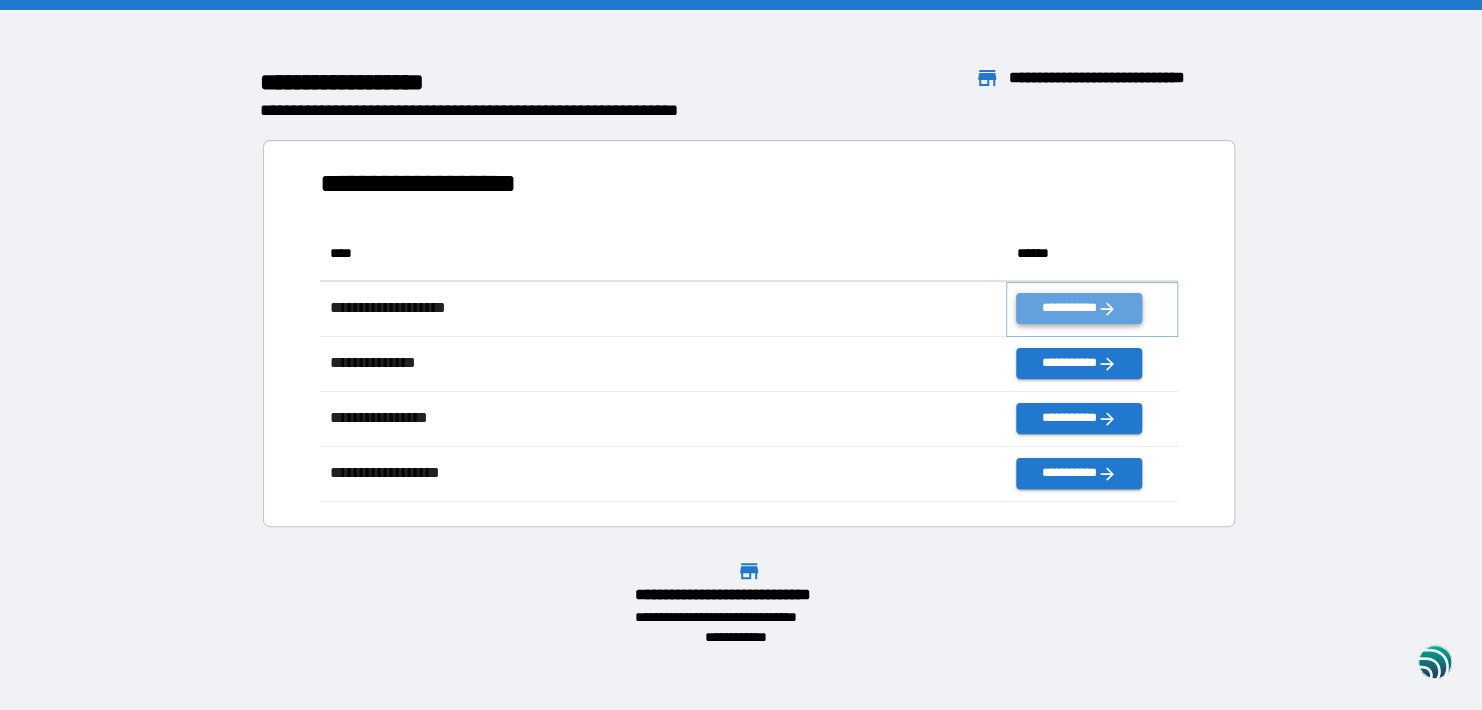 click on "**********" at bounding box center (1078, 308) 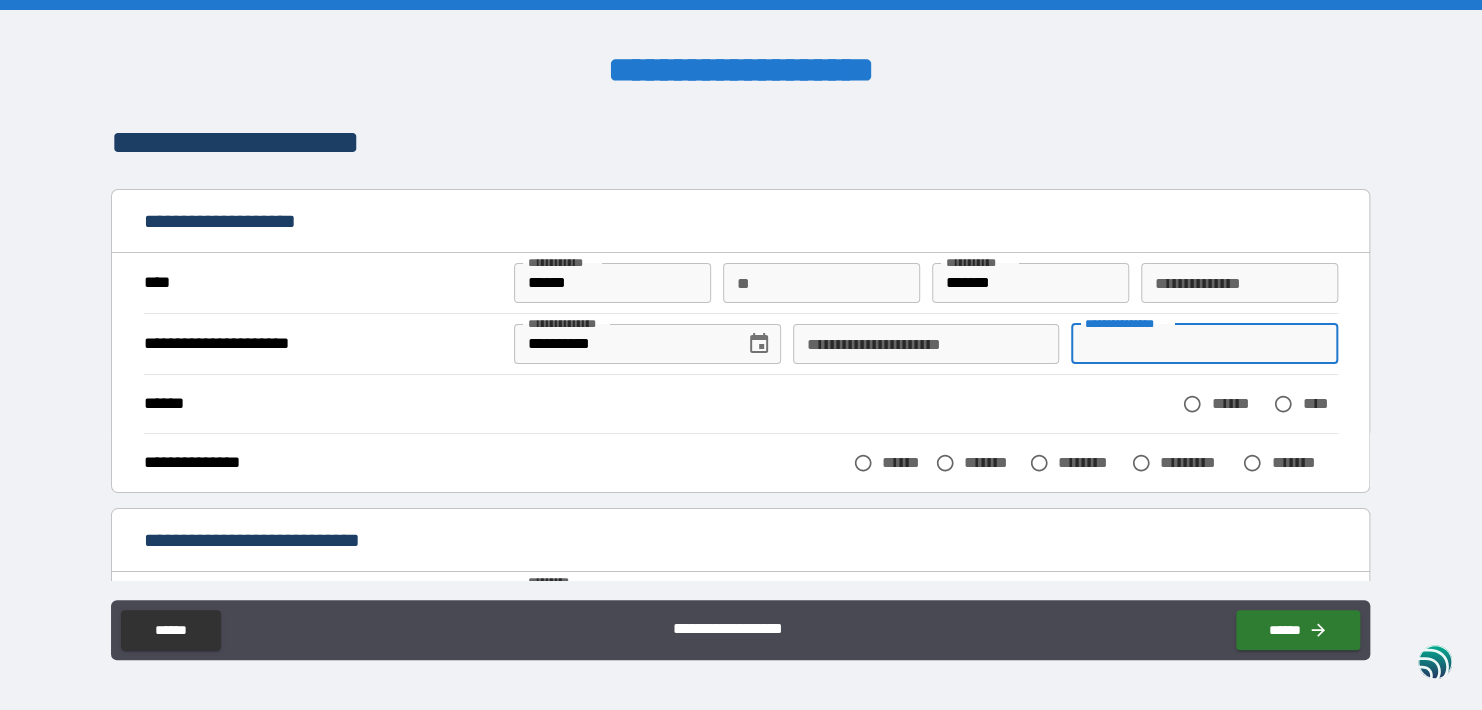 click on "**********" at bounding box center (1204, 344) 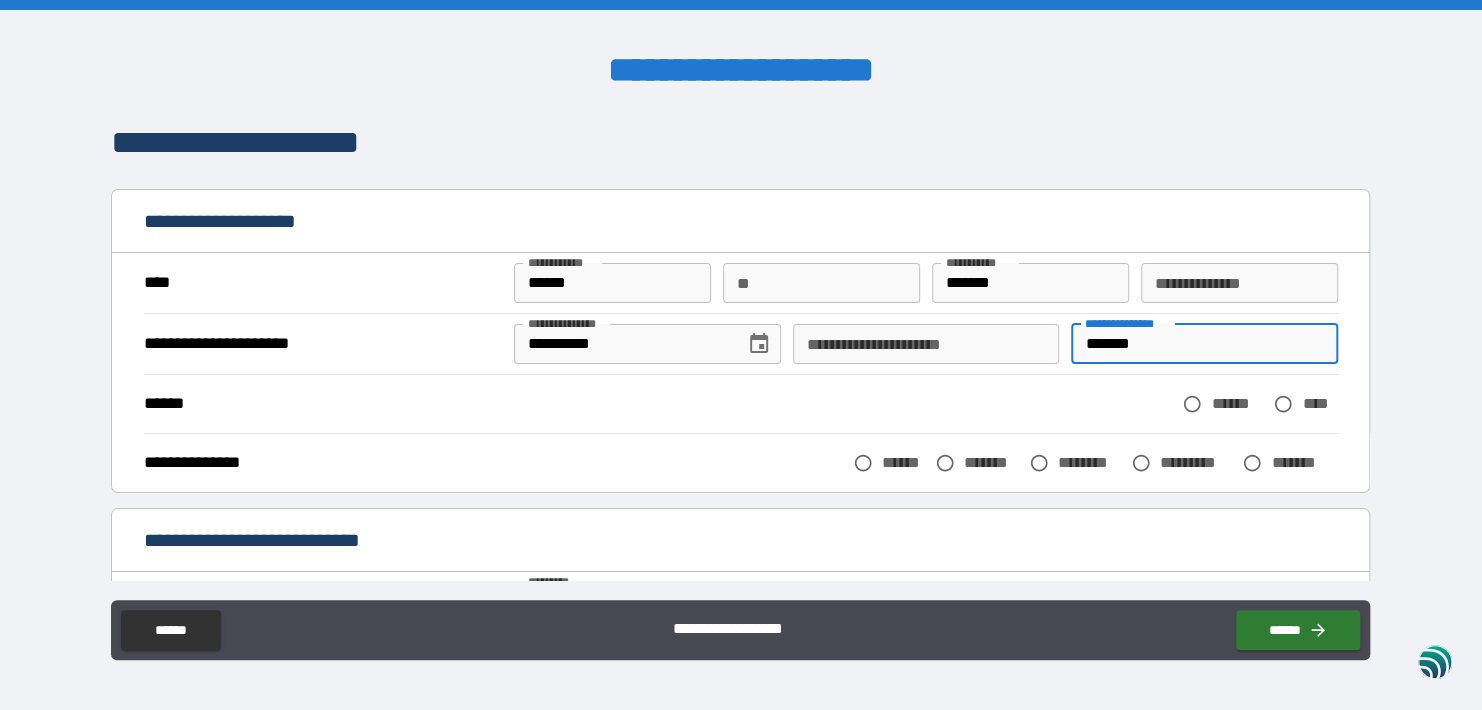 type on "*******" 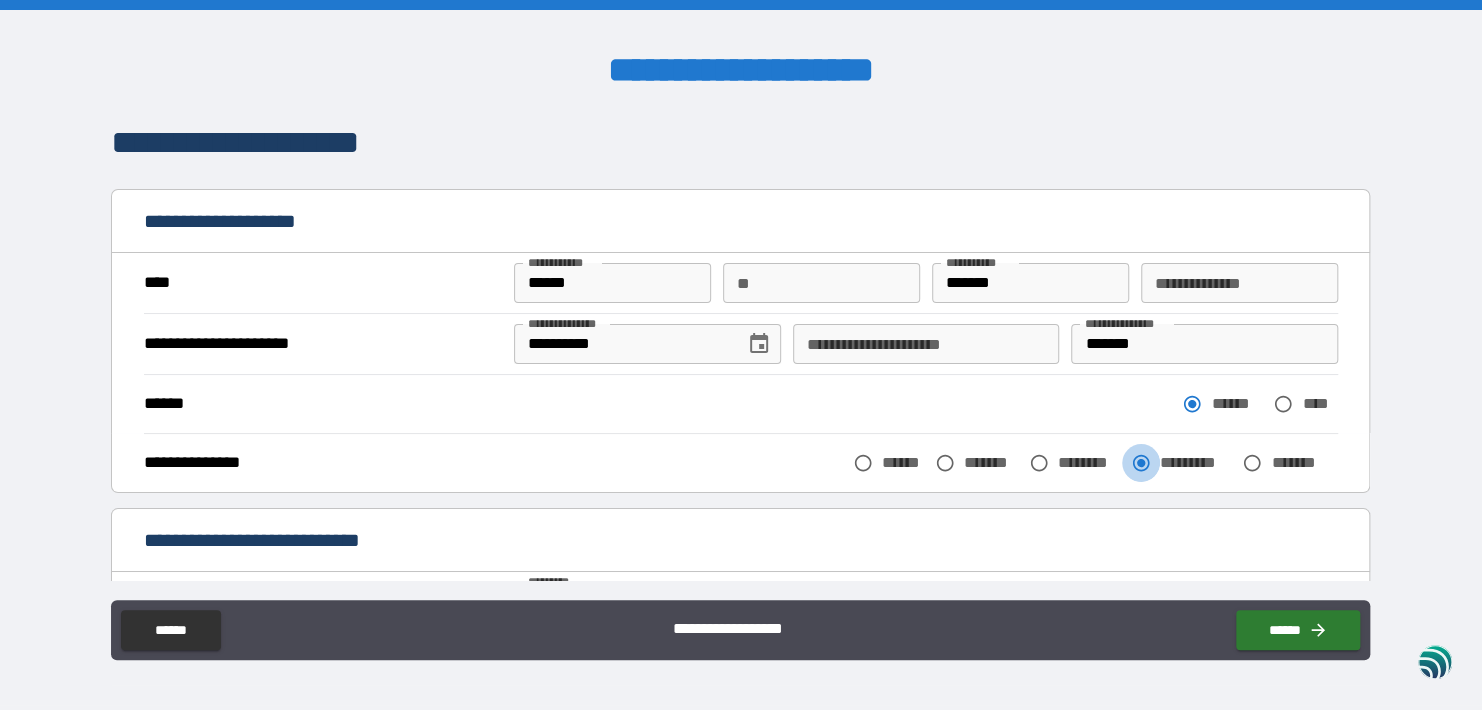 scroll, scrollTop: 408, scrollLeft: 0, axis: vertical 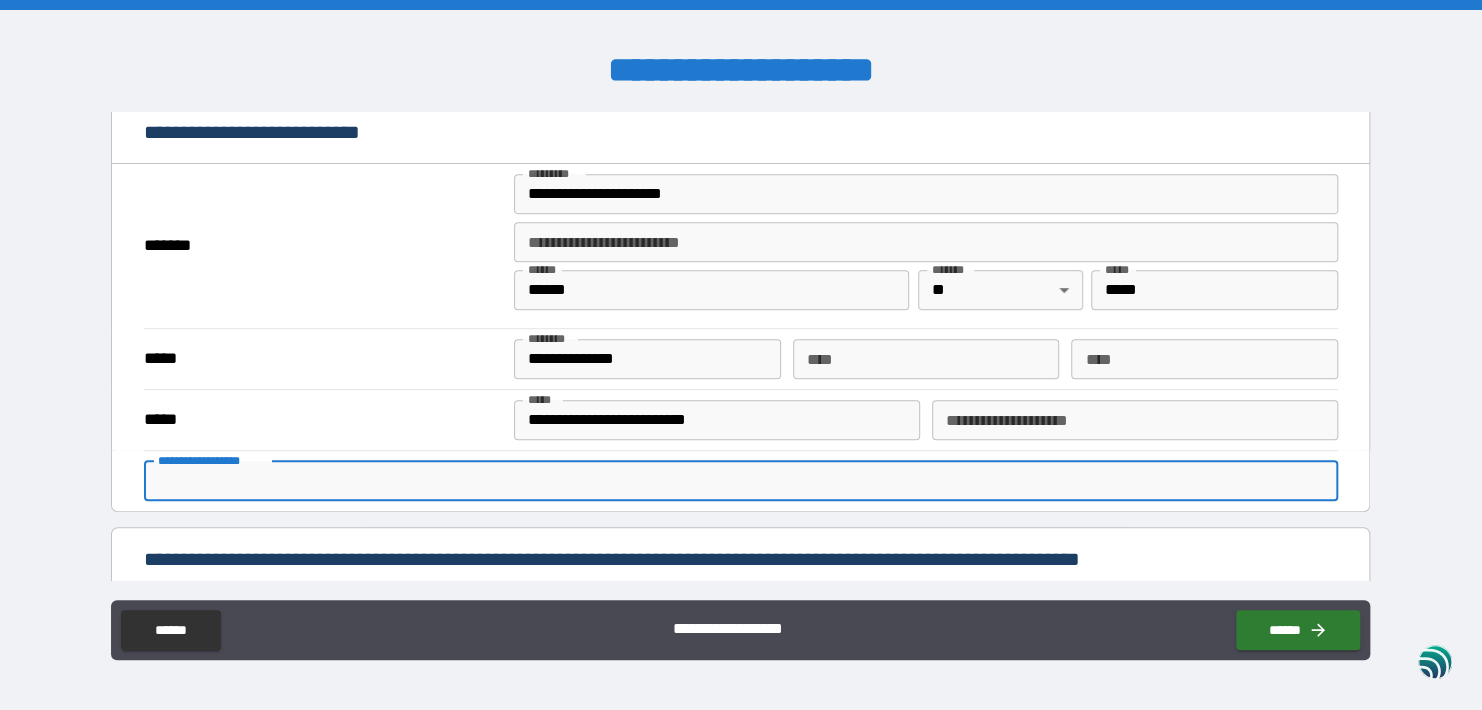 click on "**********" at bounding box center (741, 481) 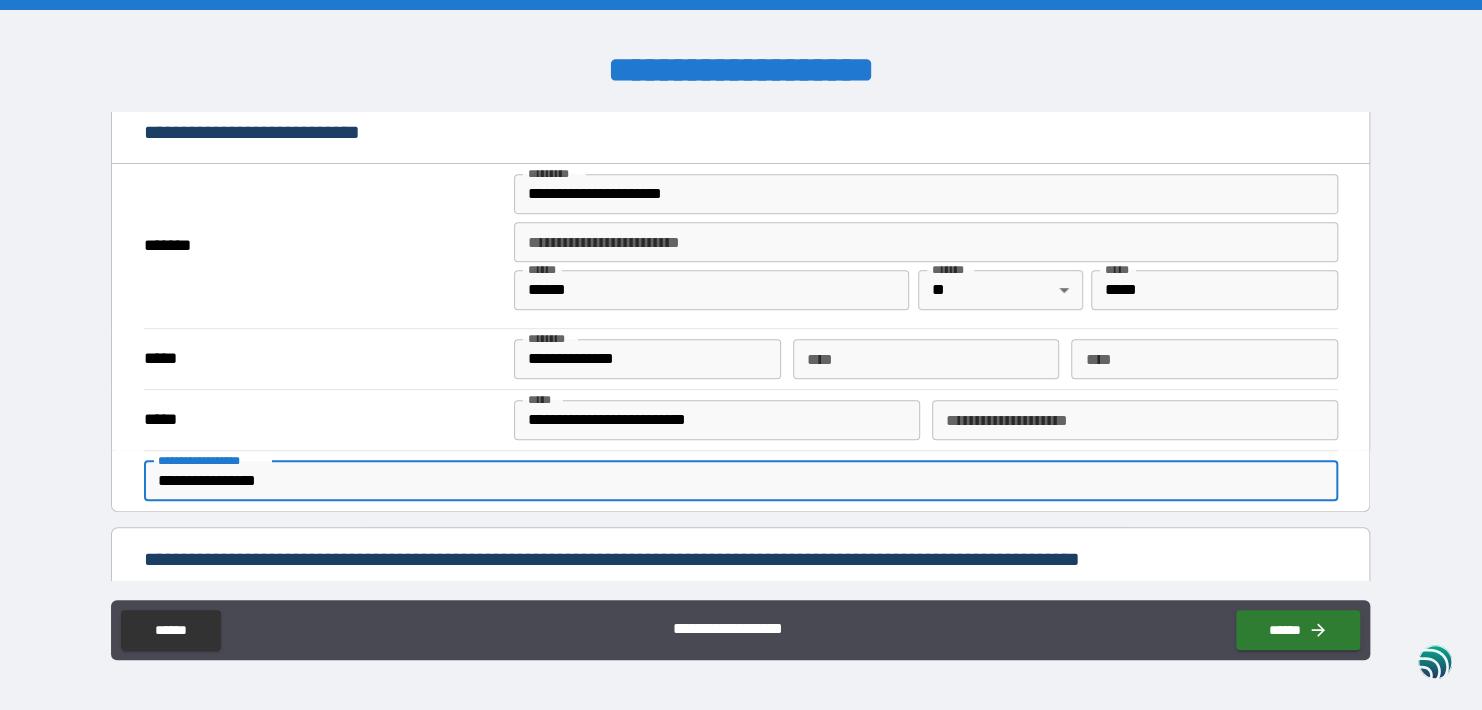 scroll, scrollTop: 817, scrollLeft: 0, axis: vertical 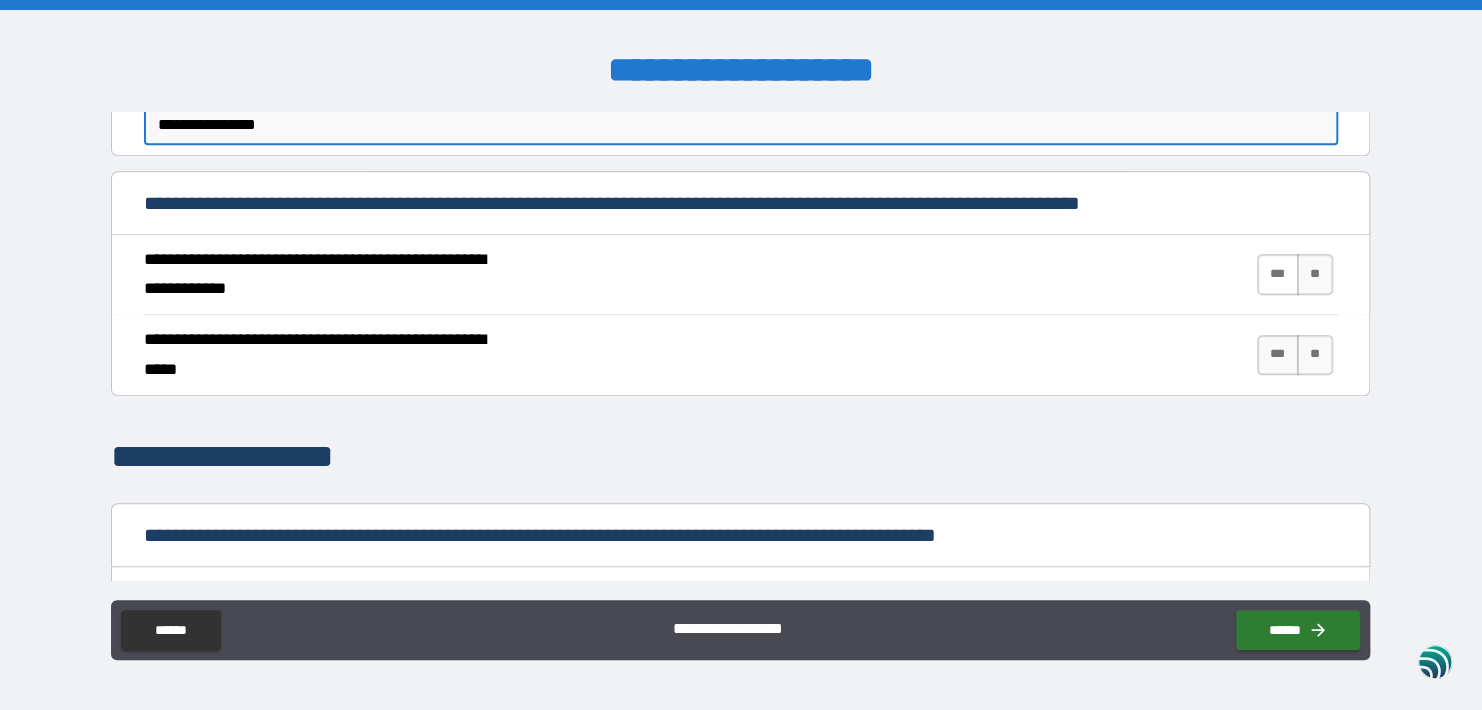 type on "**********" 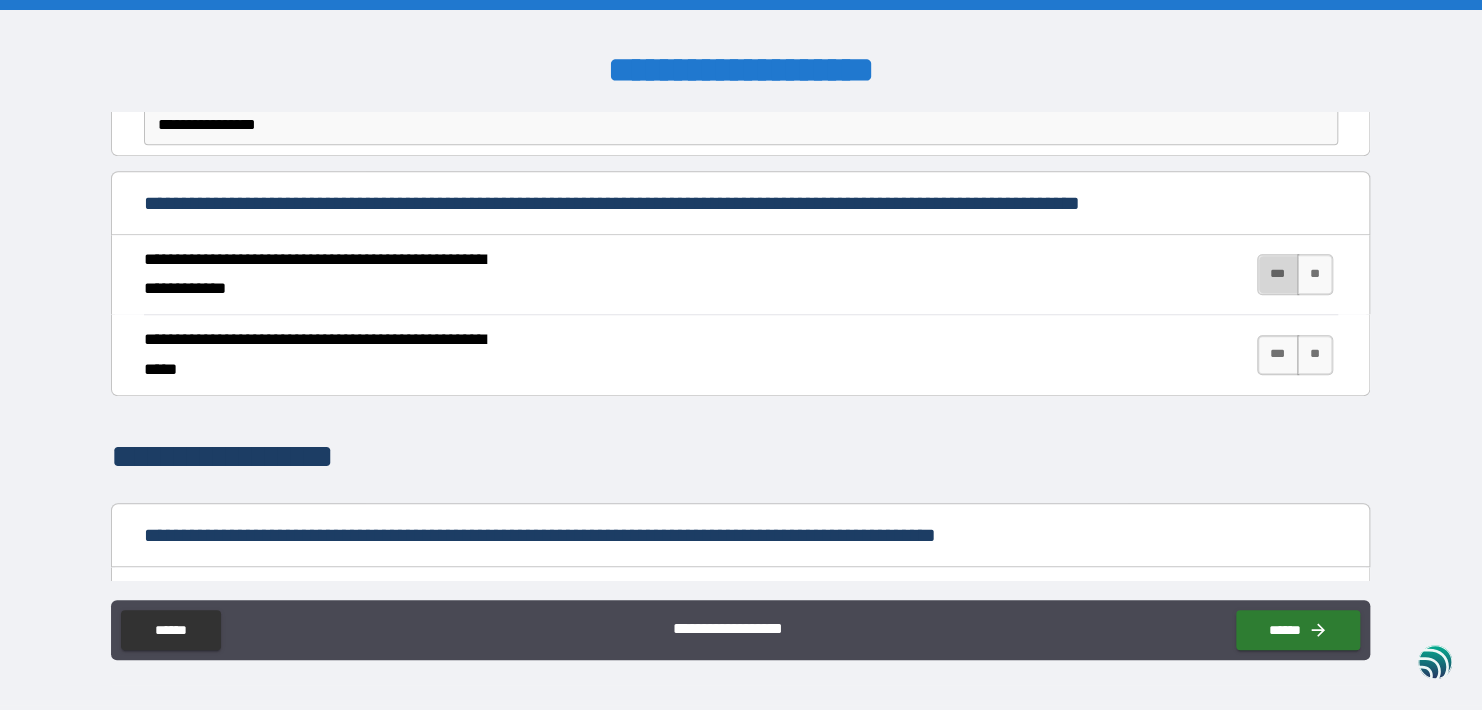 click on "***" at bounding box center [1278, 274] 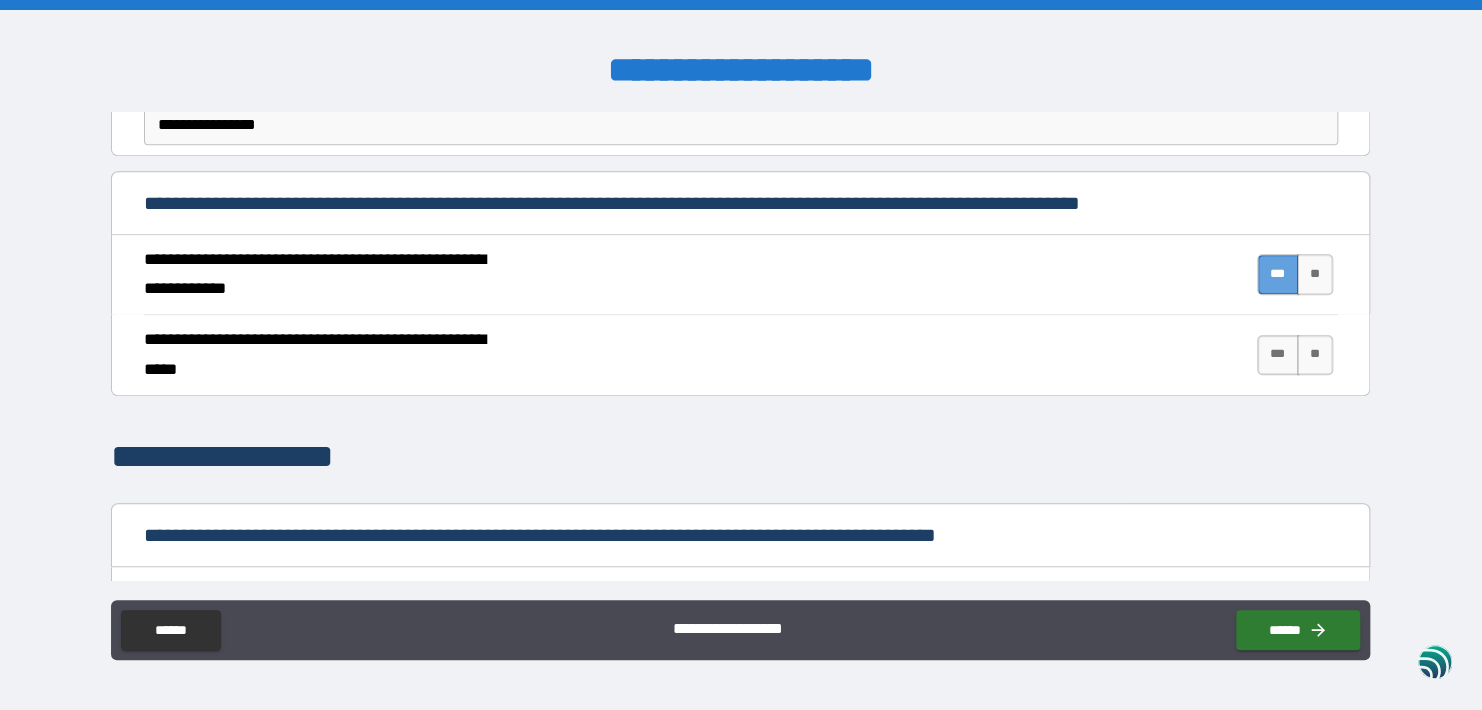click on "***" at bounding box center [1278, 274] 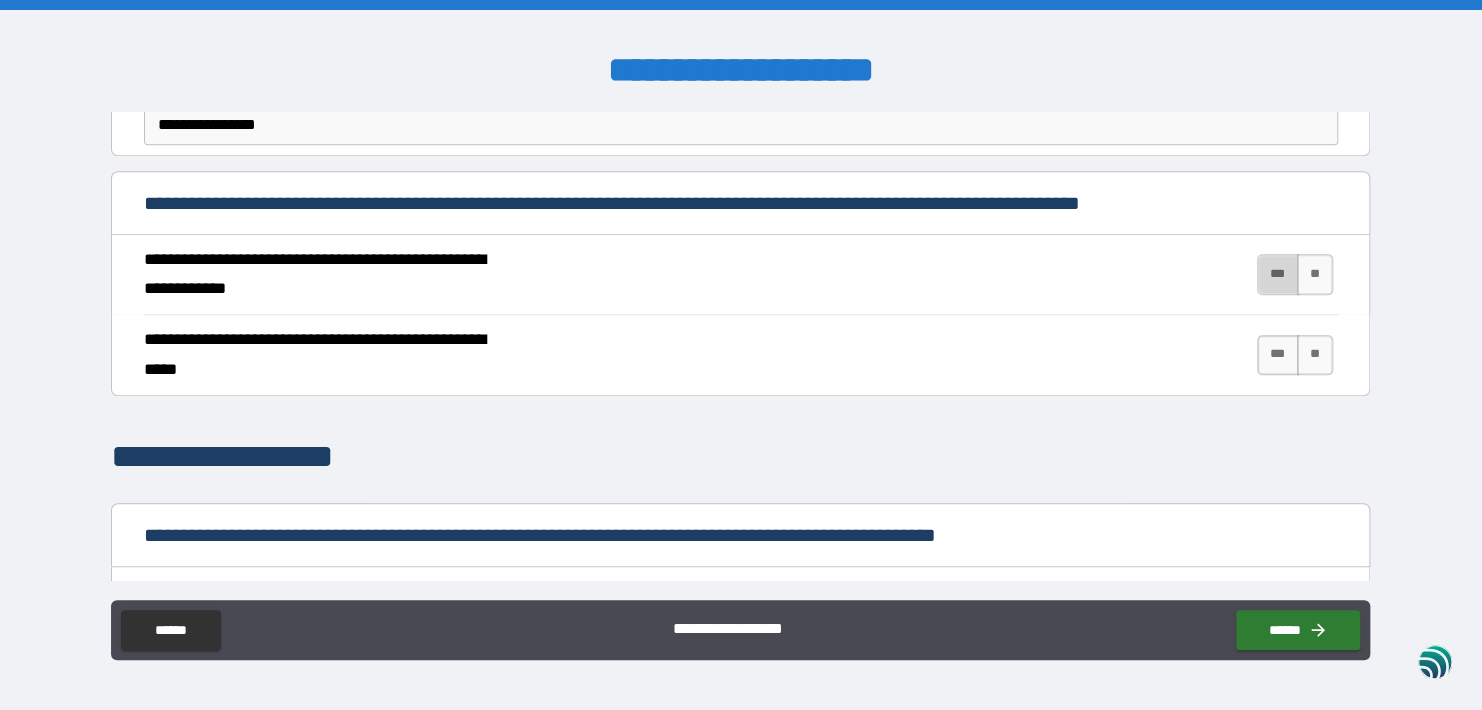 click on "***" at bounding box center (1278, 274) 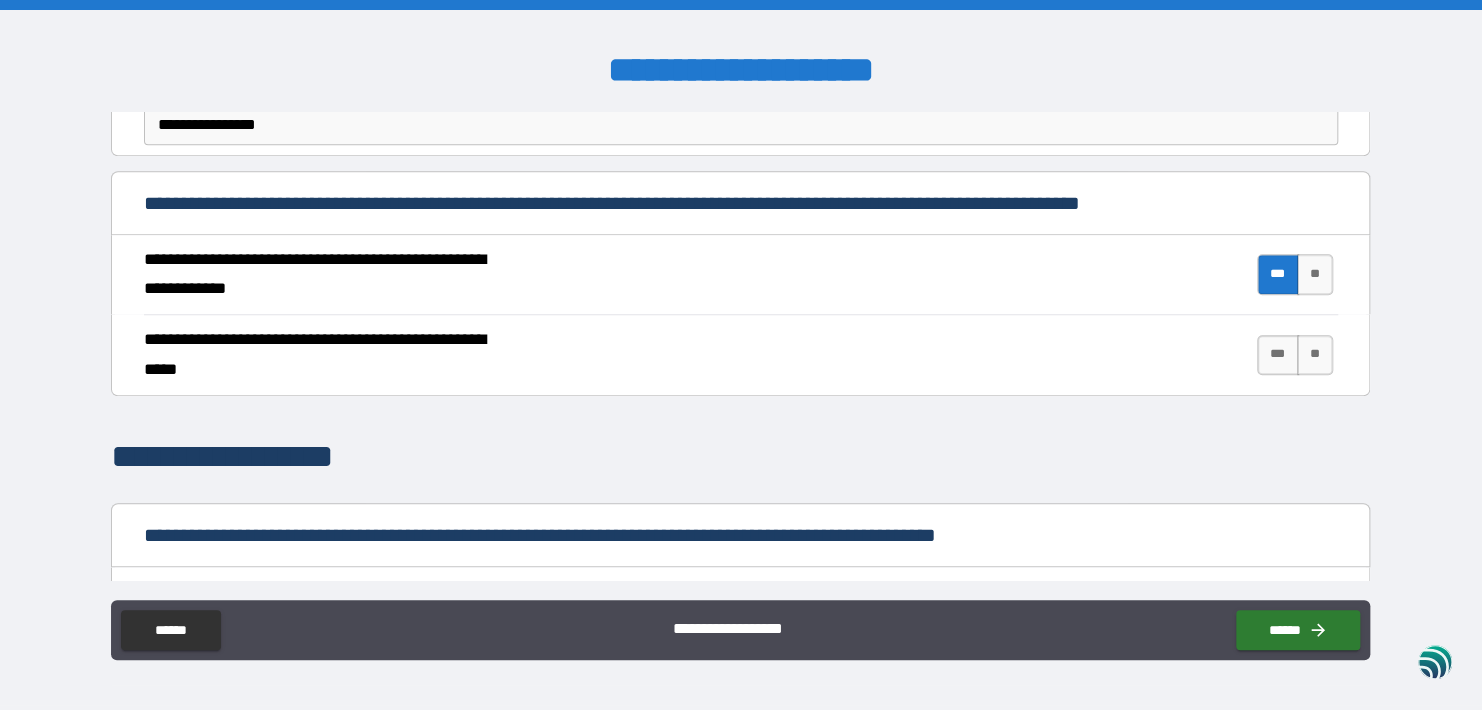 scroll, scrollTop: 1173, scrollLeft: 0, axis: vertical 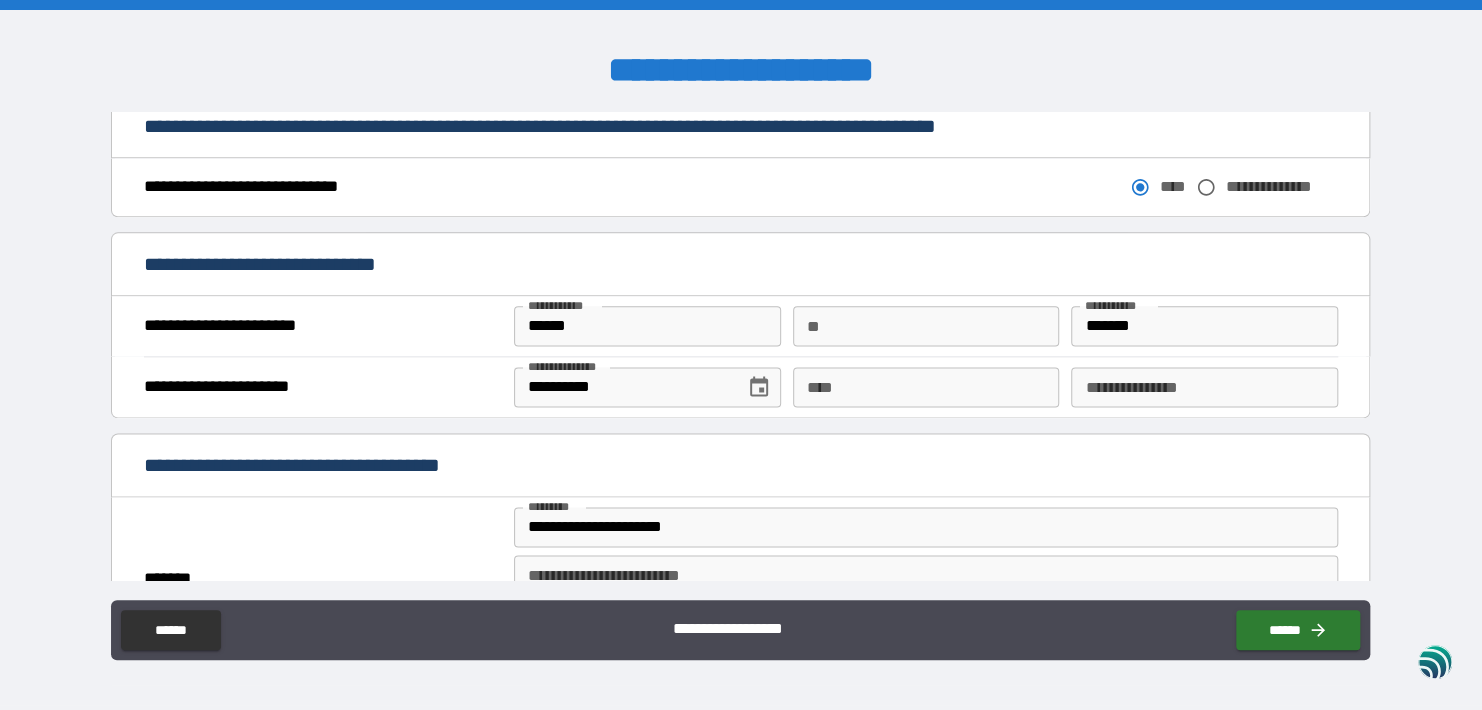 type on "****" 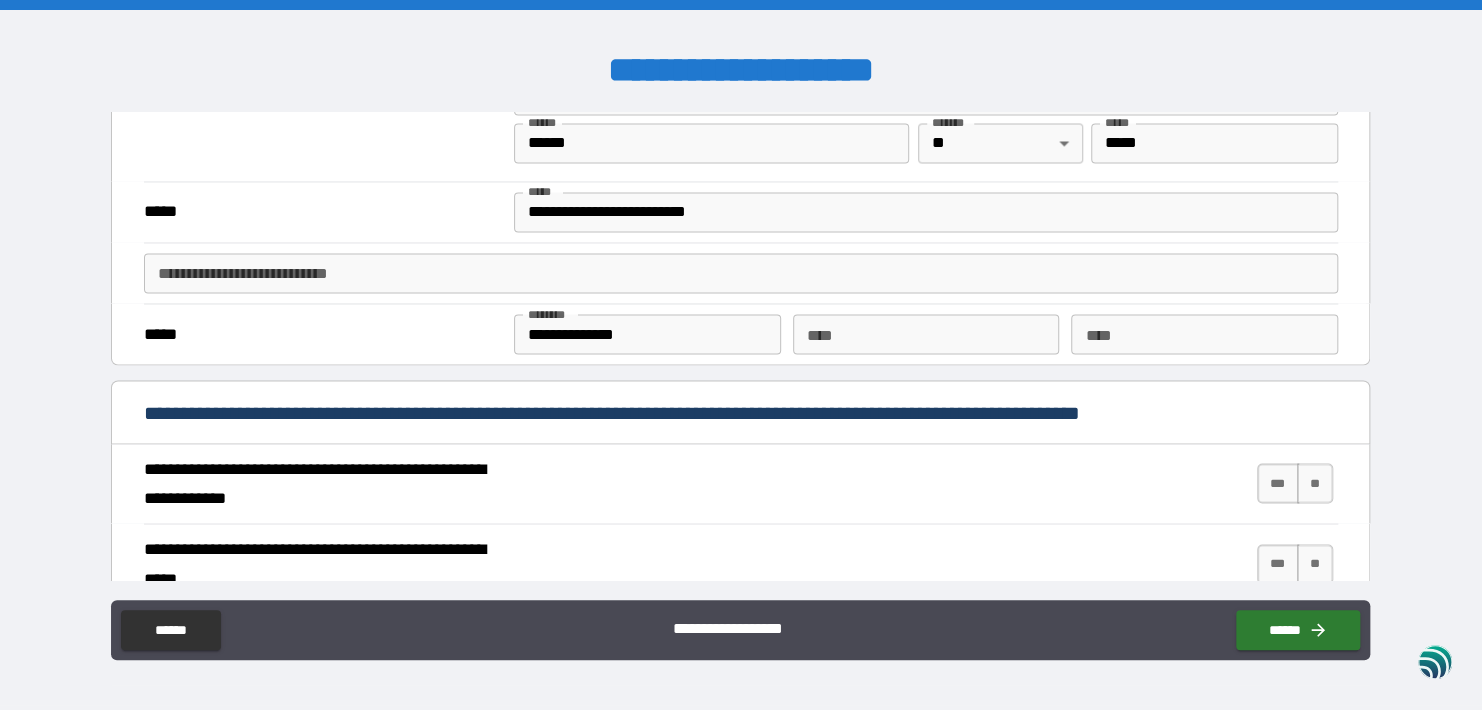 scroll, scrollTop: 1693, scrollLeft: 0, axis: vertical 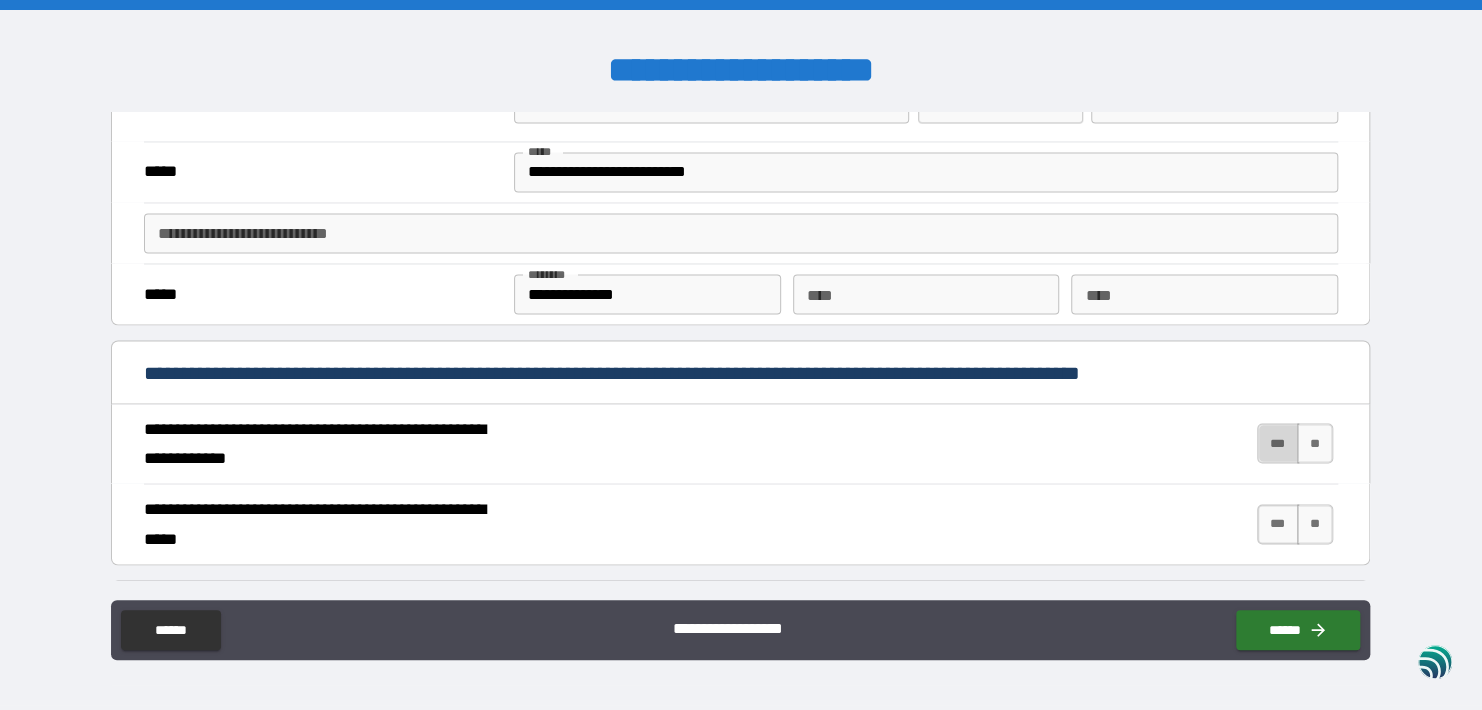 click on "***" at bounding box center [1278, 443] 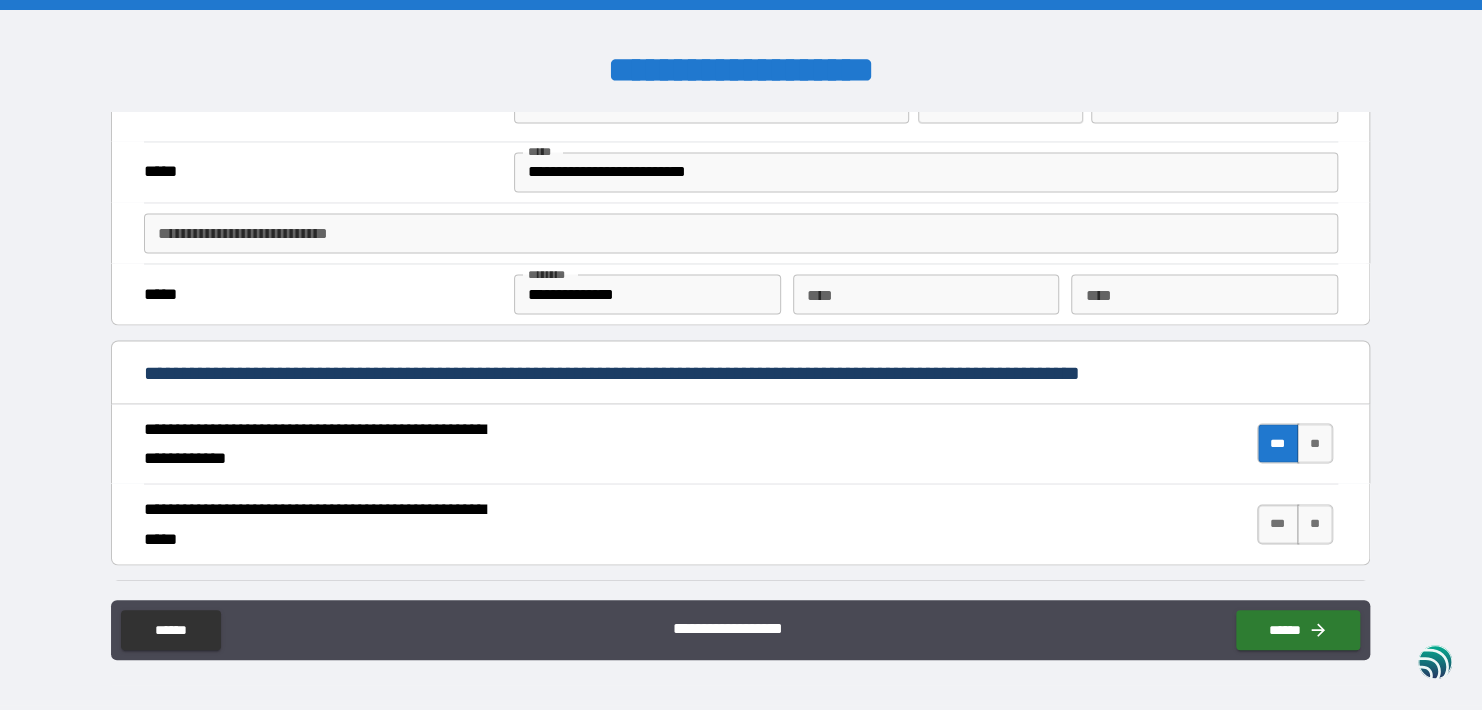 type on "****" 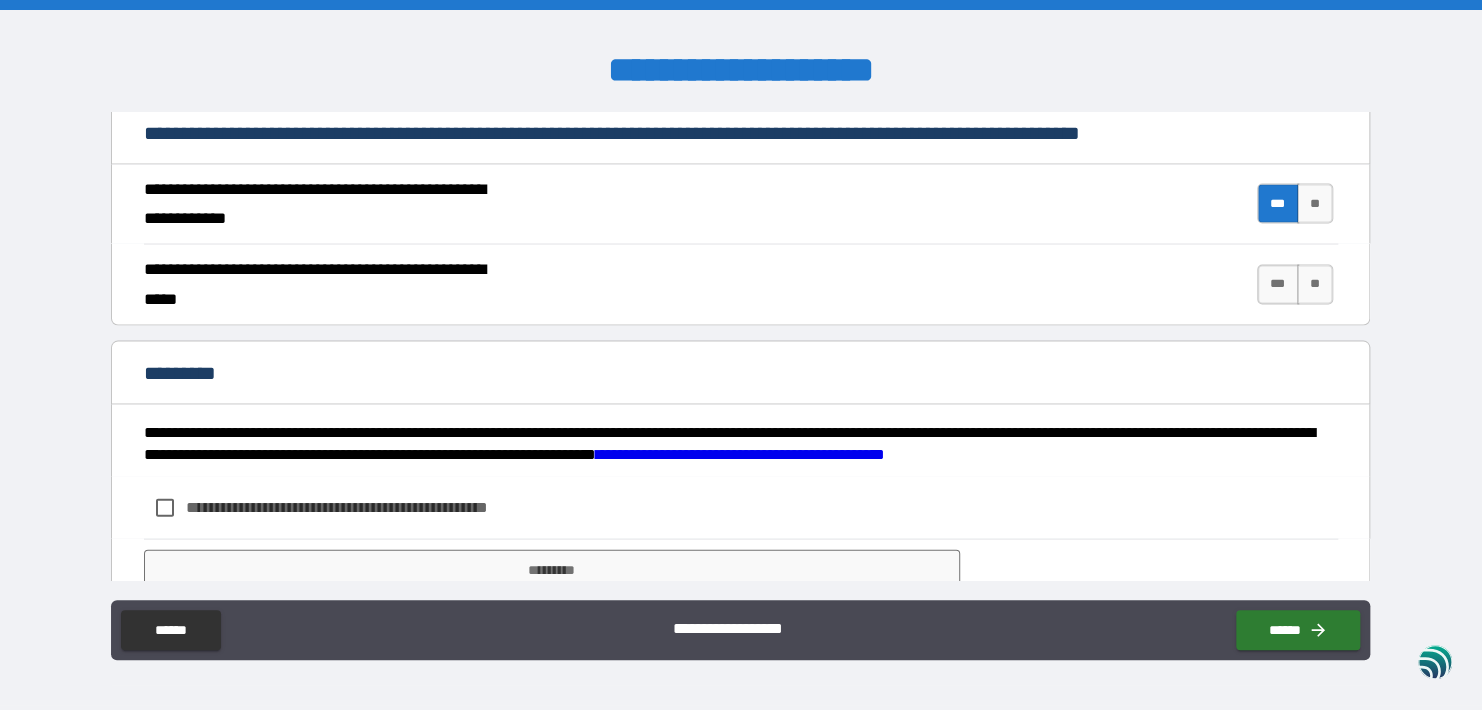 scroll, scrollTop: 1973, scrollLeft: 0, axis: vertical 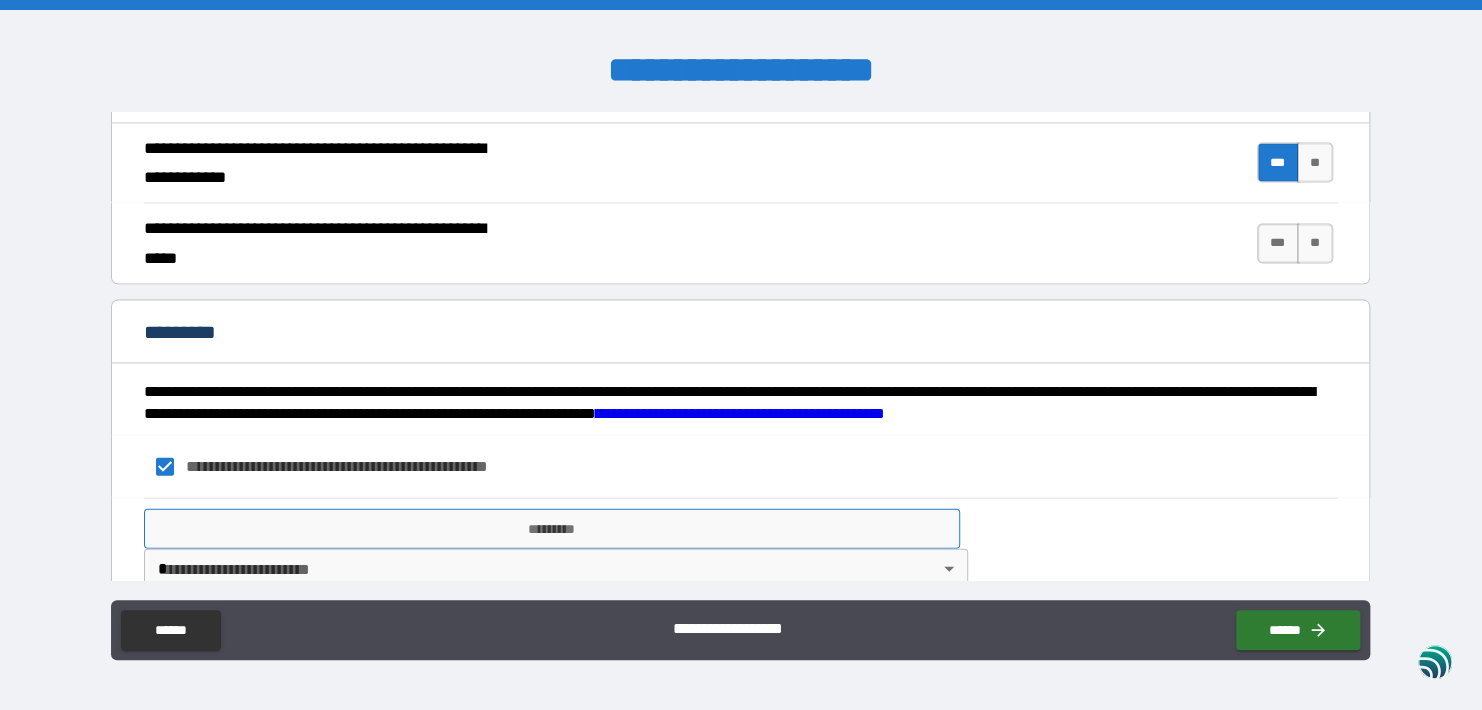 type 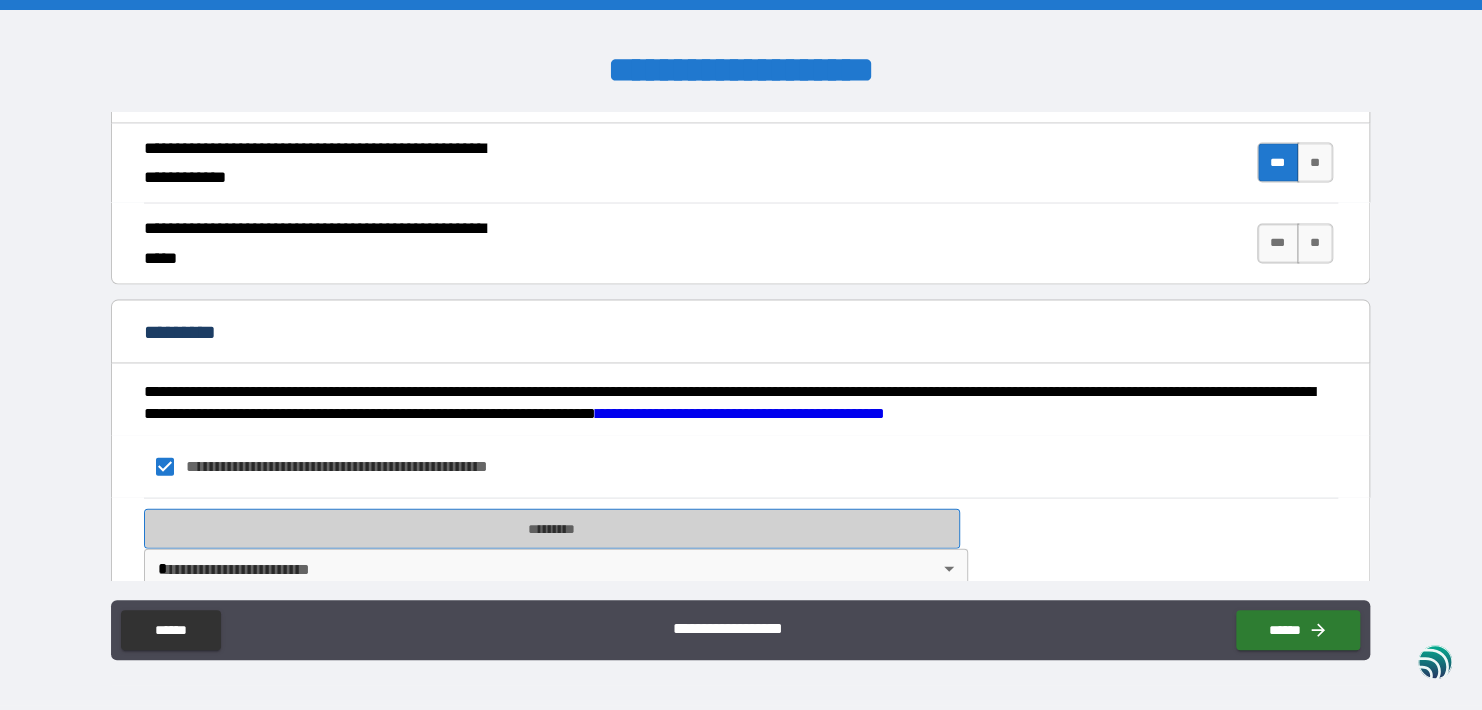 click on "*********" at bounding box center (552, 529) 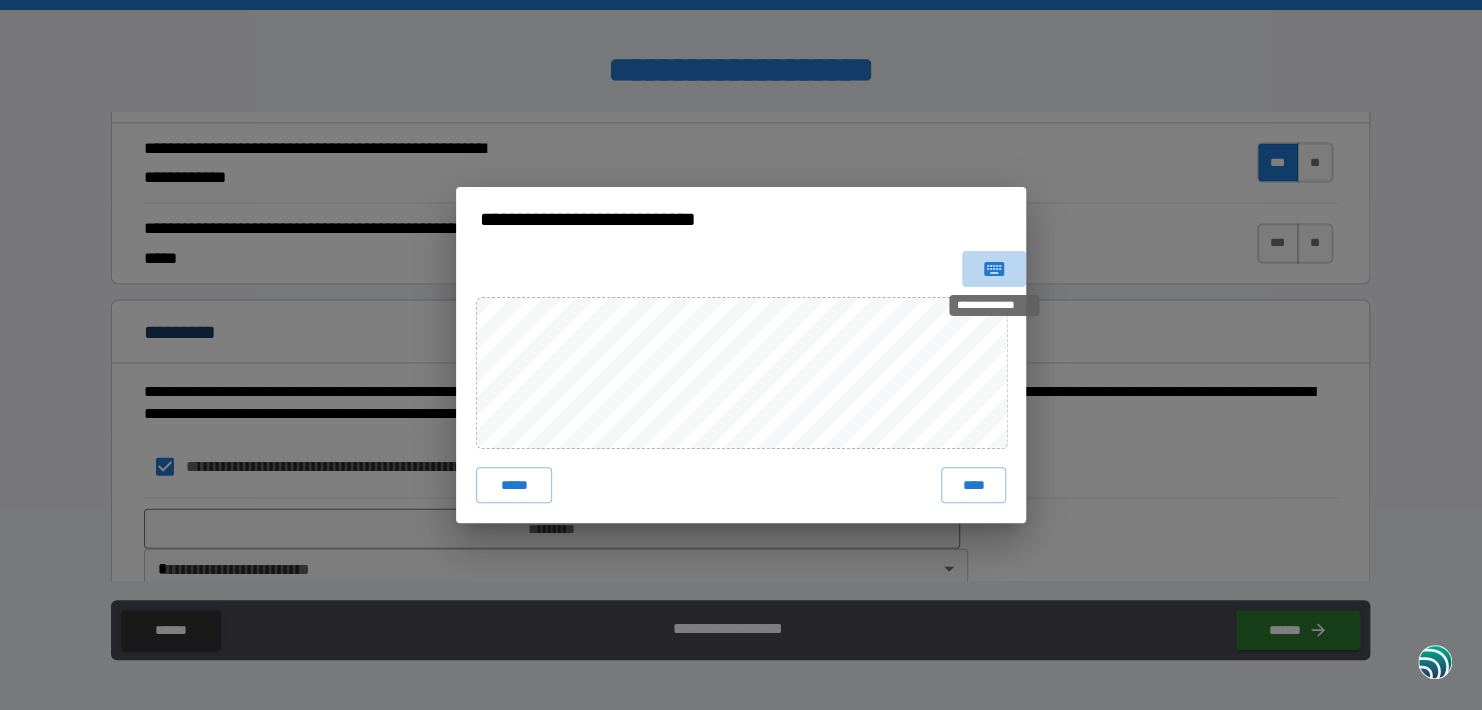 click 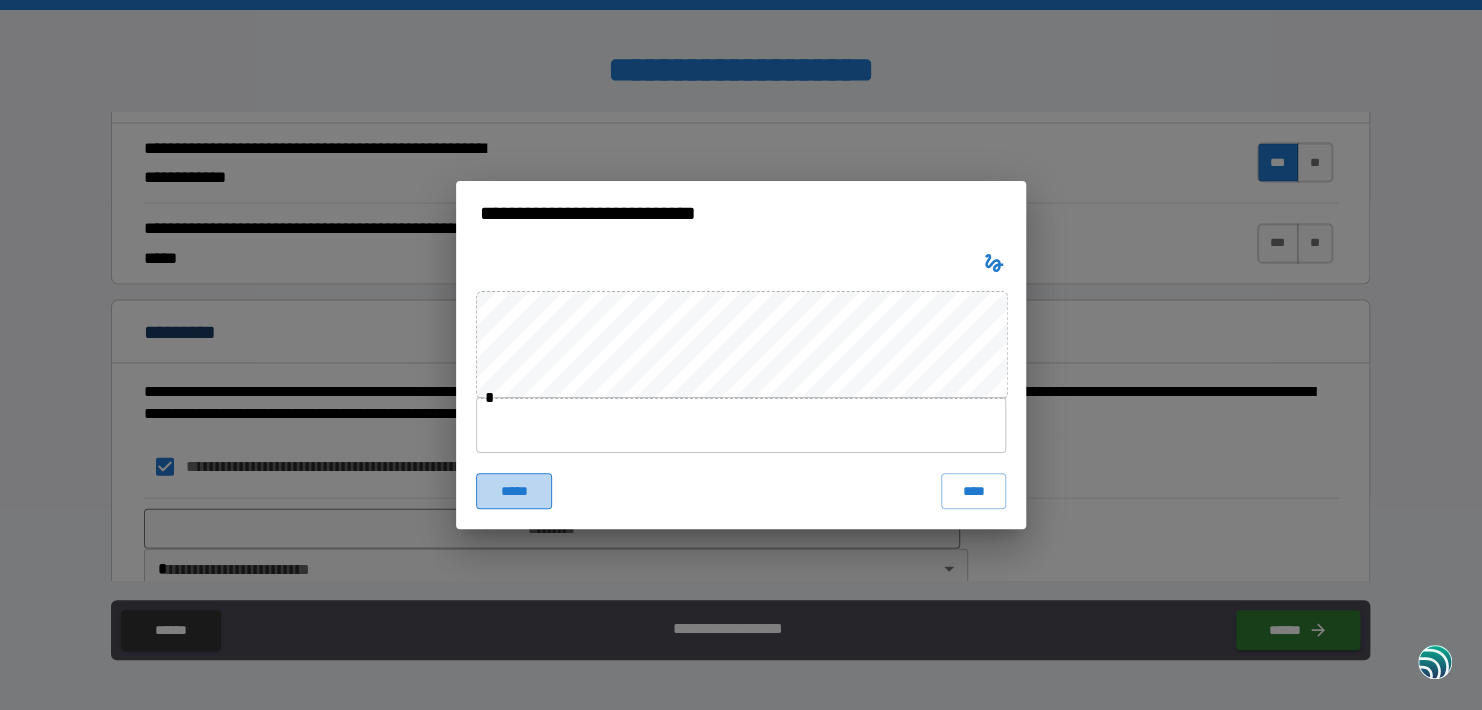 click on "*****" at bounding box center [514, 491] 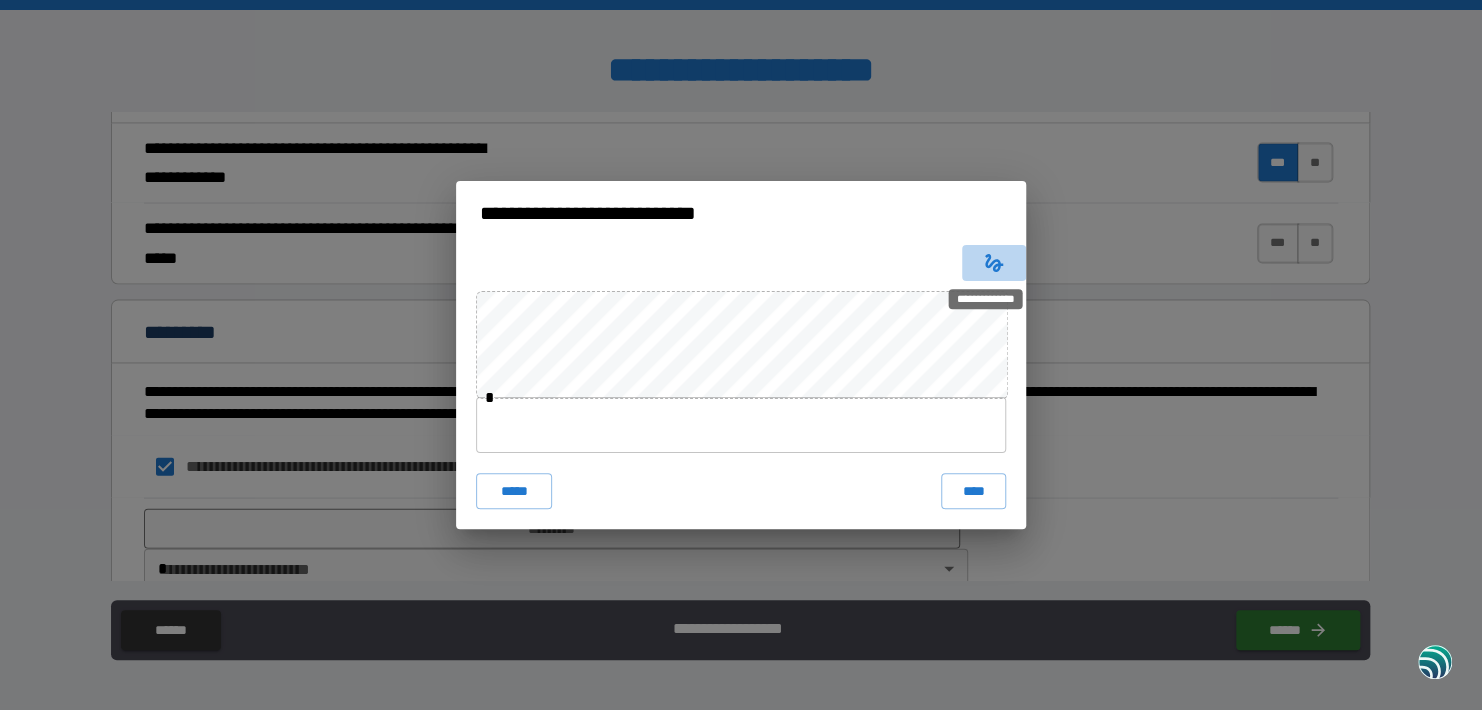 click 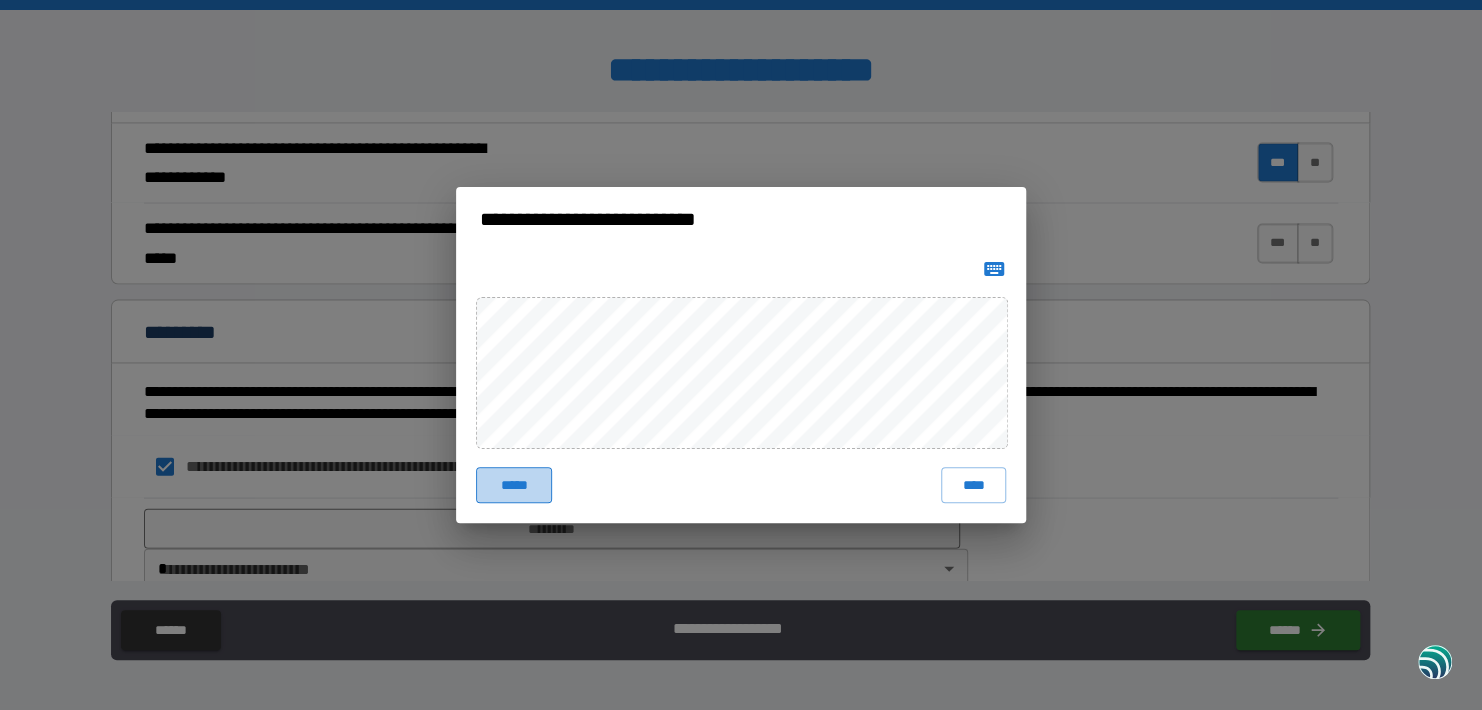 click on "*****" at bounding box center [514, 485] 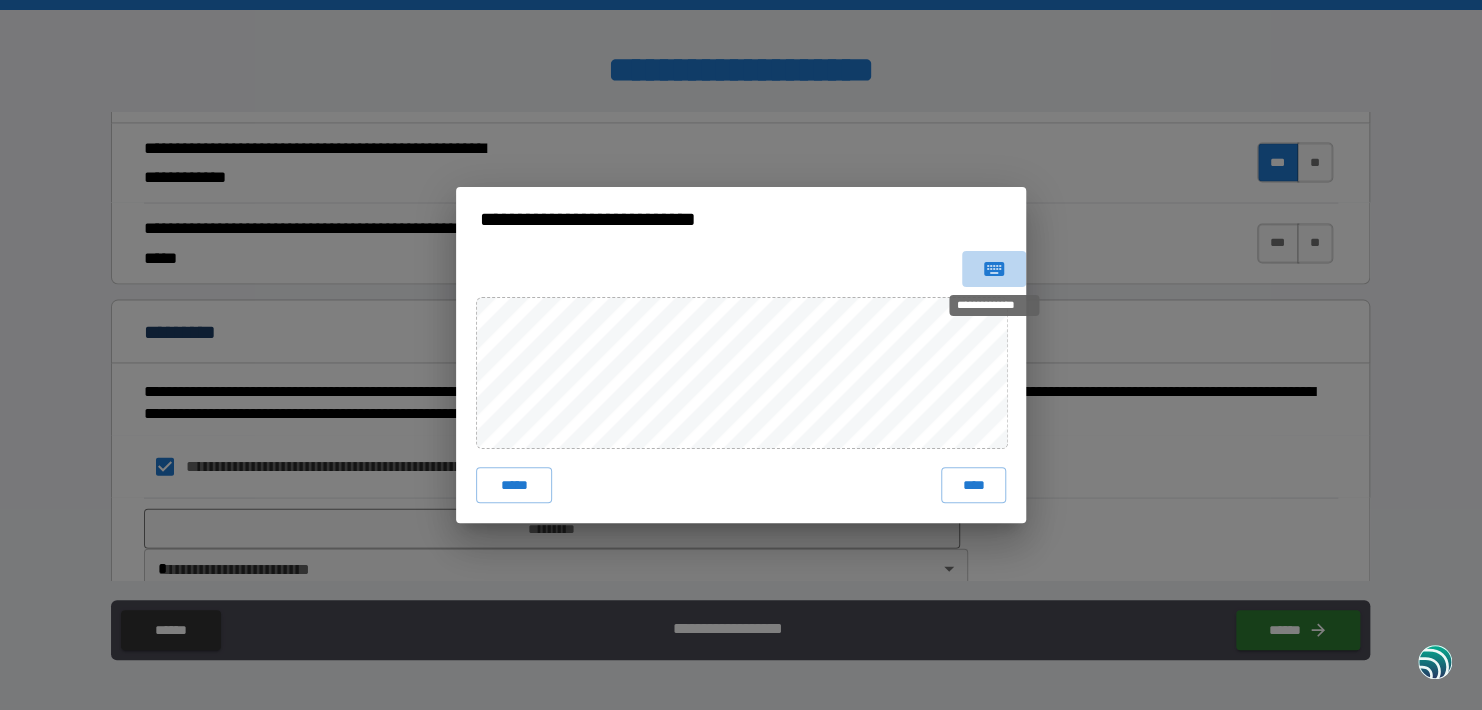 click 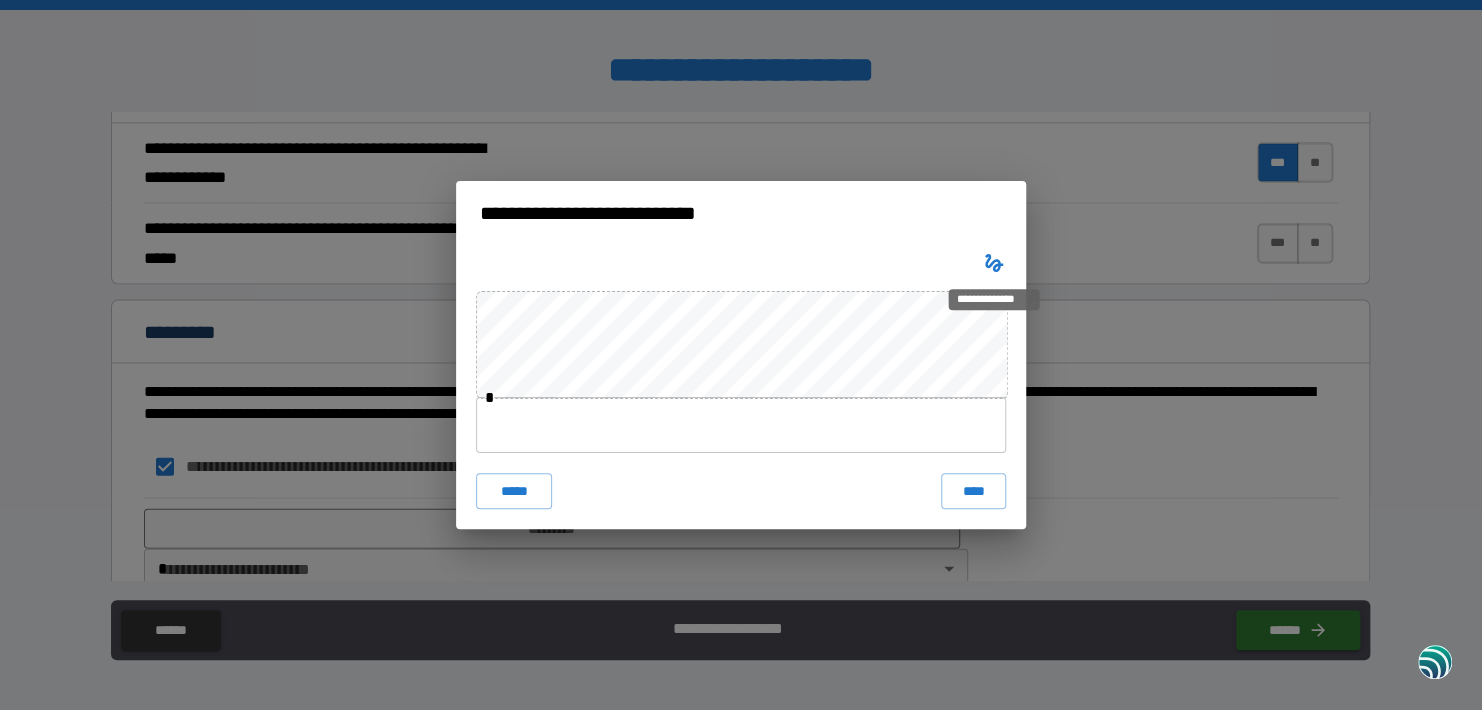 type 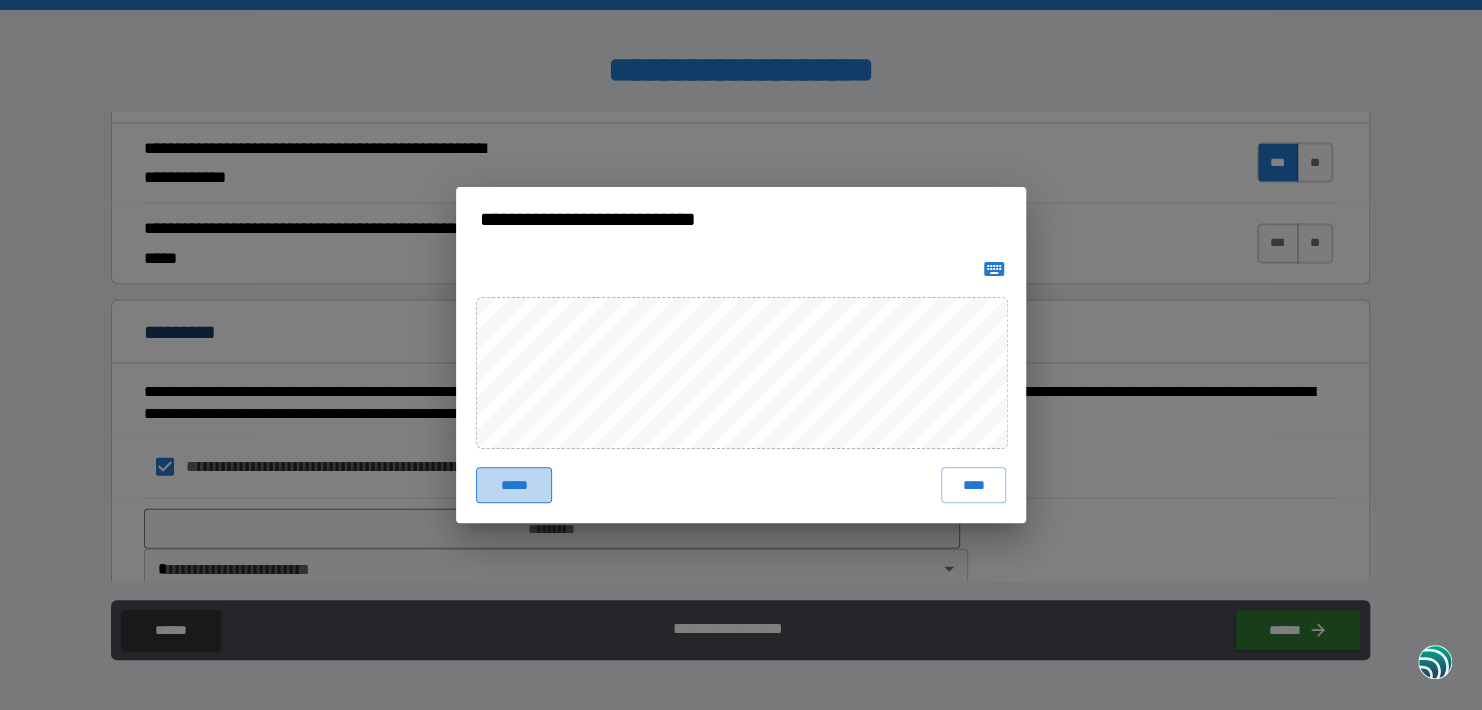 click on "*****" at bounding box center [514, 485] 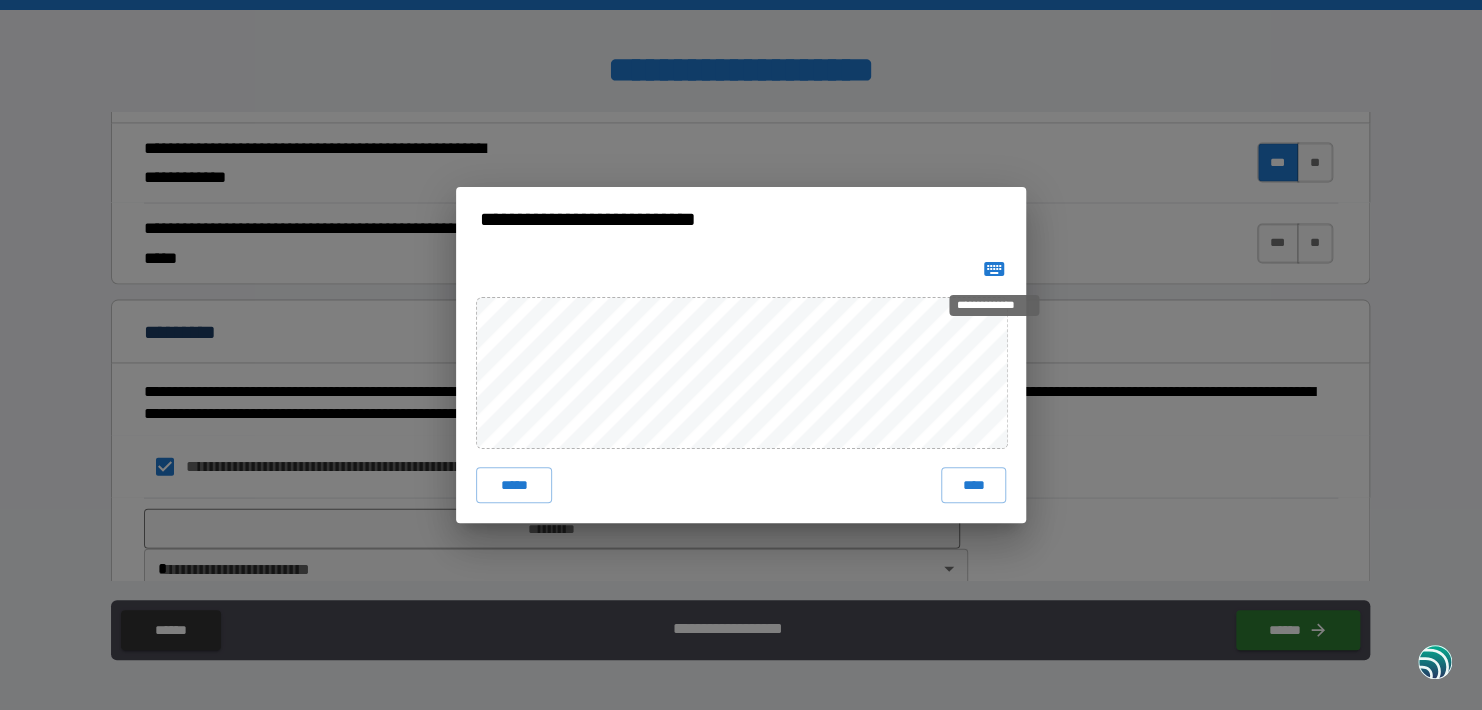 click 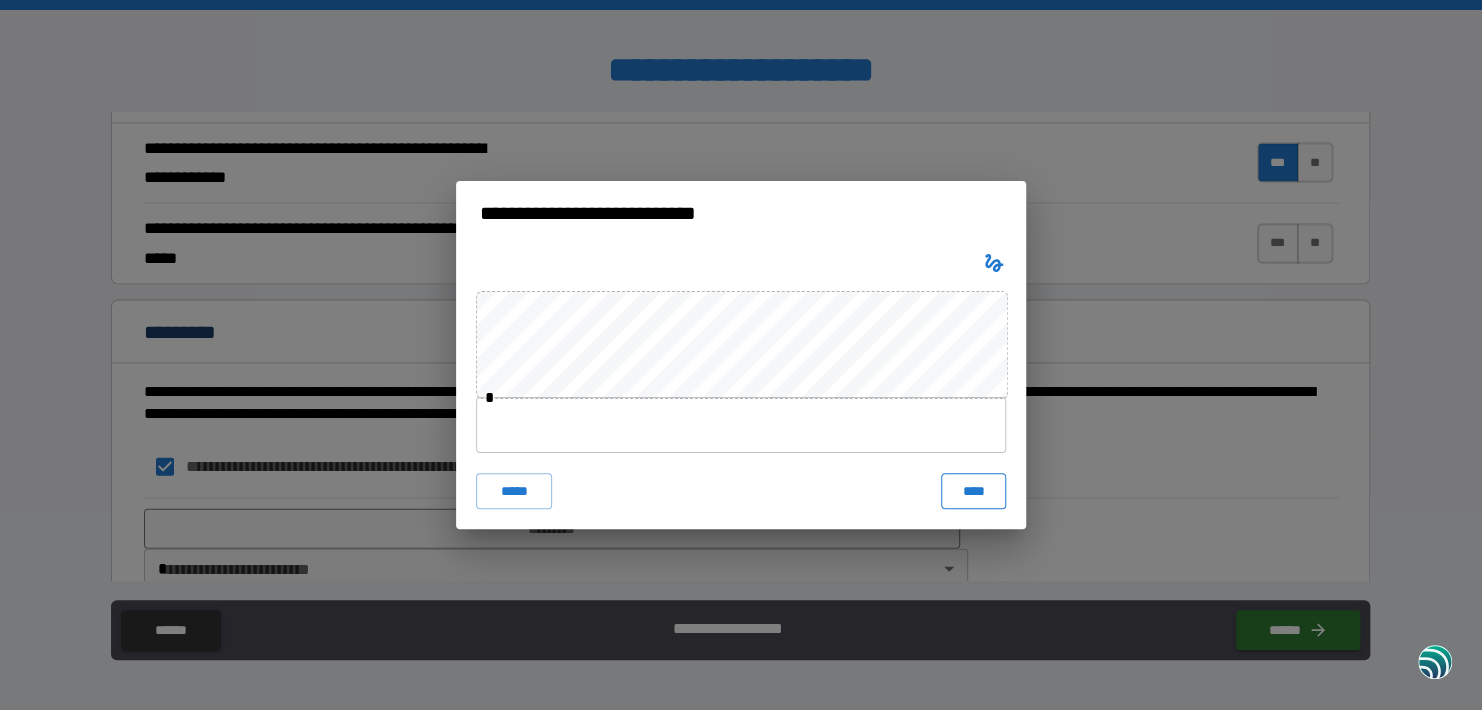 click on "****" at bounding box center (973, 491) 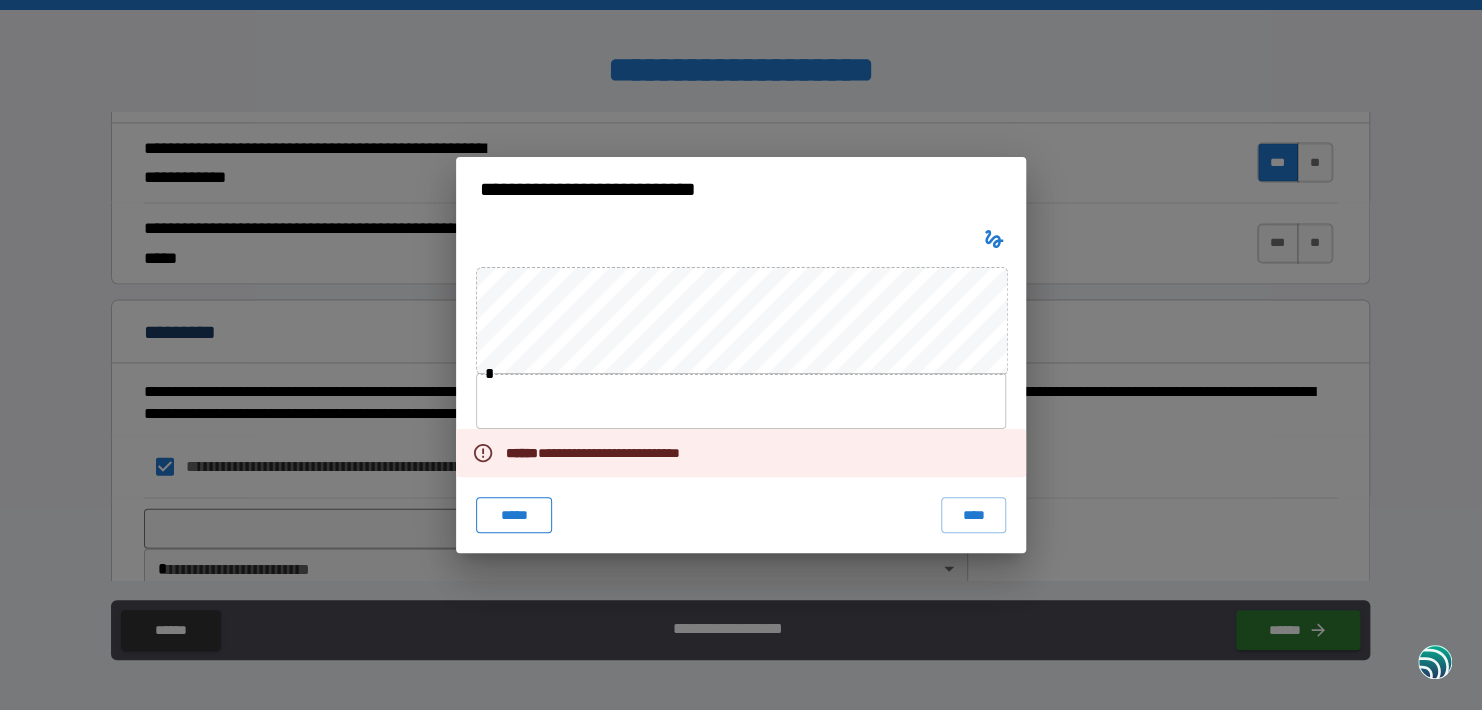 click on "*****" at bounding box center [514, 515] 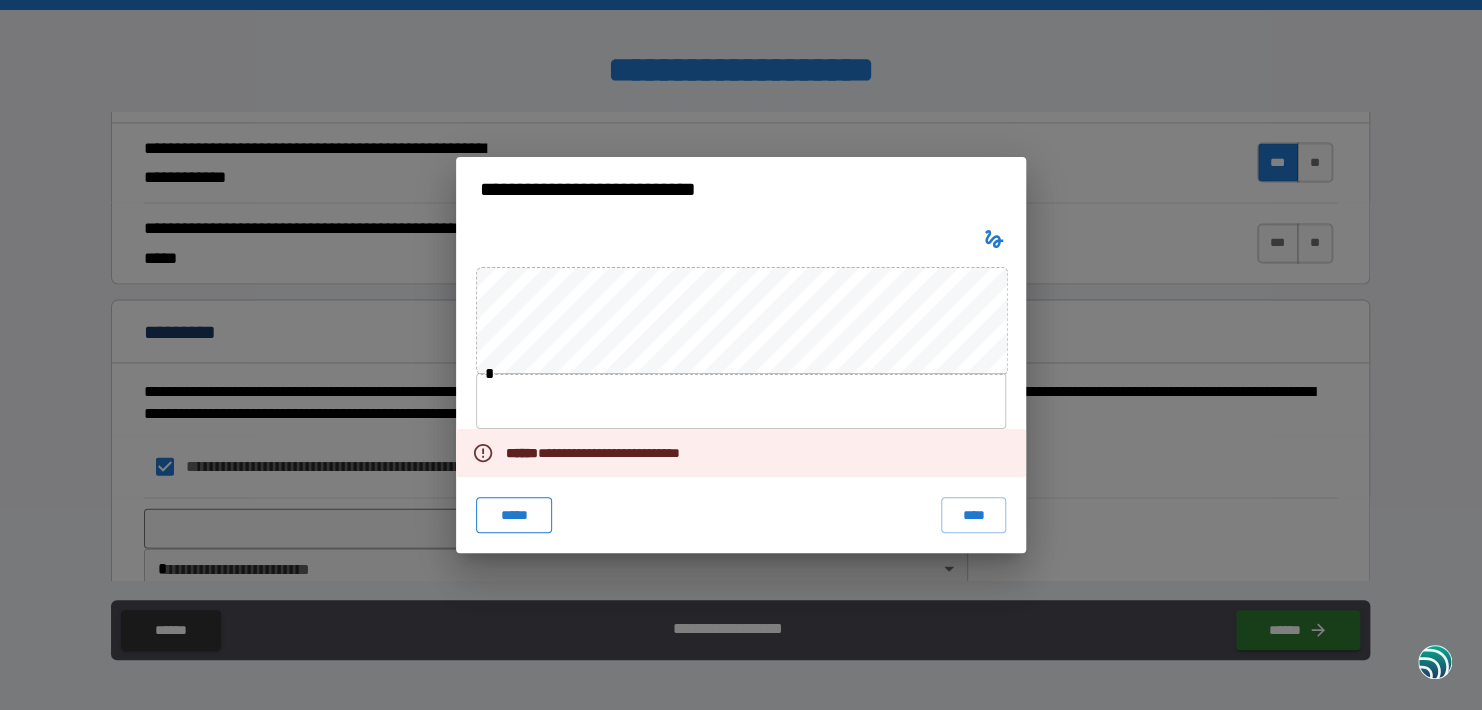 click on "*****" at bounding box center [514, 515] 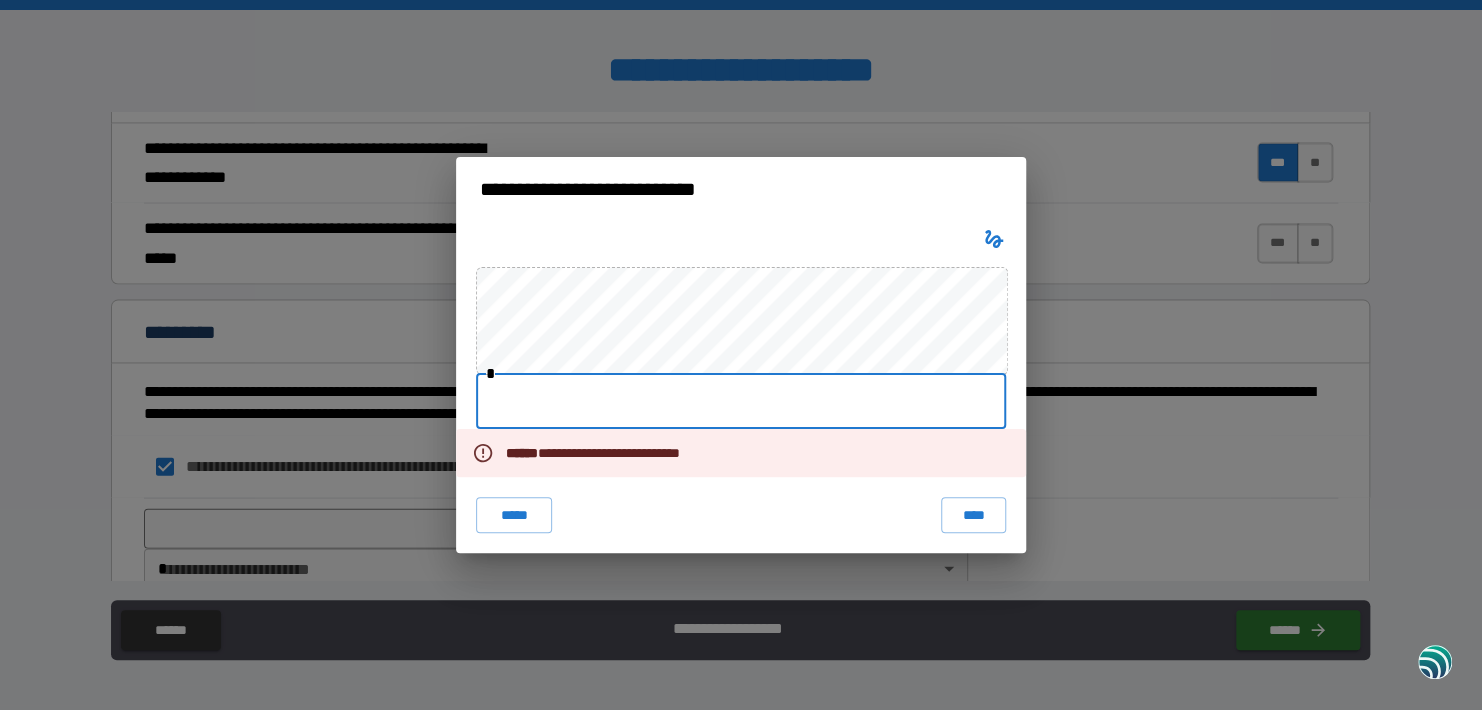 click at bounding box center [741, 401] 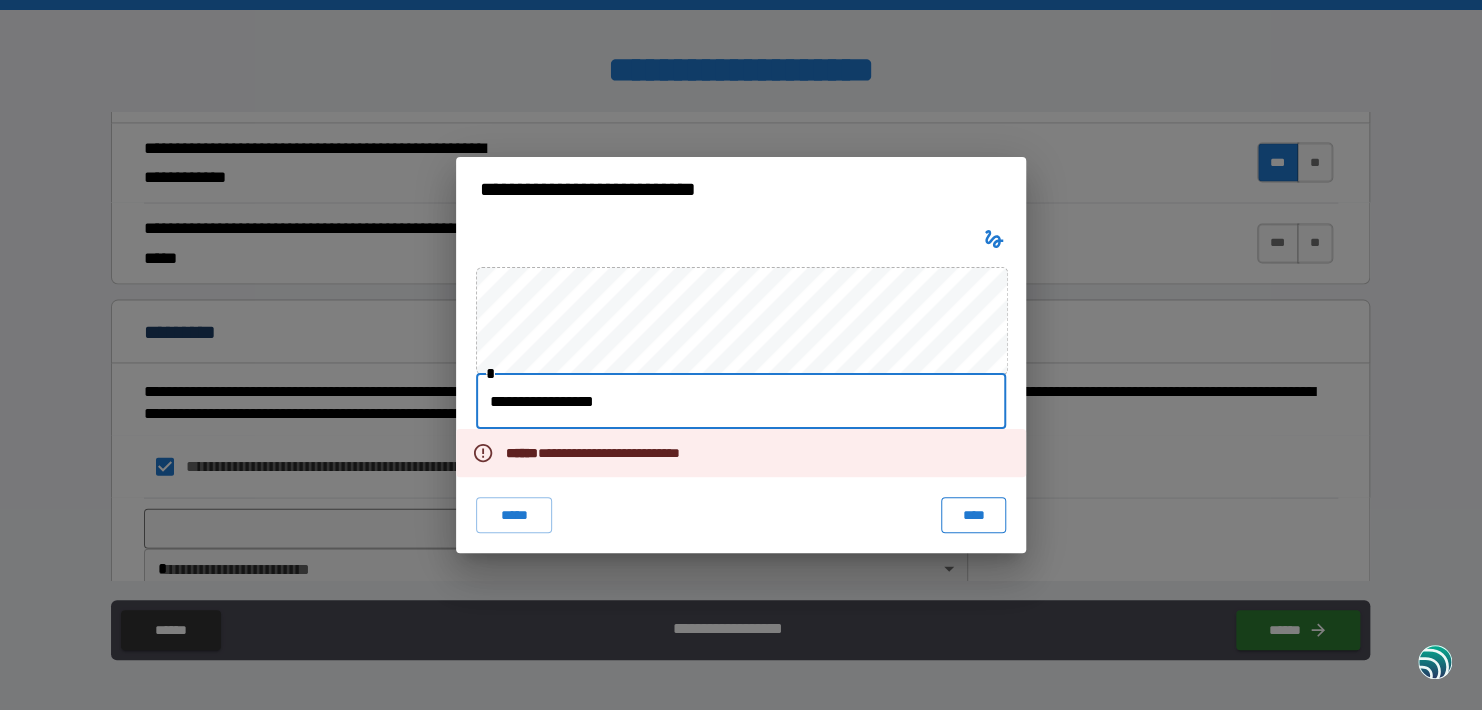 type on "**********" 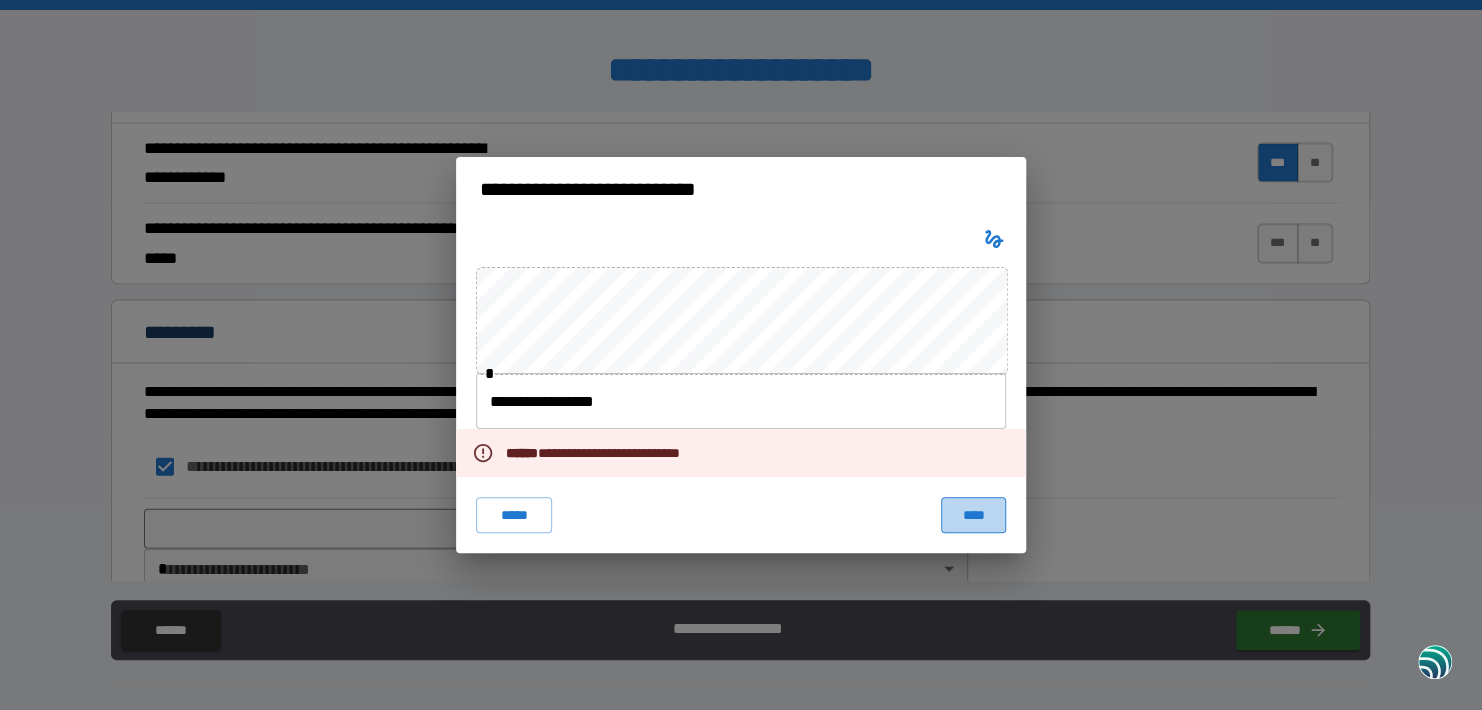 click on "****" at bounding box center [973, 515] 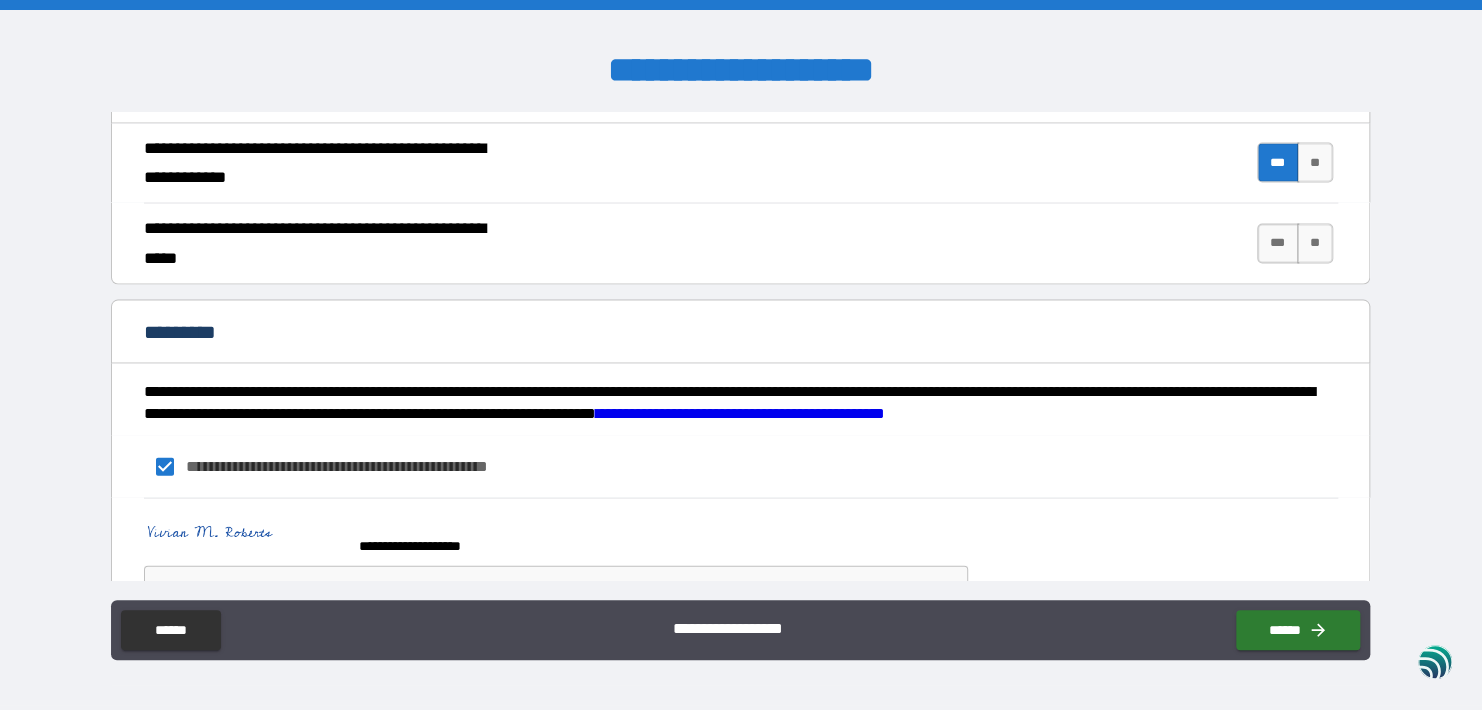 click on "**********" at bounding box center [740, 565] 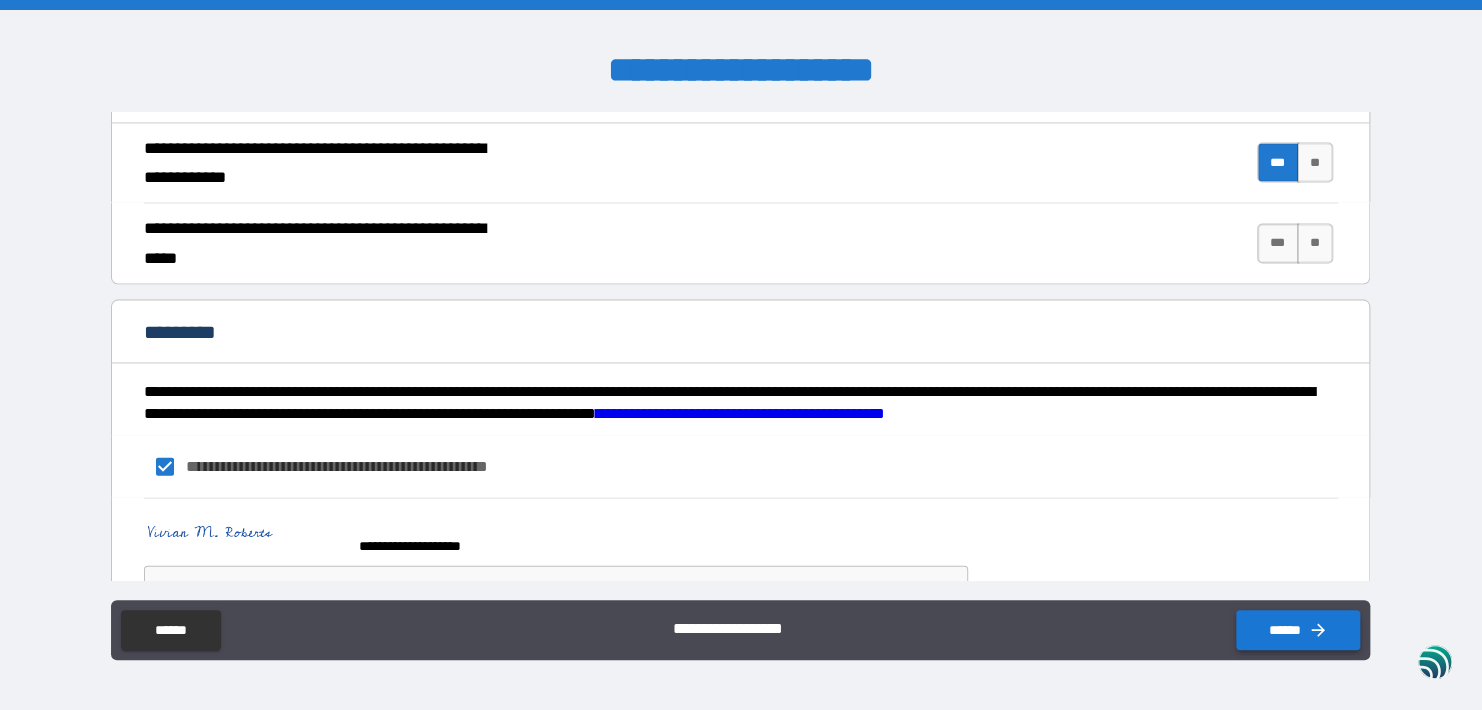 click on "******" at bounding box center (1298, 630) 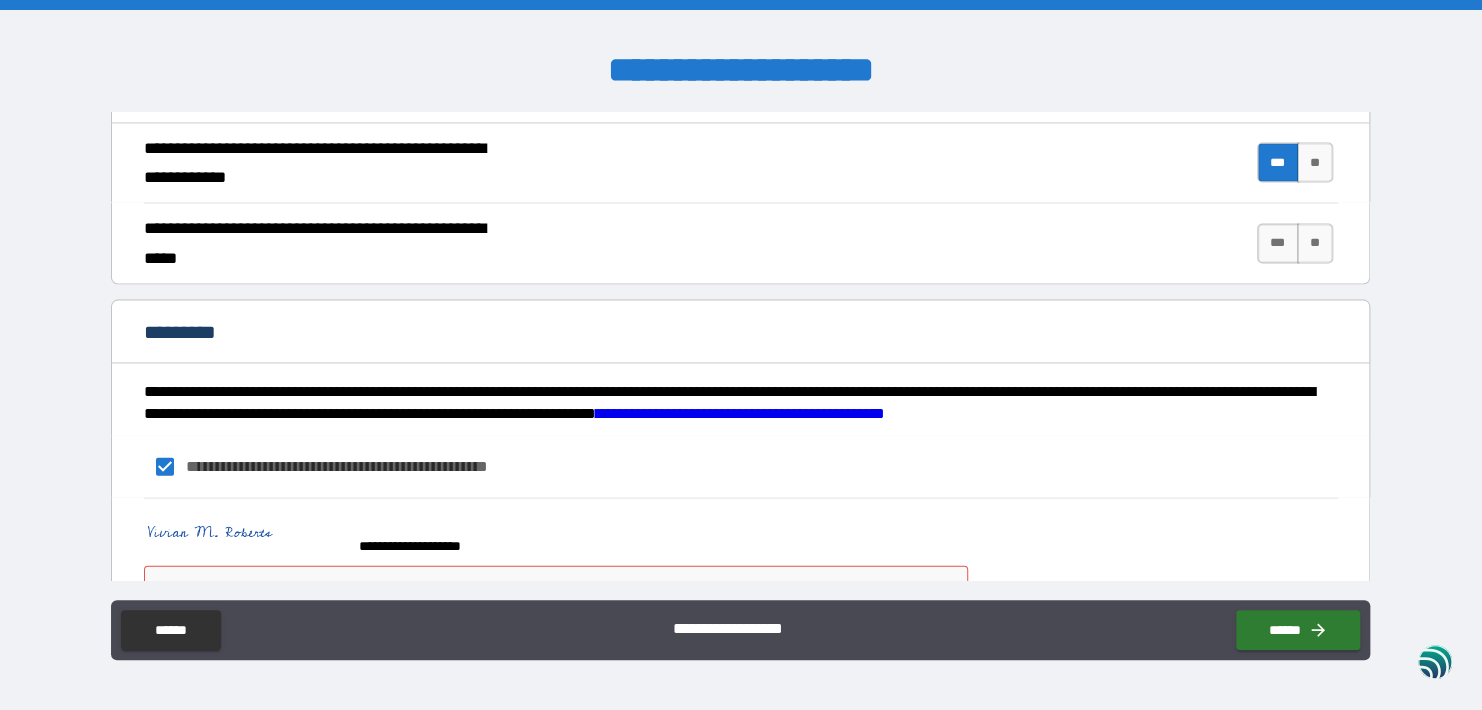 type 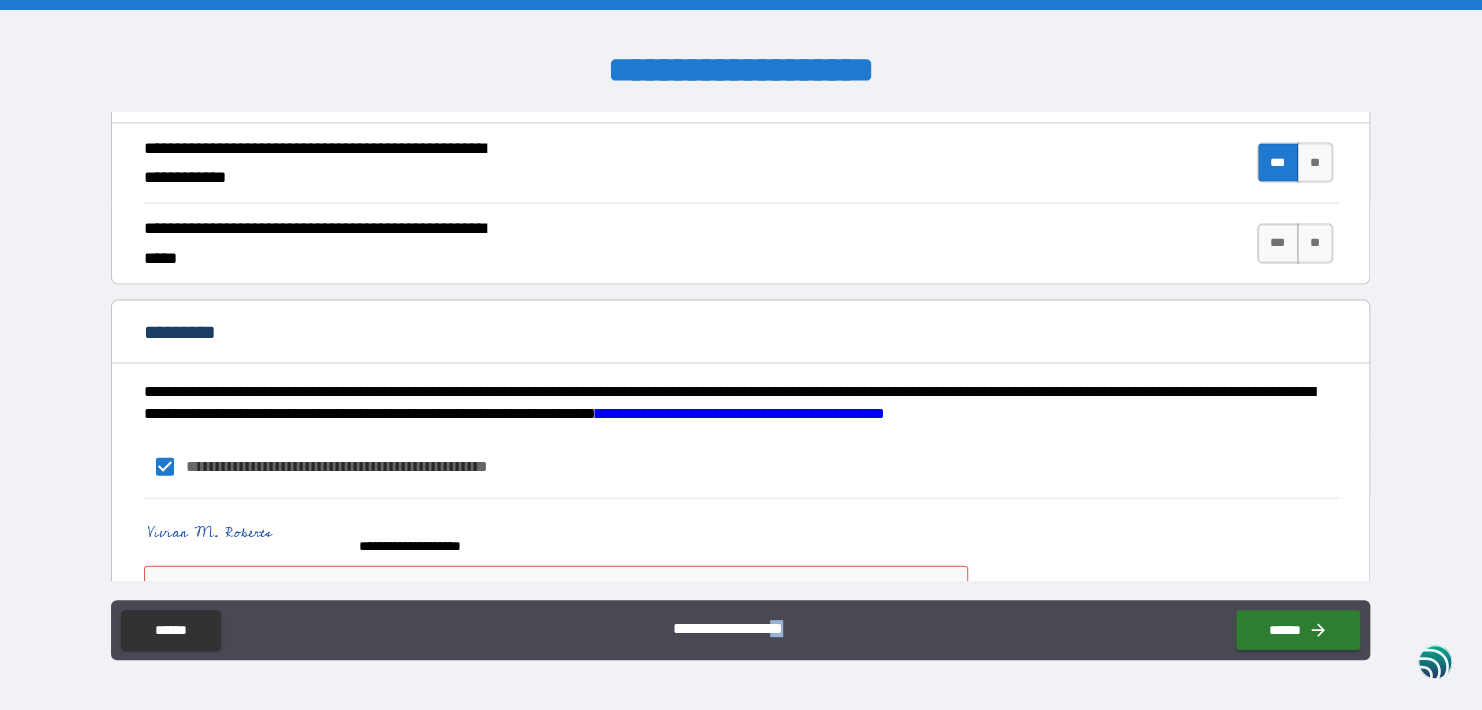click on "**********" at bounding box center [740, 632] 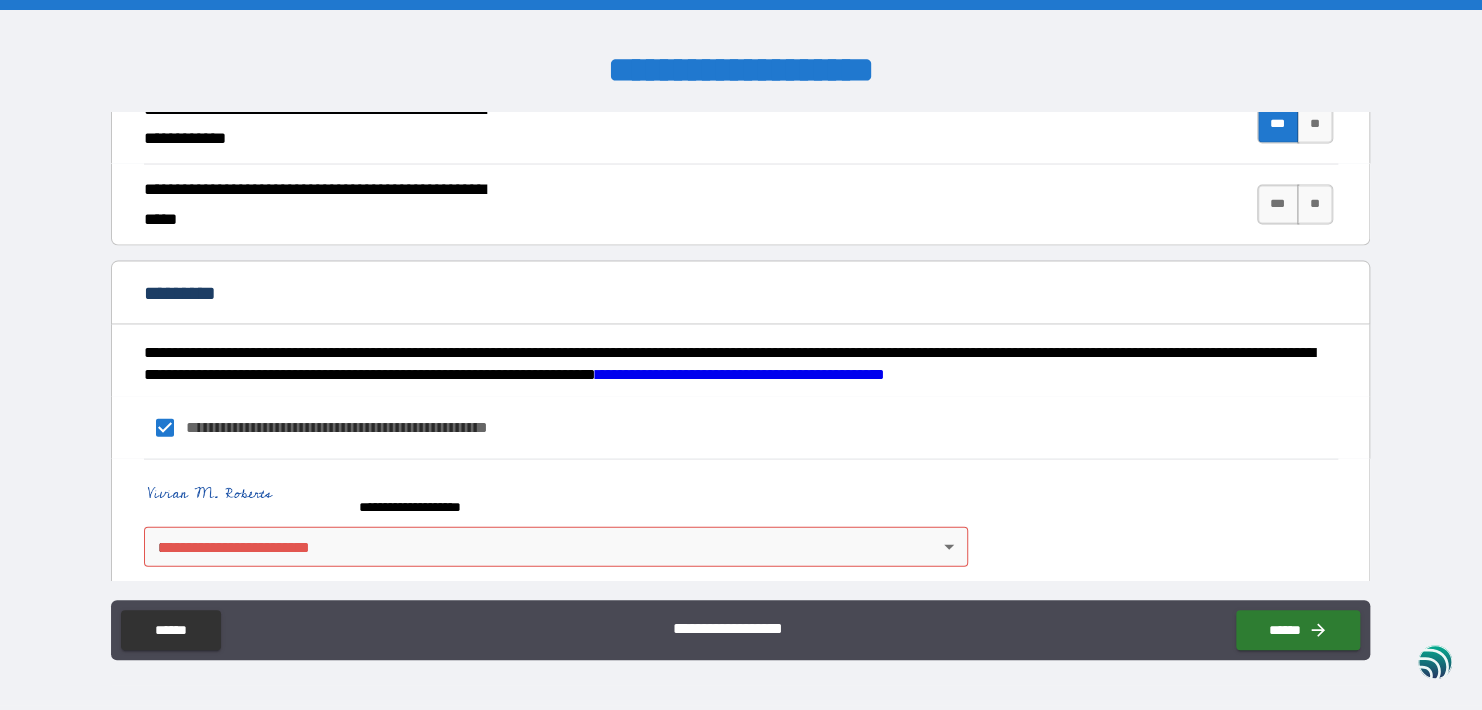 scroll, scrollTop: 2023, scrollLeft: 0, axis: vertical 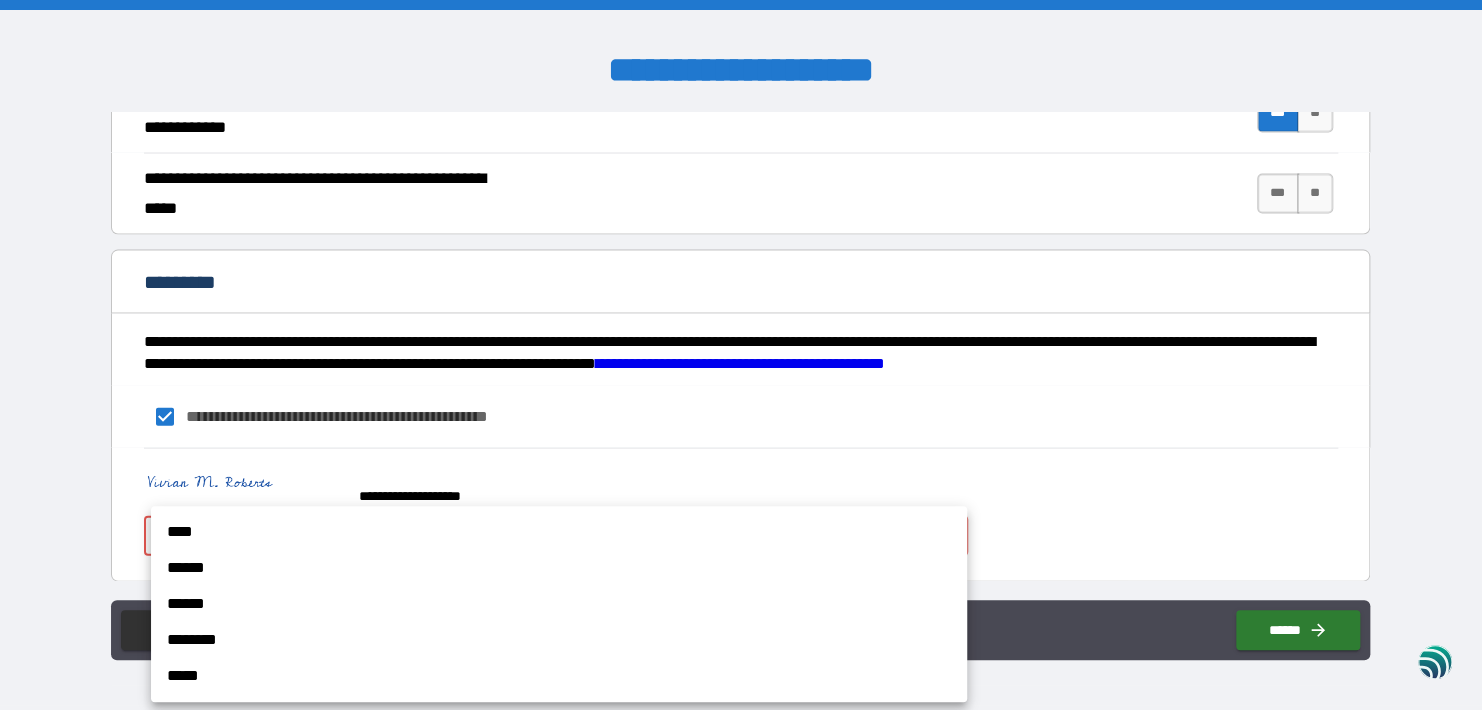 click on "**********" at bounding box center (741, 355) 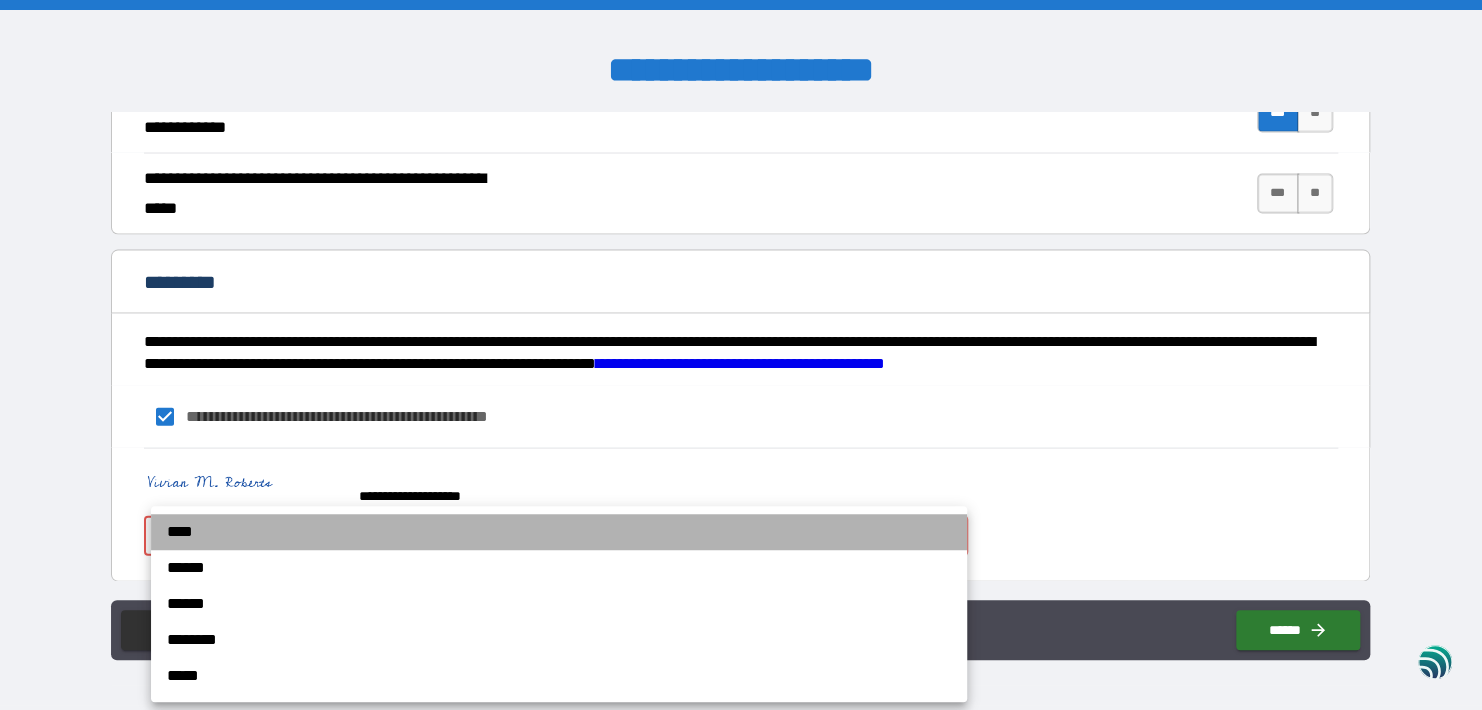 click on "****" at bounding box center [559, 532] 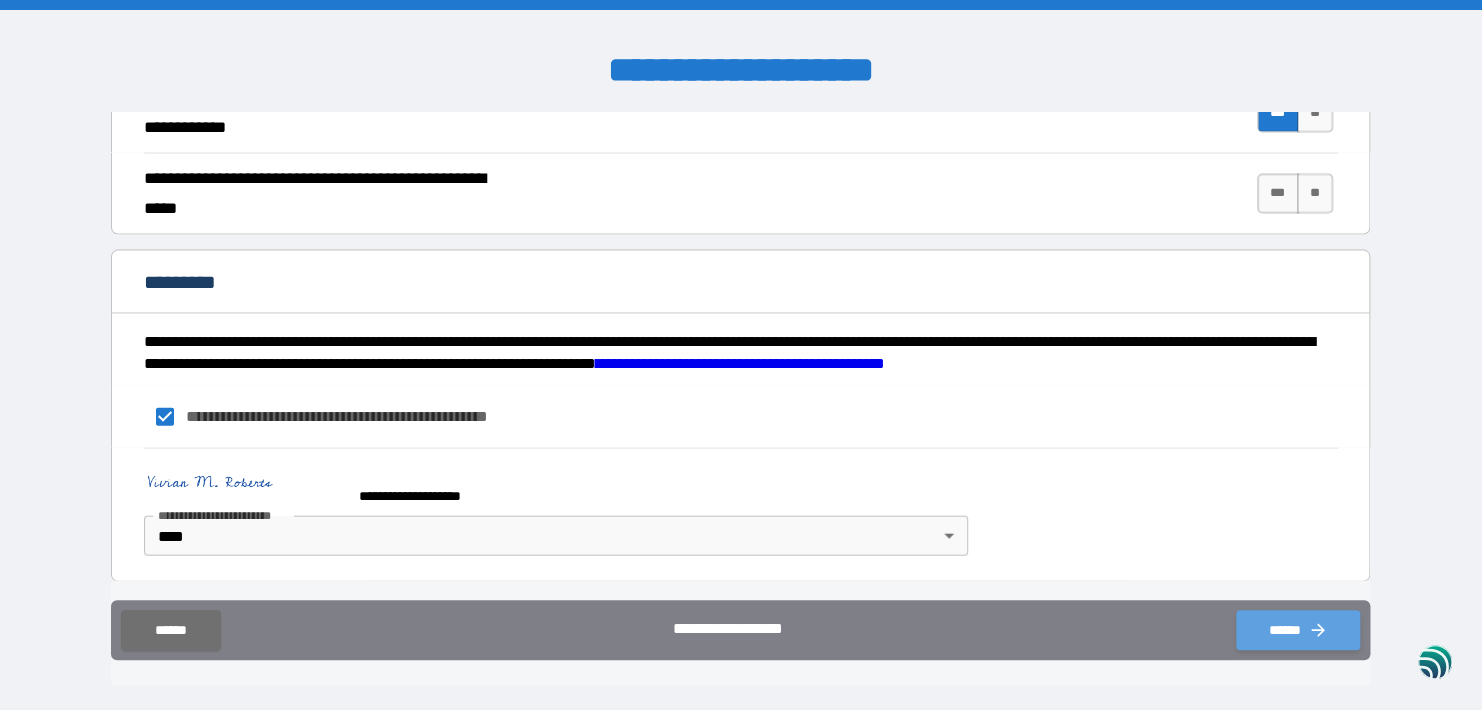 drag, startPoint x: 1279, startPoint y: 627, endPoint x: 1301, endPoint y: 612, distance: 26.627054 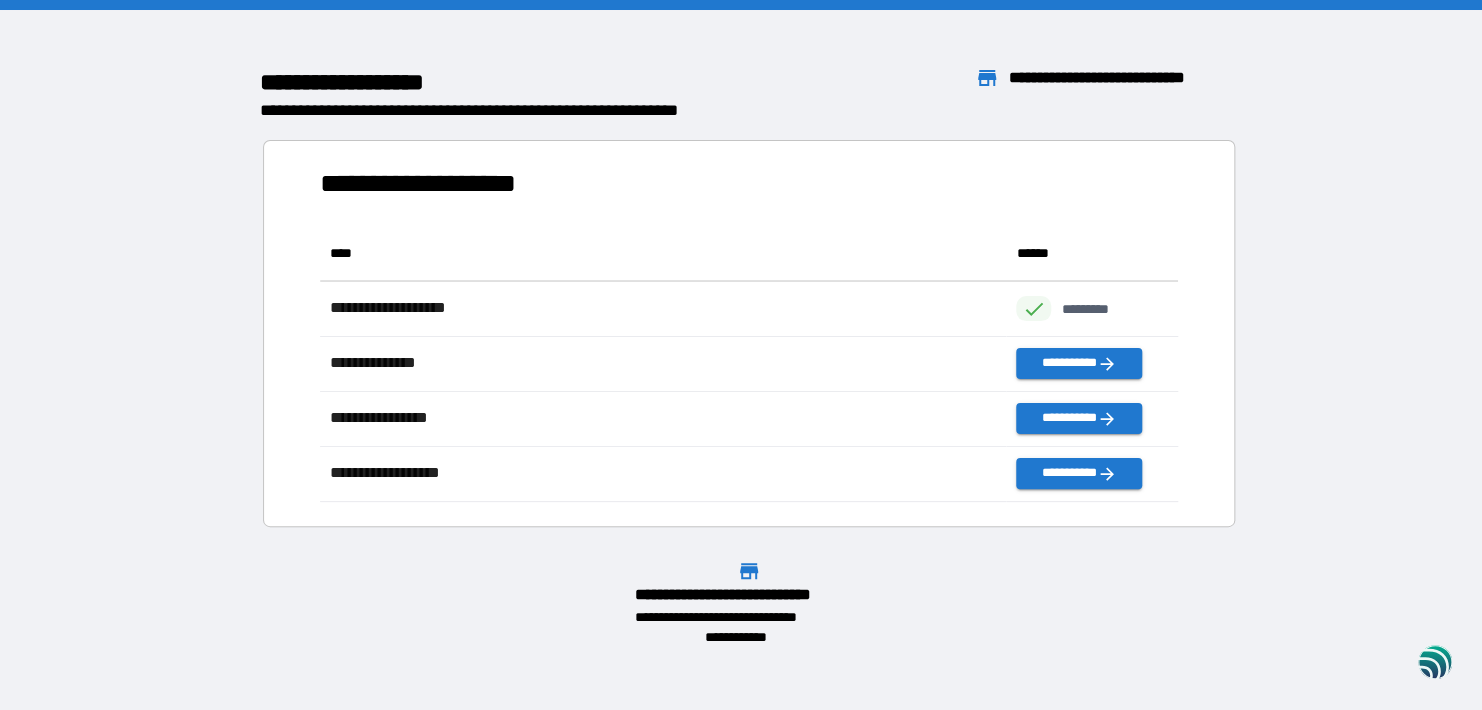 scroll, scrollTop: 16, scrollLeft: 16, axis: both 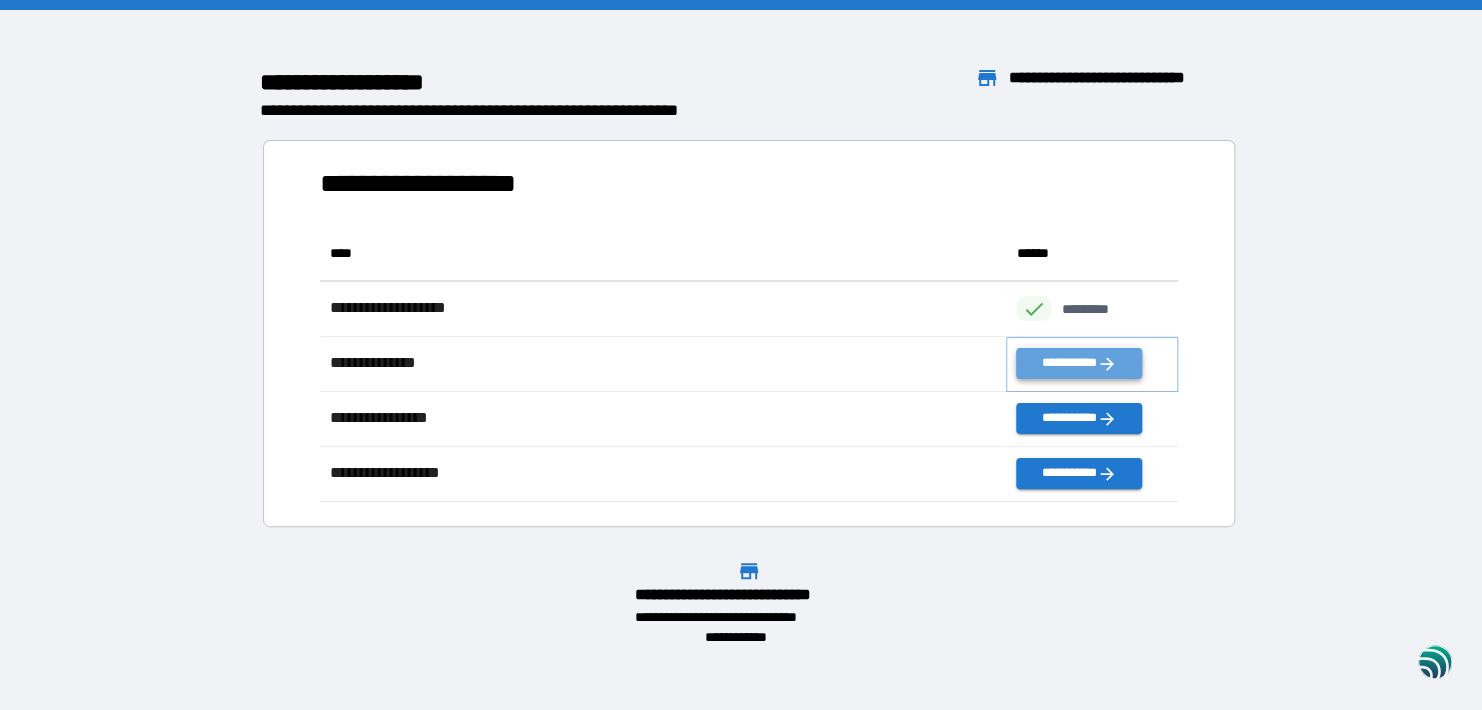 click on "**********" at bounding box center (1078, 363) 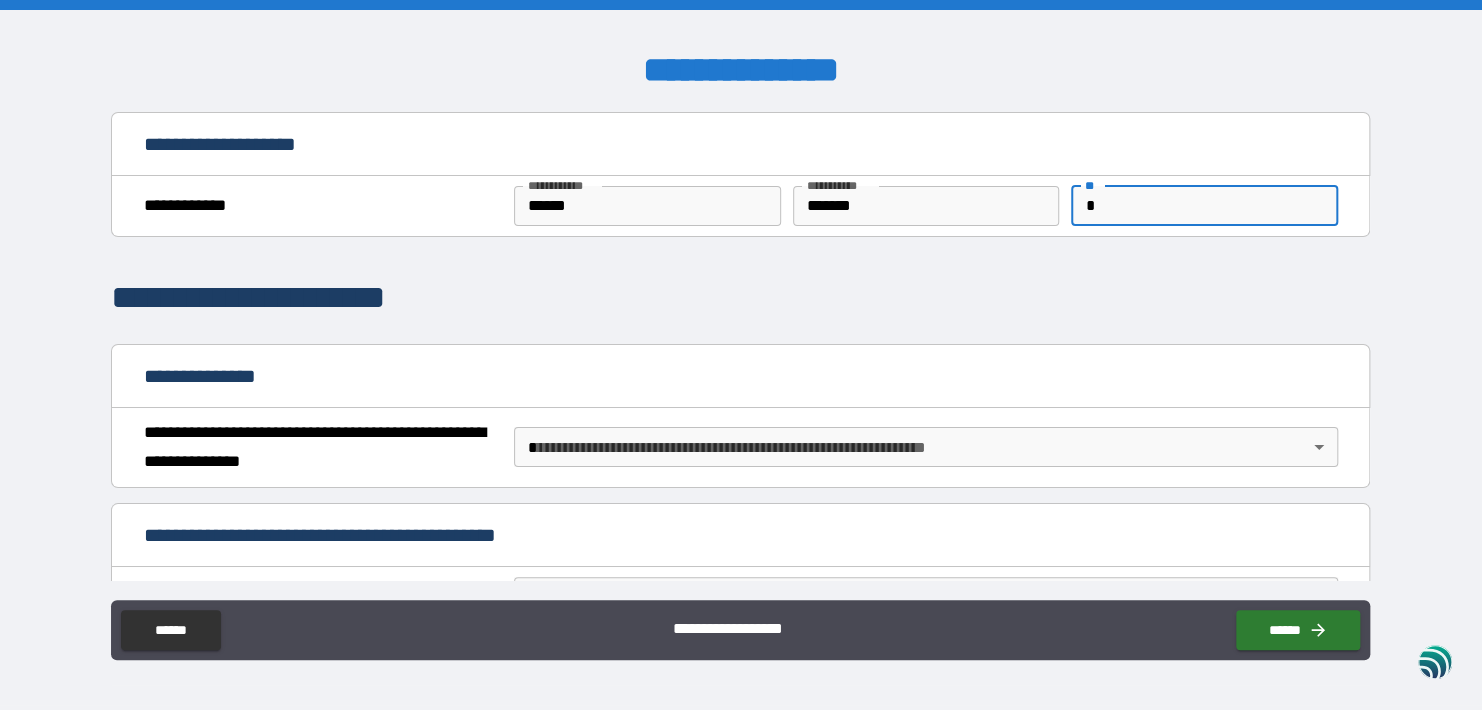type on "*" 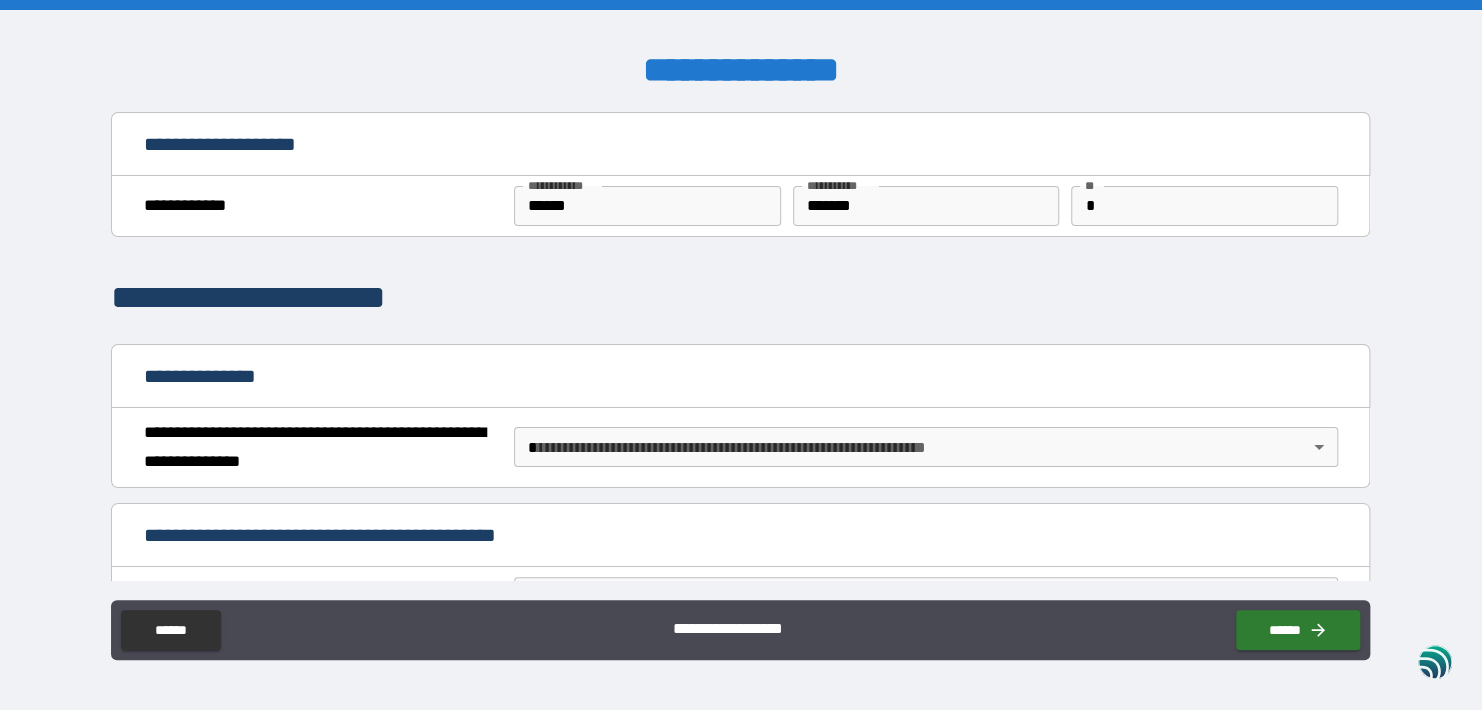 click on "**********" at bounding box center (740, 71) 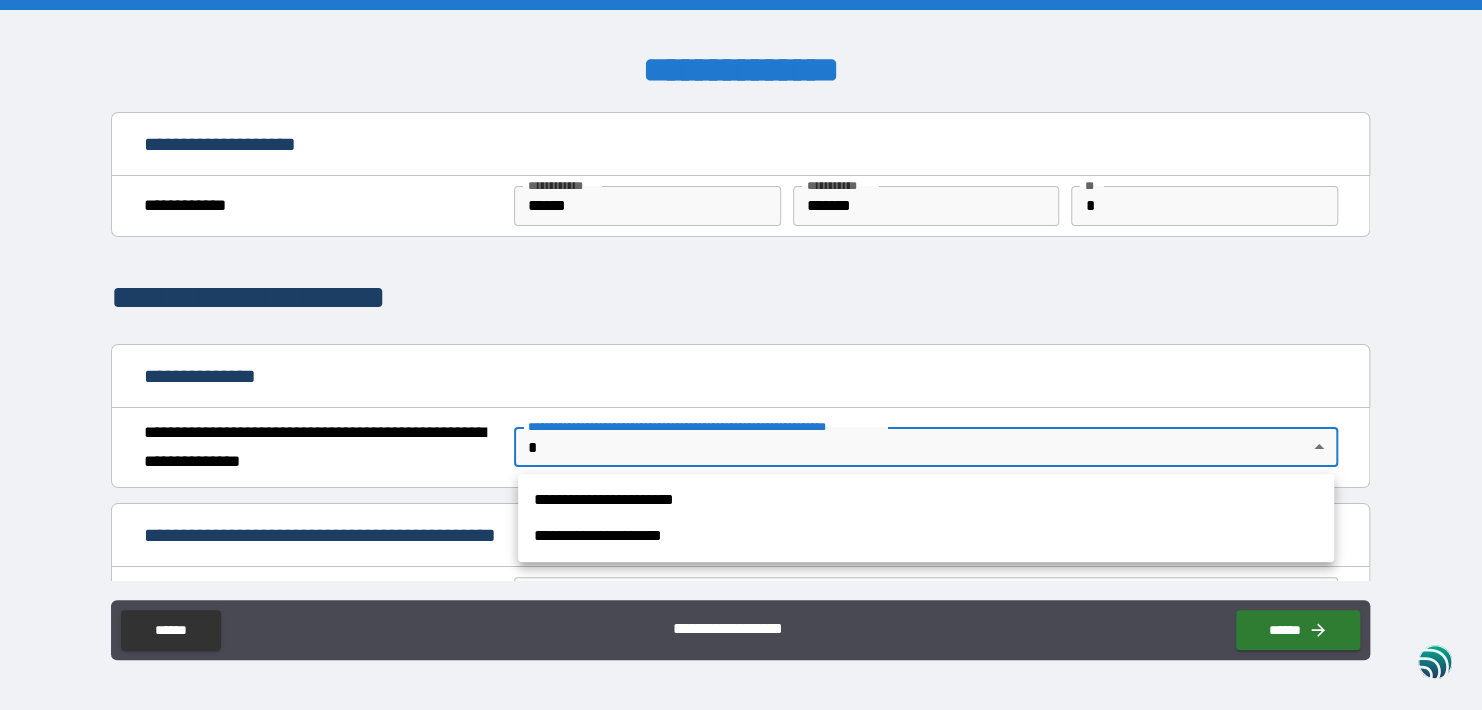 click on "**********" at bounding box center (741, 355) 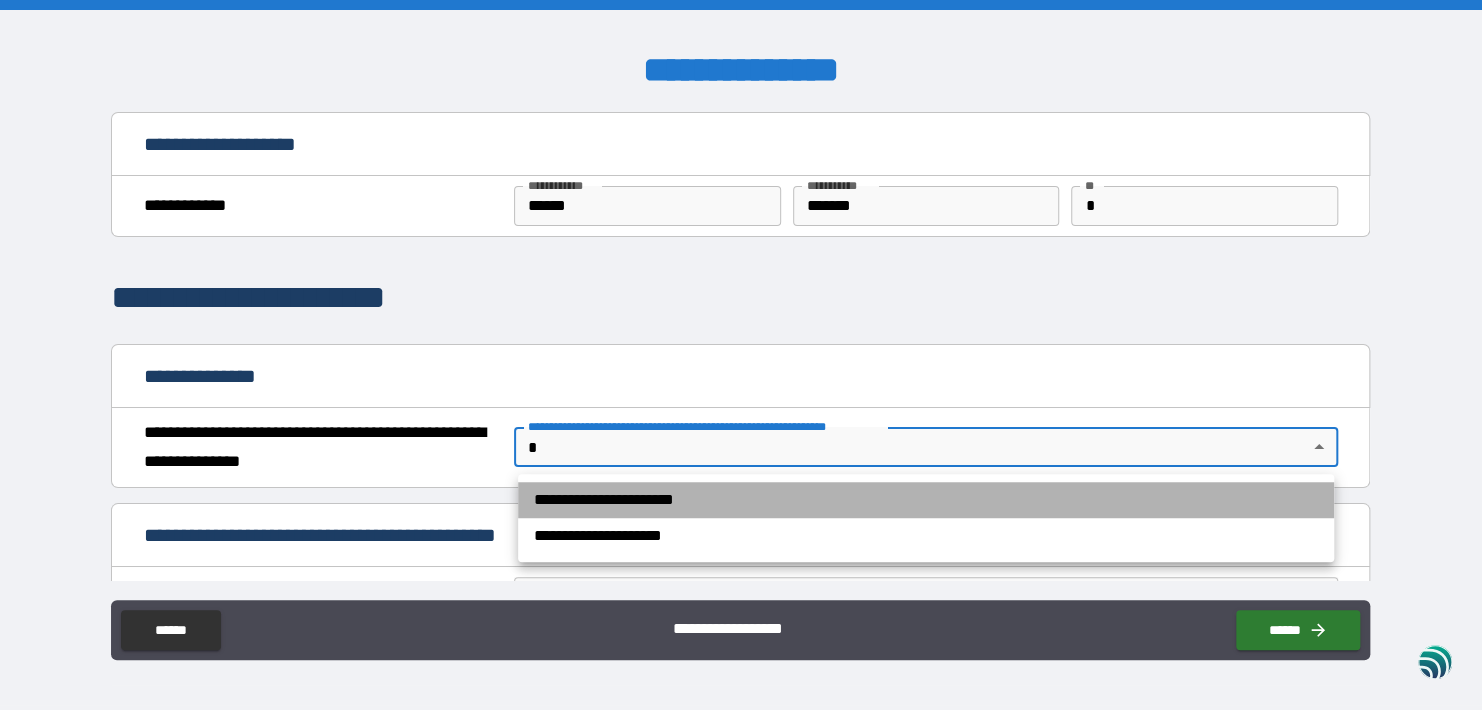 click on "**********" at bounding box center [926, 500] 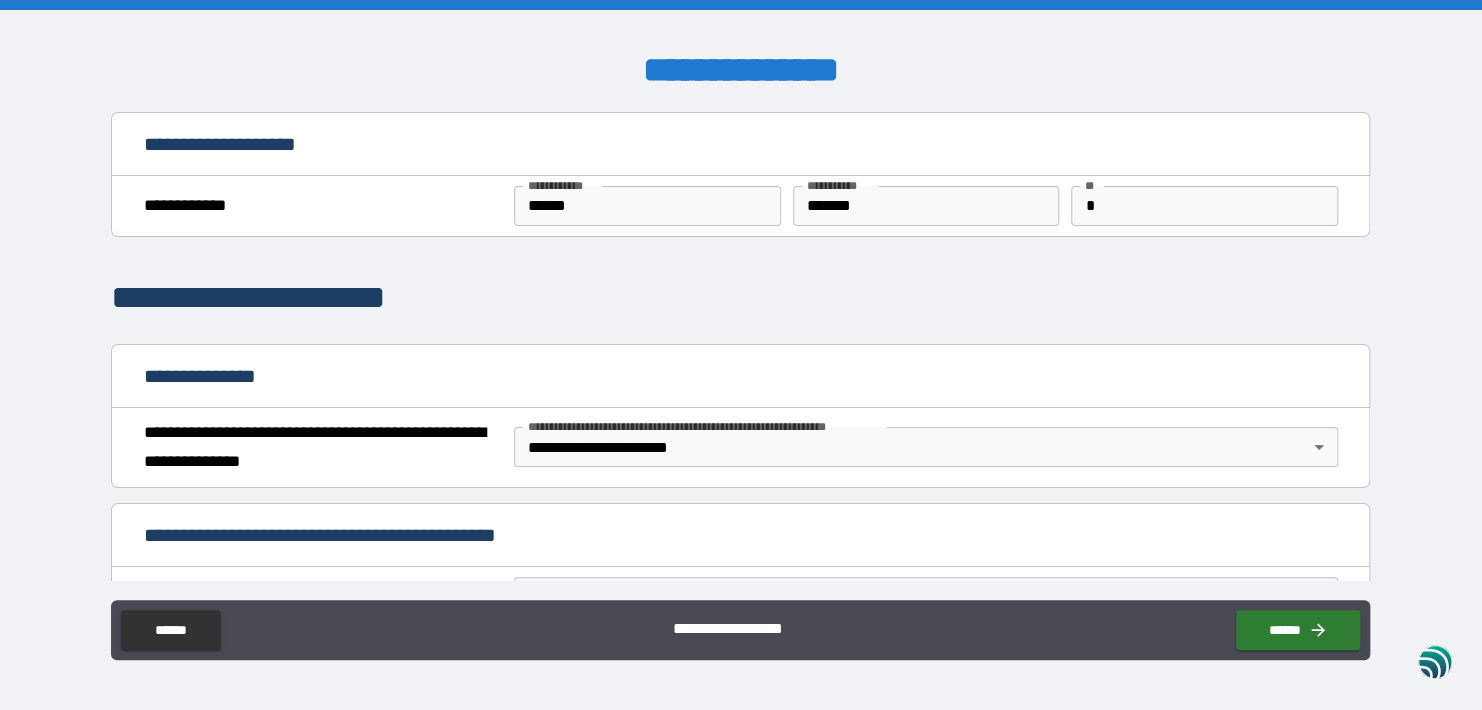 click on "**********" at bounding box center [741, 537] 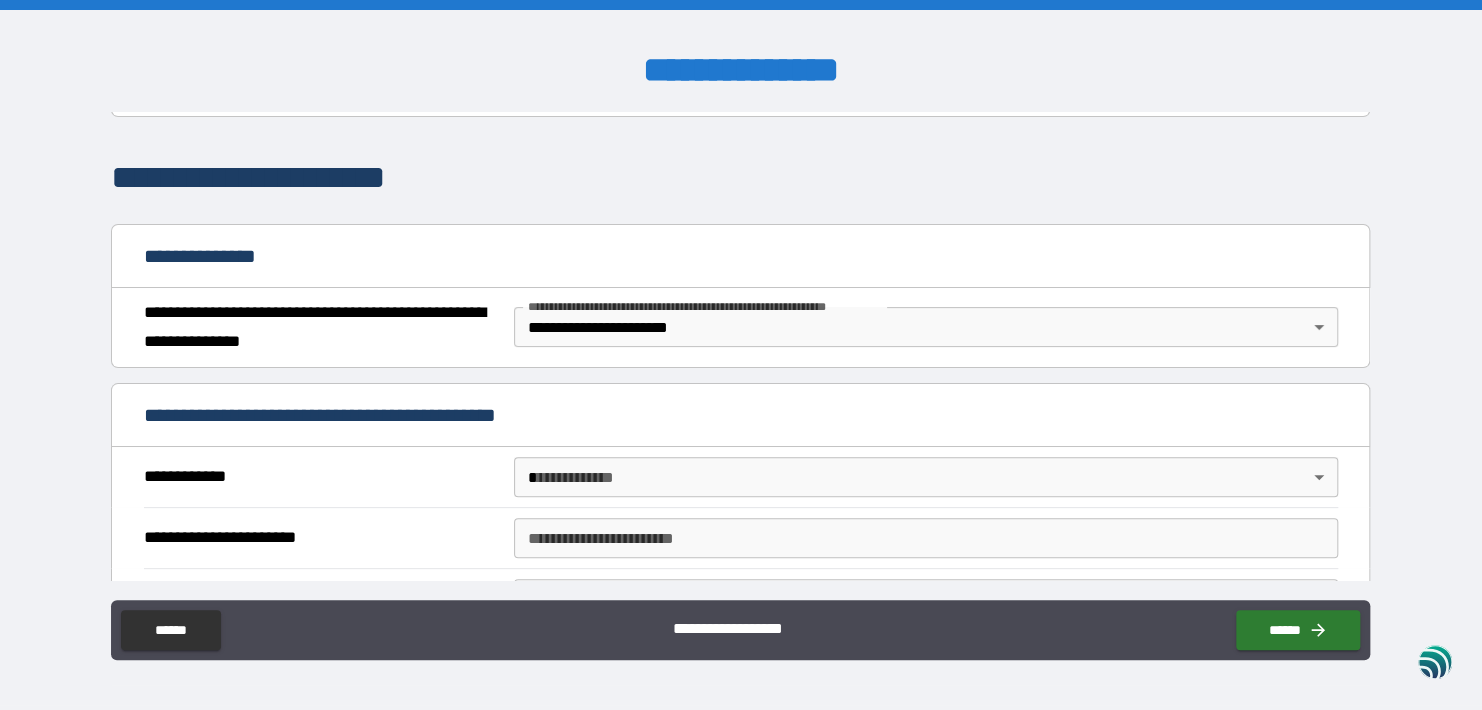 scroll, scrollTop: 160, scrollLeft: 0, axis: vertical 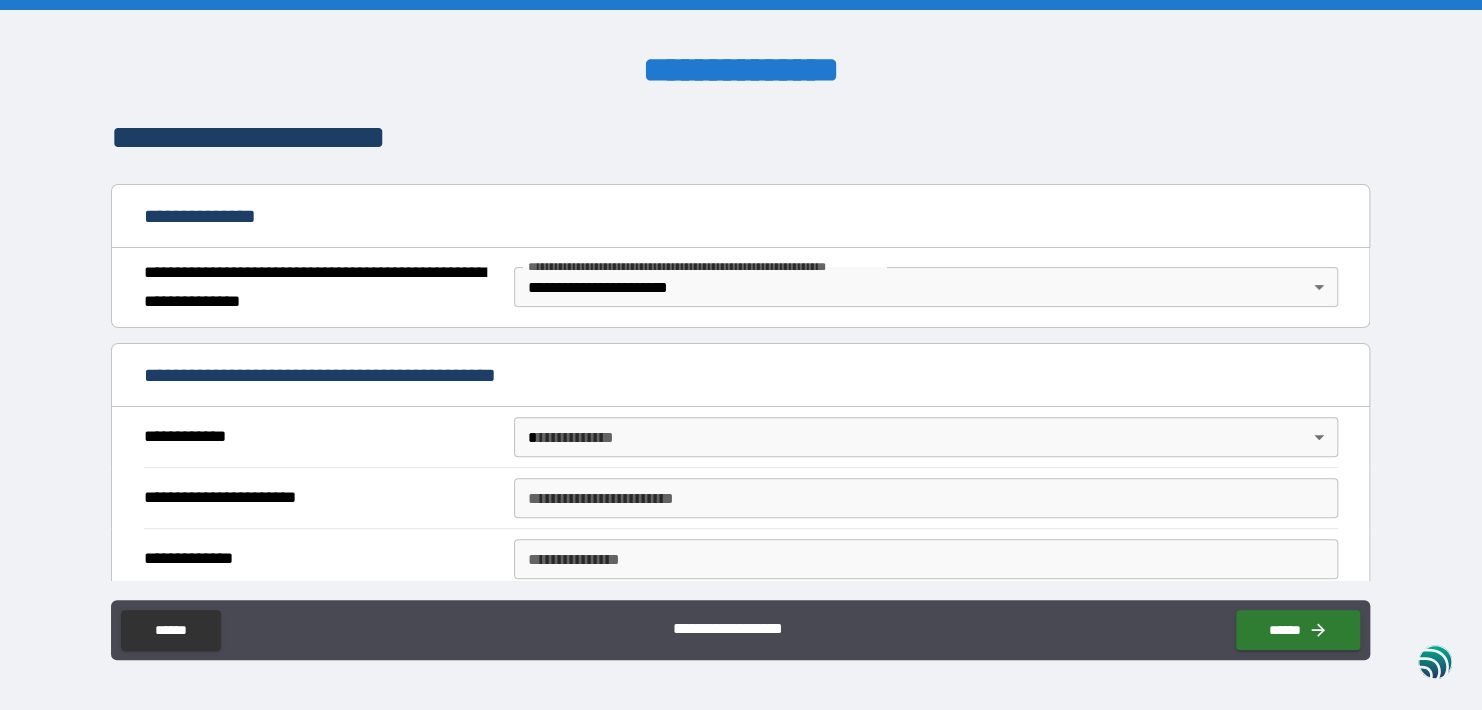 click on "**********" at bounding box center [740, 71] 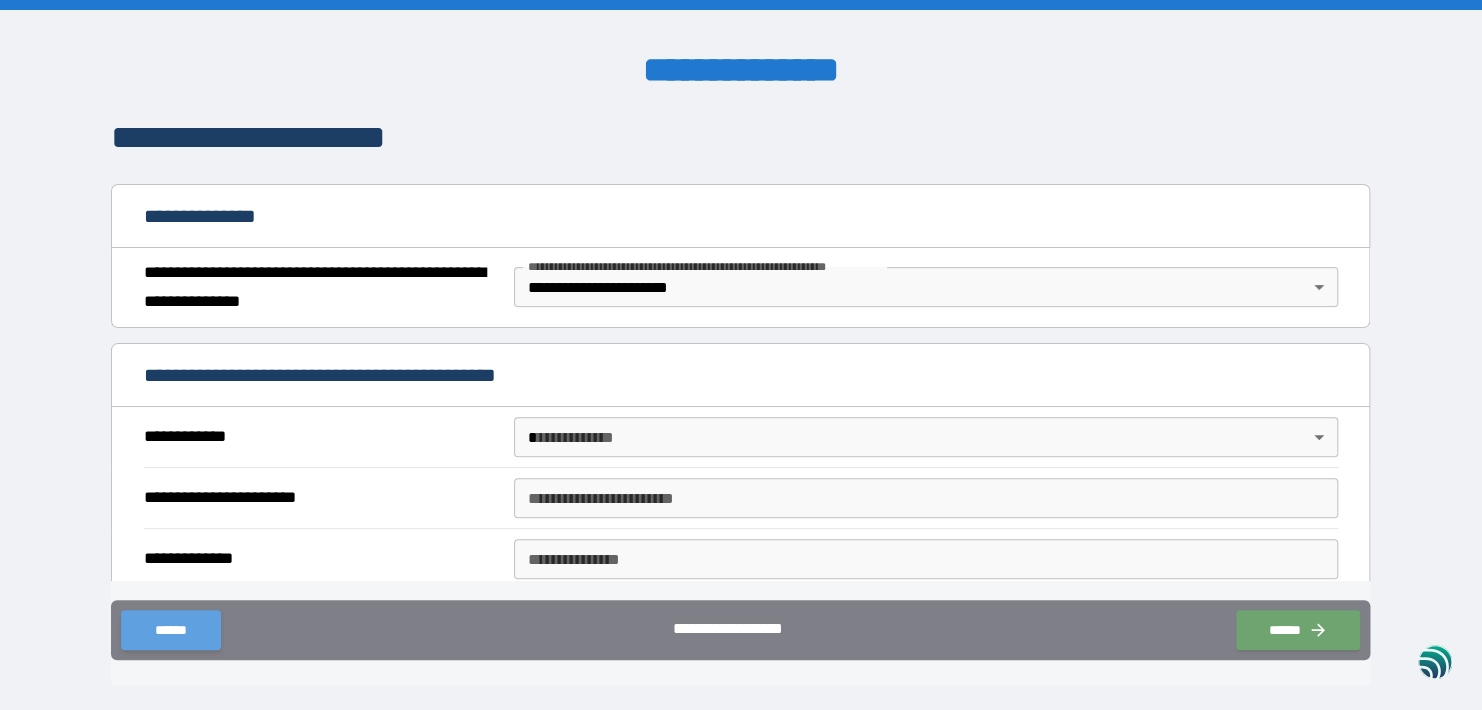 click on "******" at bounding box center (170, 630) 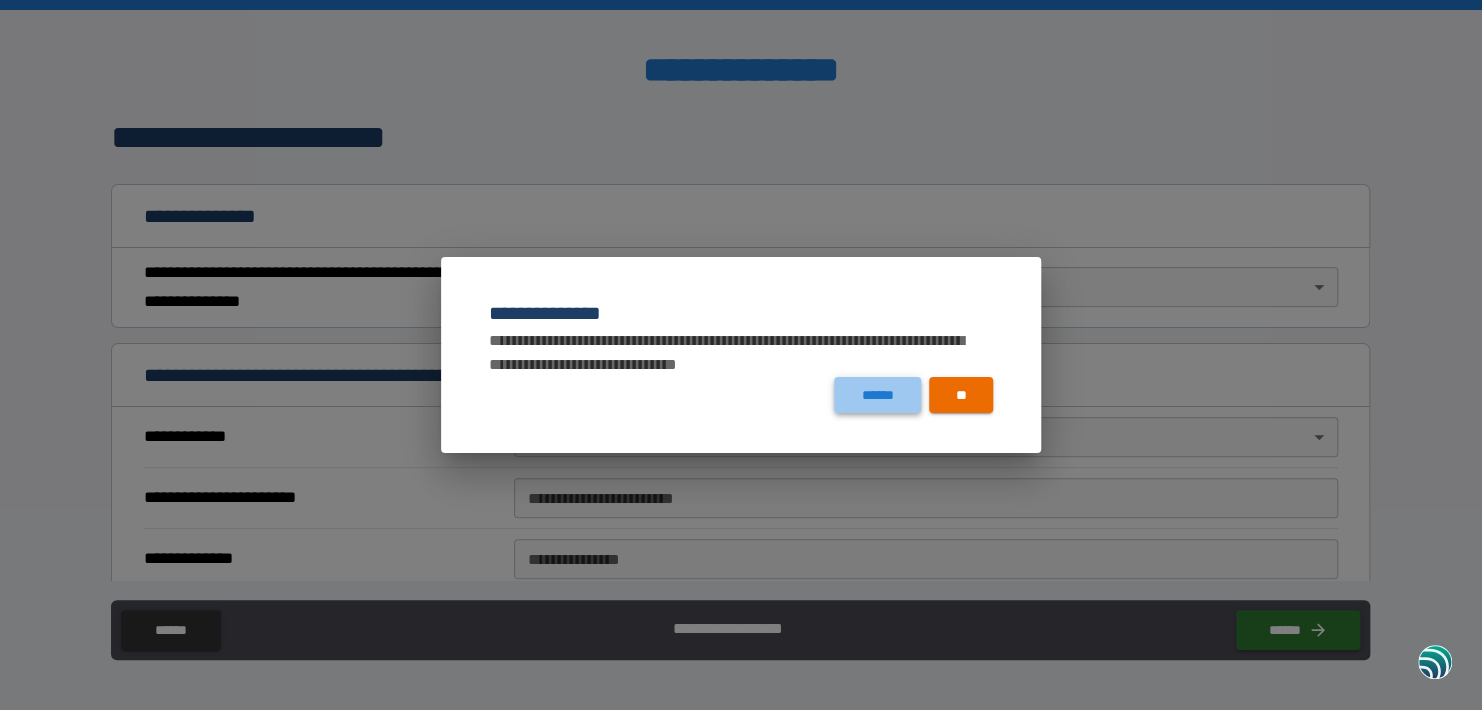 click on "******" at bounding box center (877, 395) 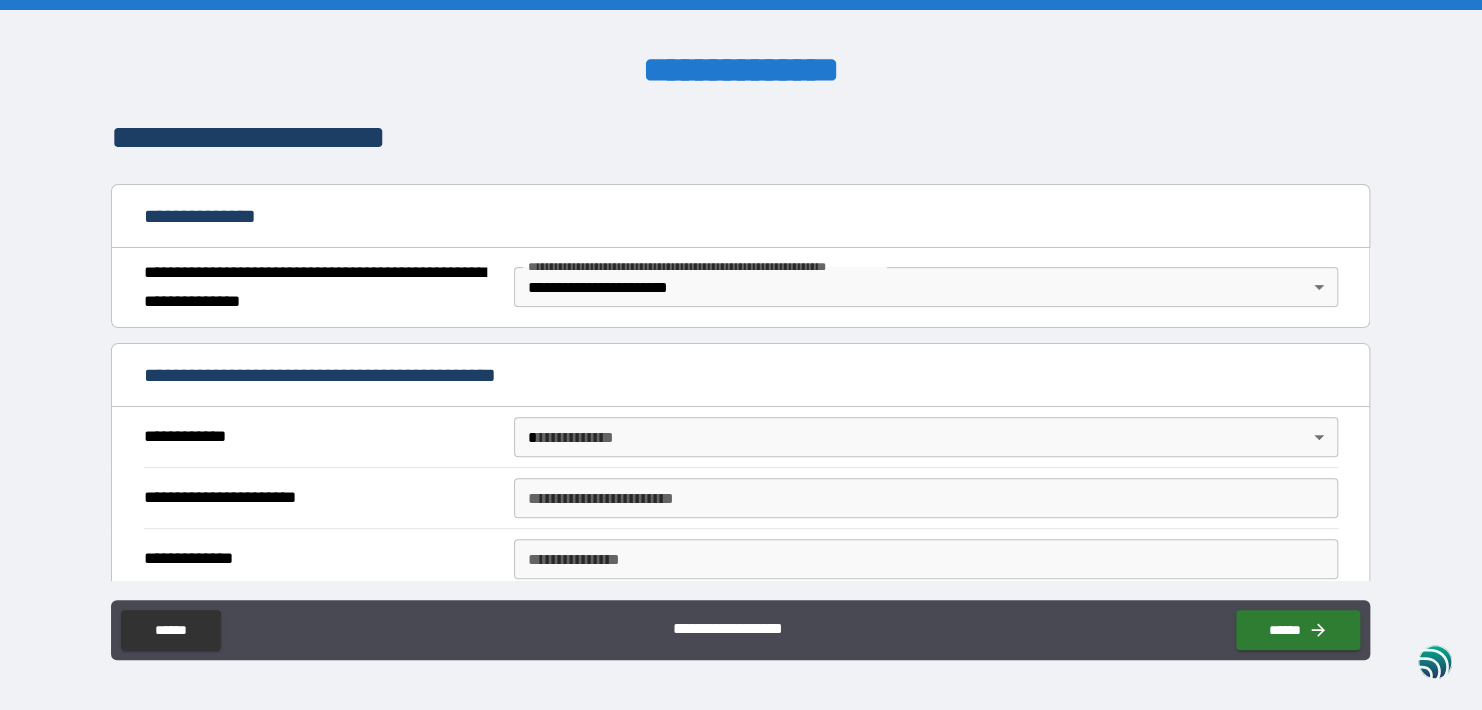 click on "**********" at bounding box center (741, 355) 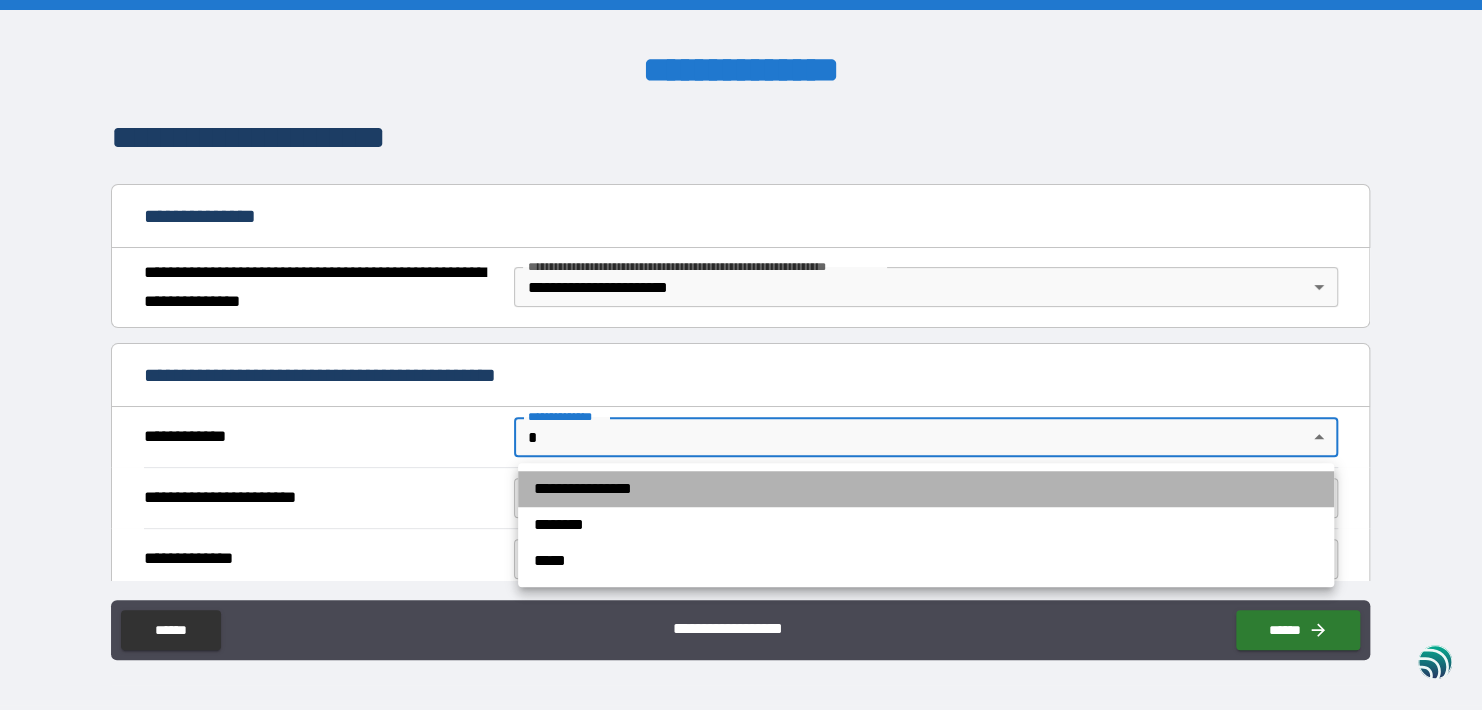 click on "**********" at bounding box center (926, 489) 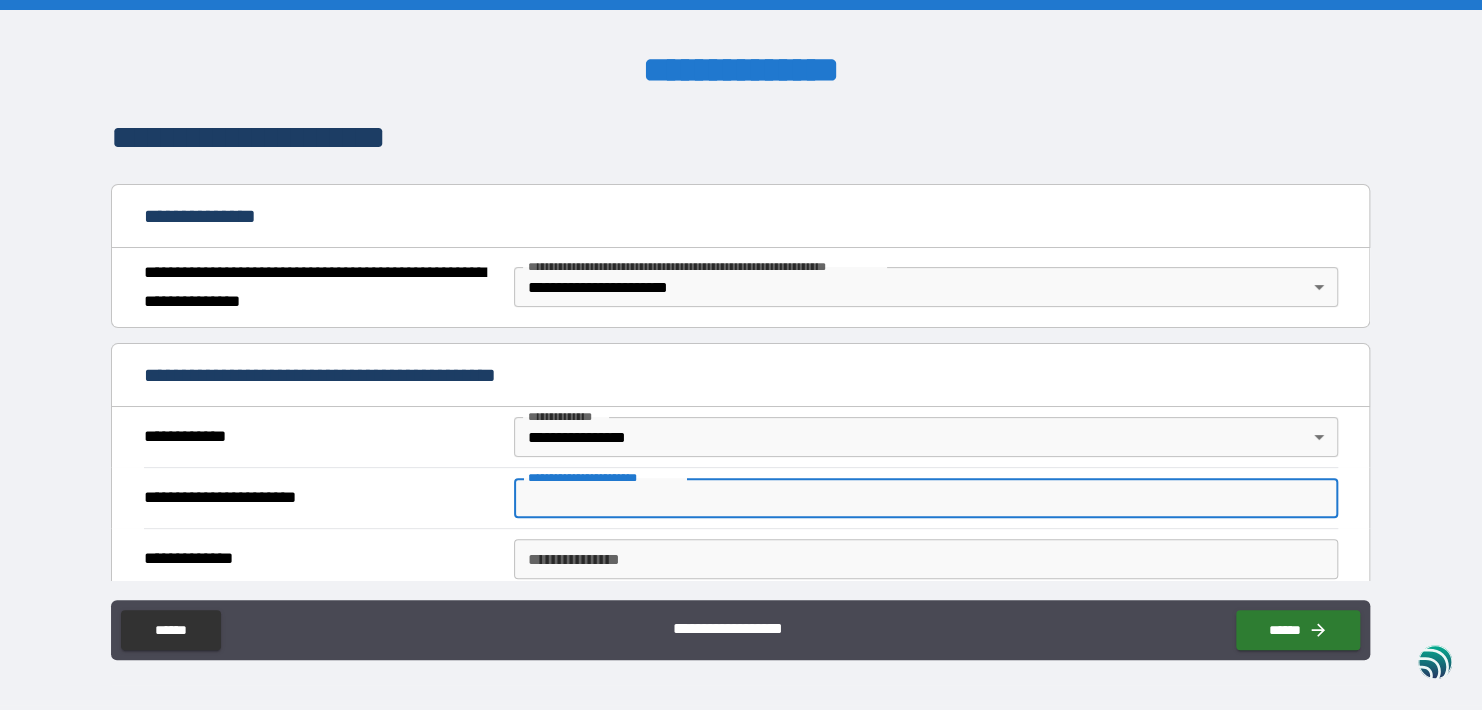 click on "**********" at bounding box center (926, 498) 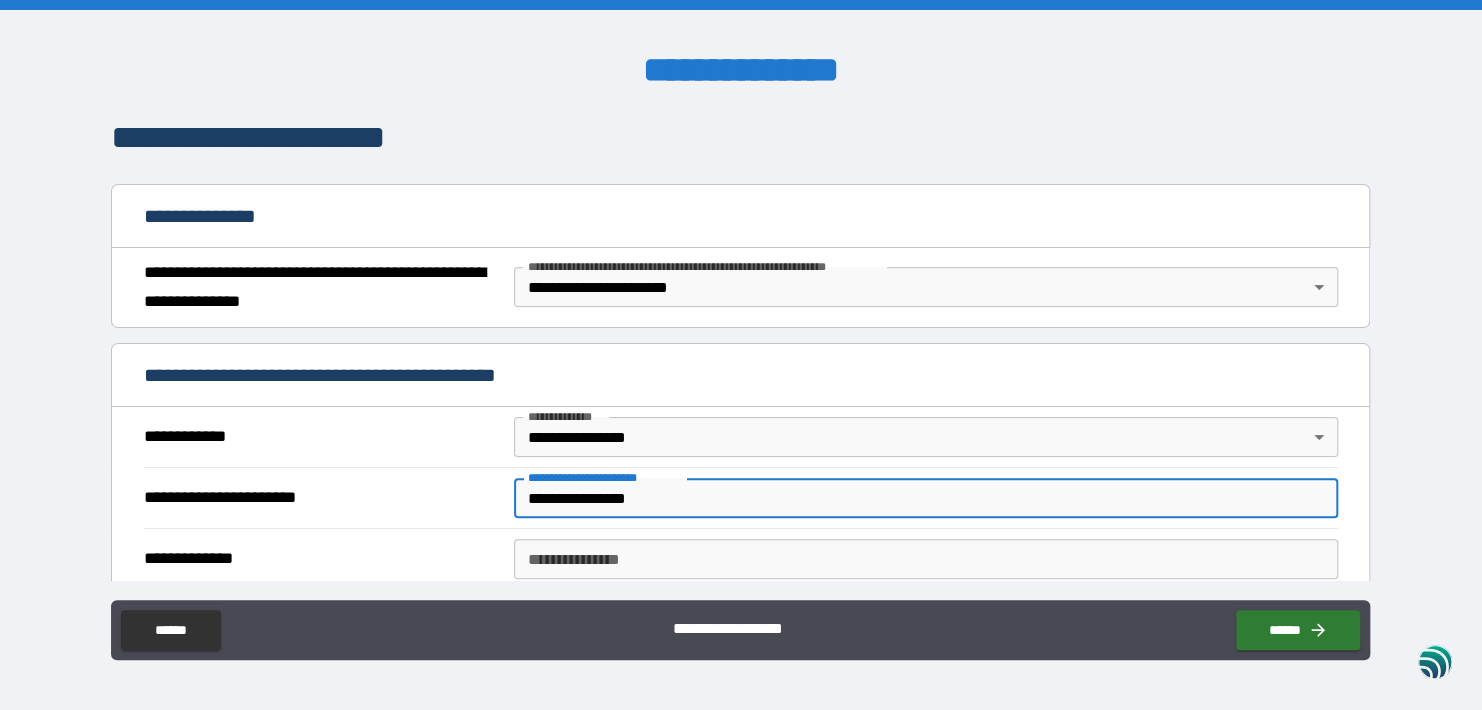 type on "**********" 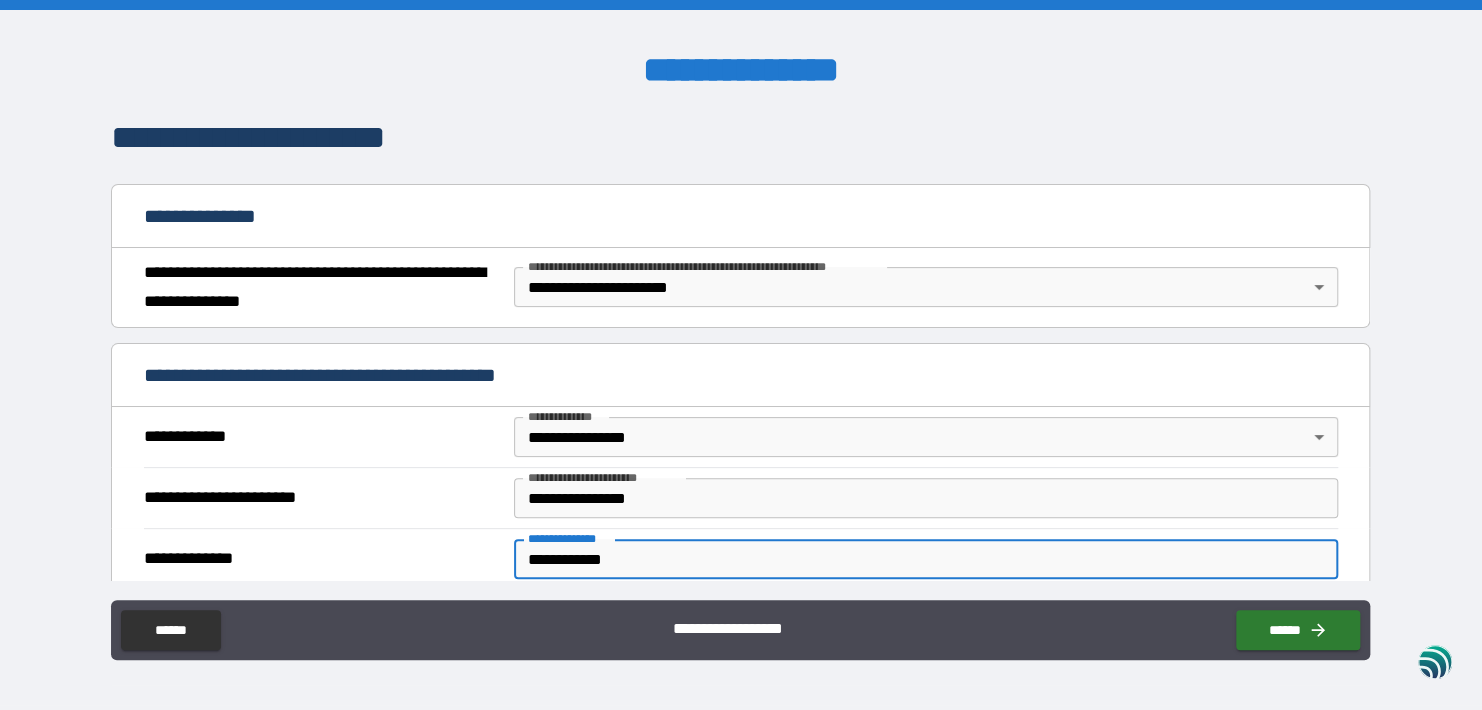 scroll, scrollTop: 568, scrollLeft: 0, axis: vertical 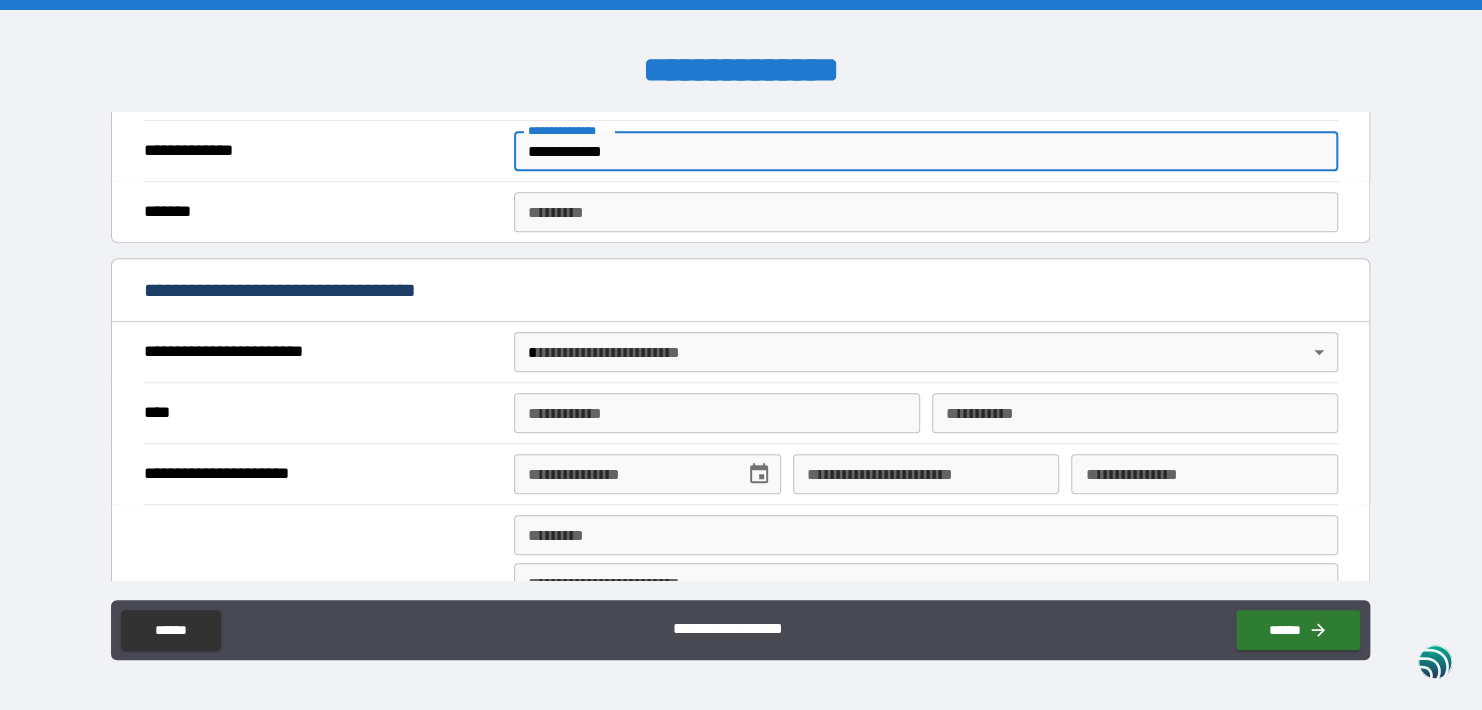 type on "**********" 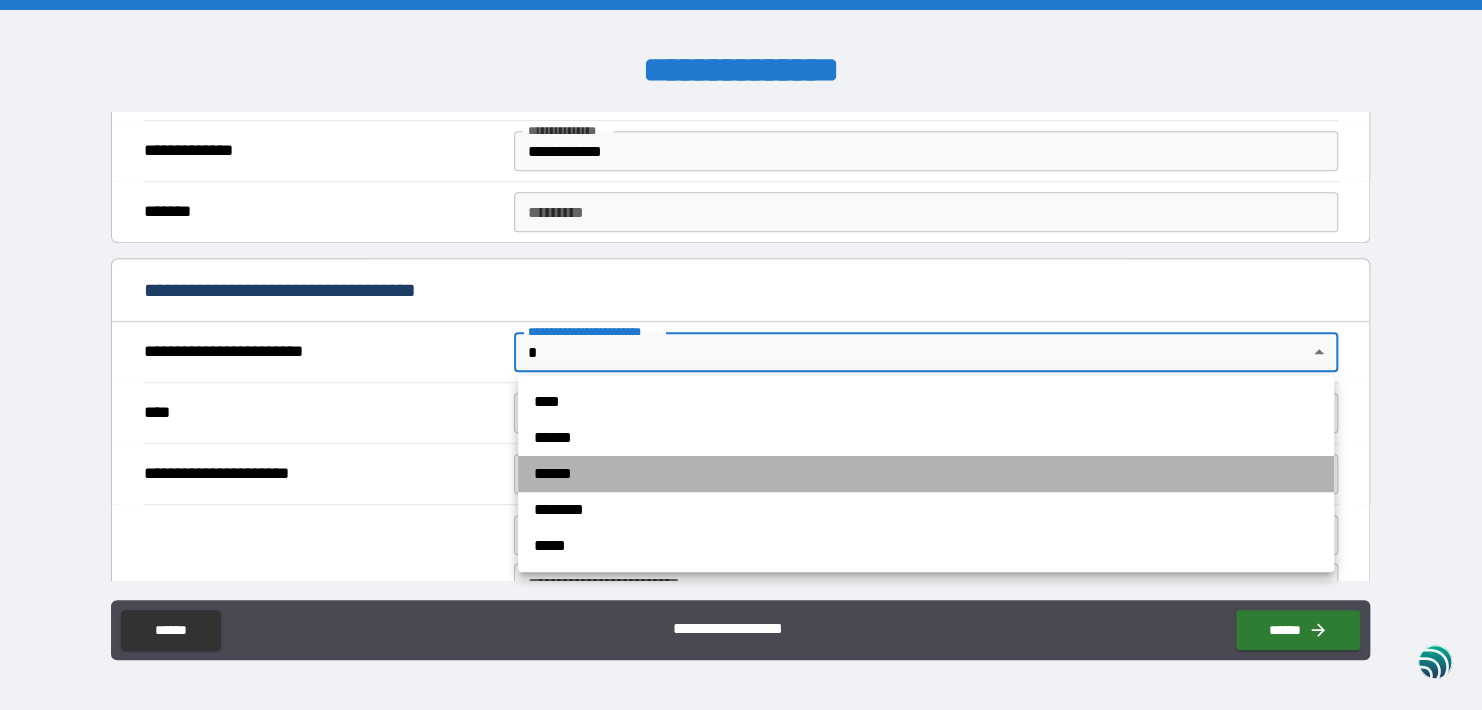click on "******" at bounding box center (926, 474) 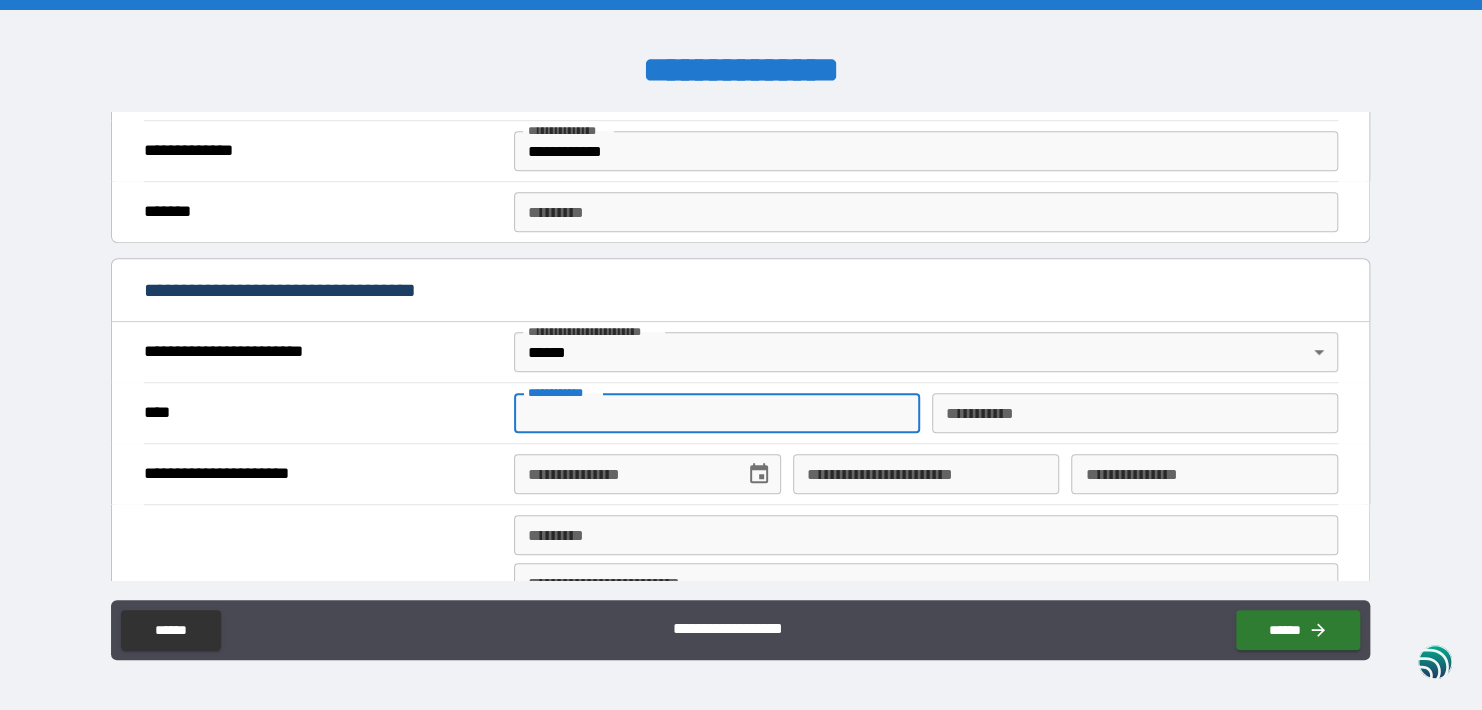 click on "**********" at bounding box center [717, 413] 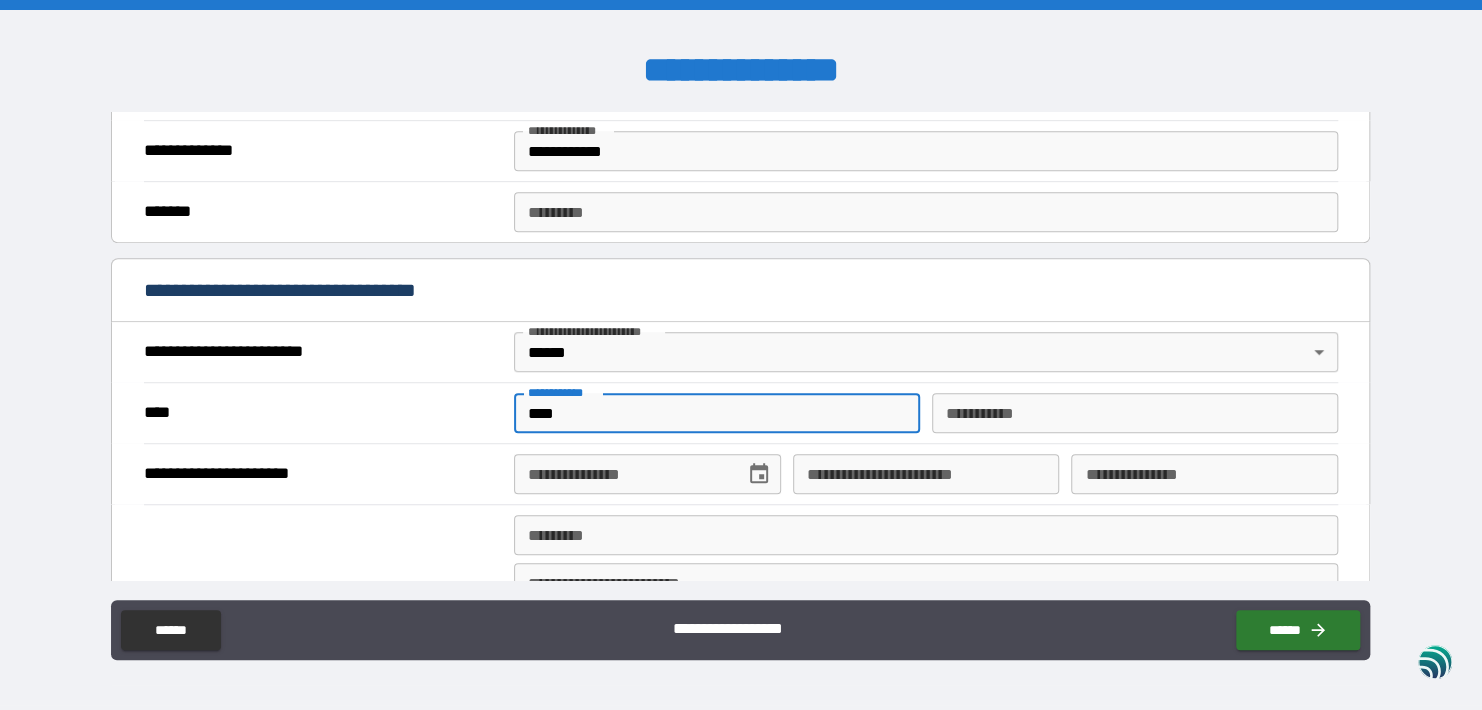 type on "*****" 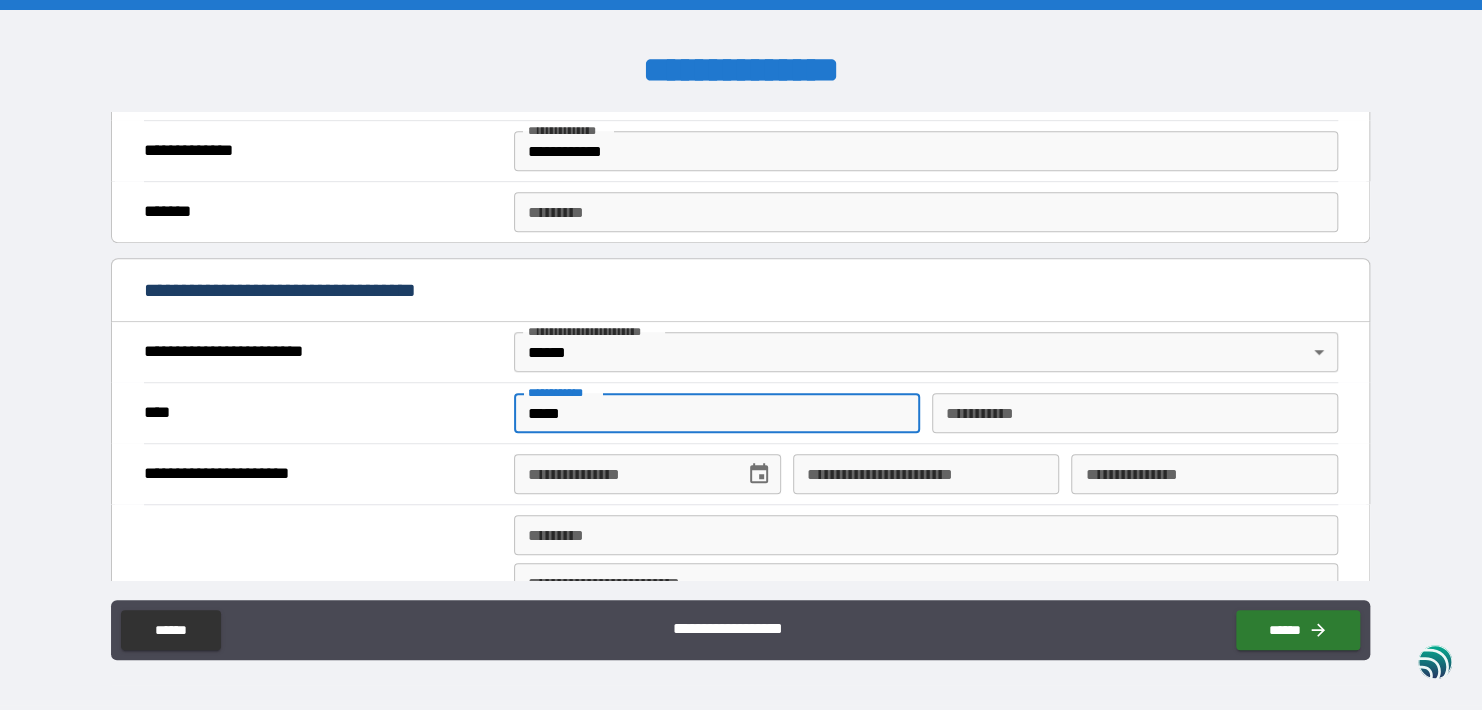type on "*******" 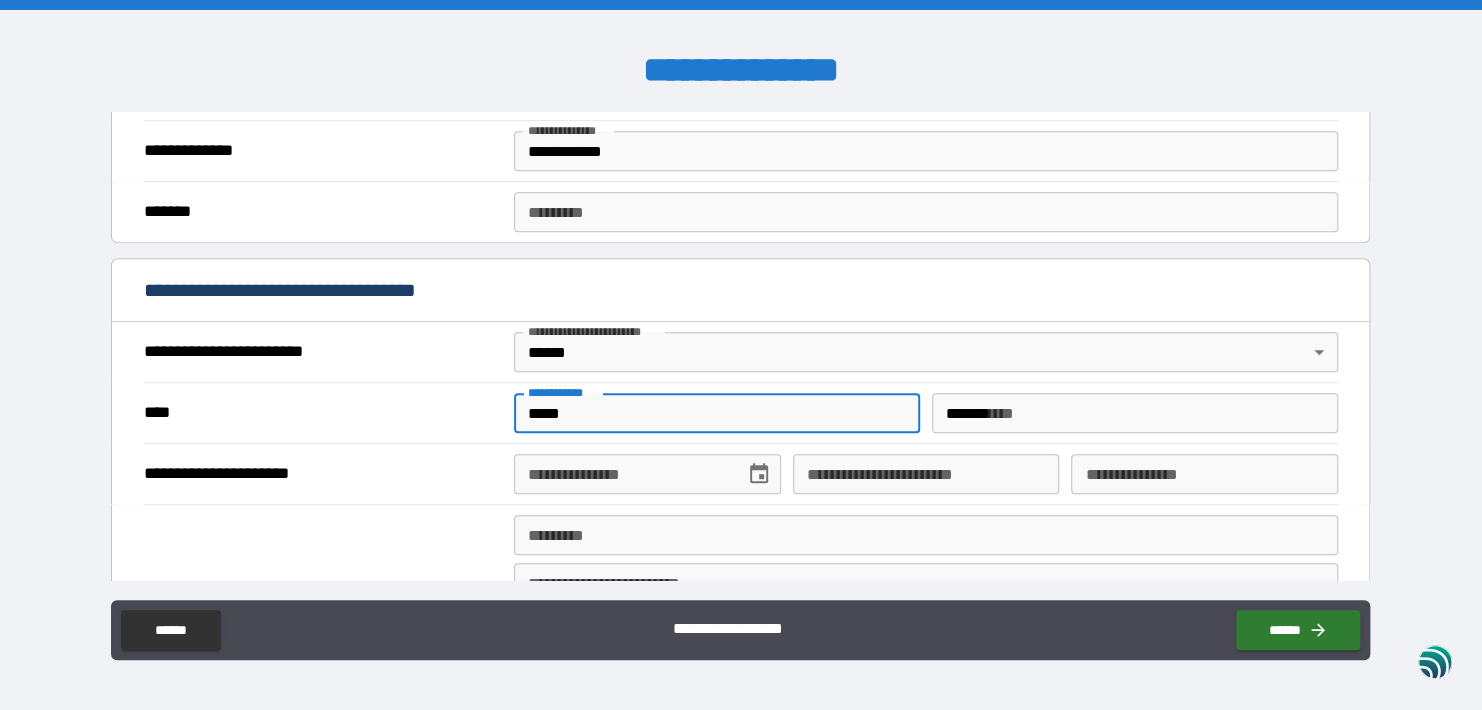 type on "**********" 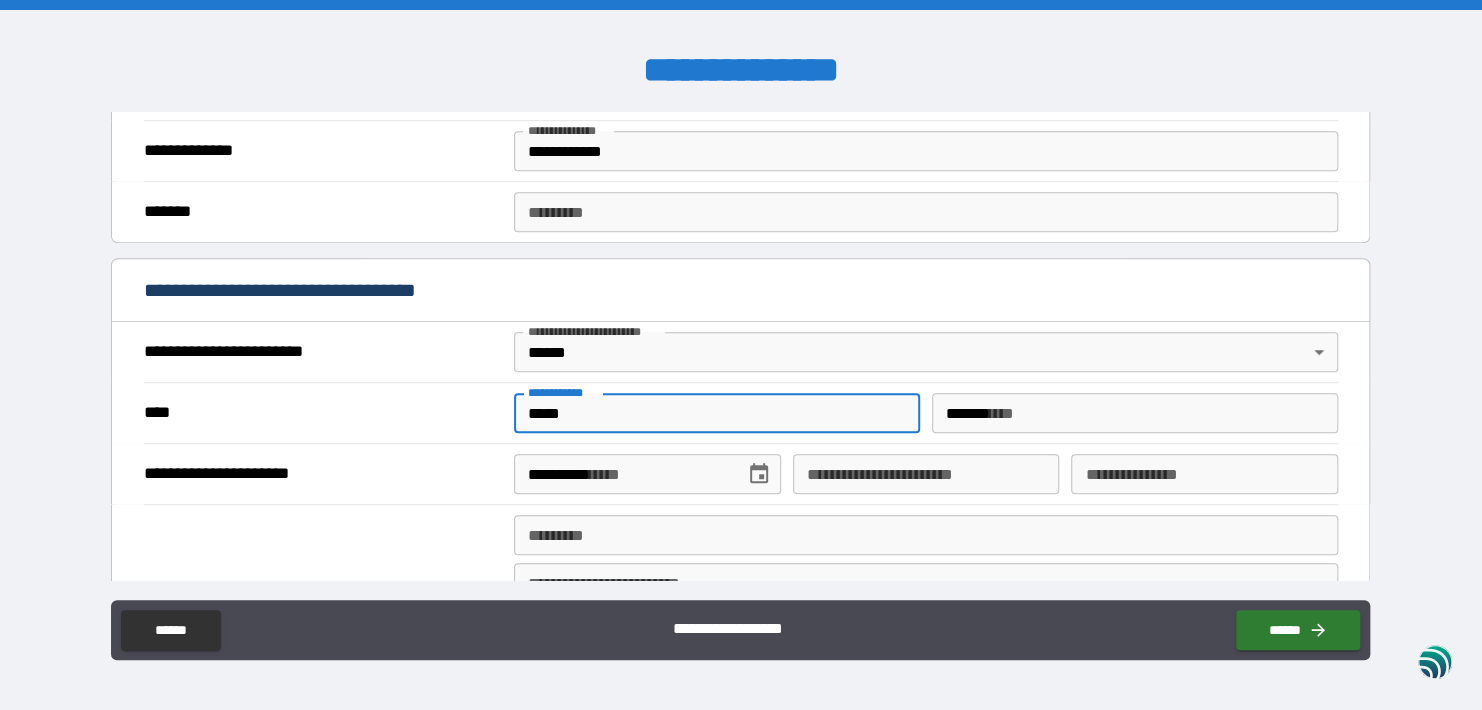 type on "**********" 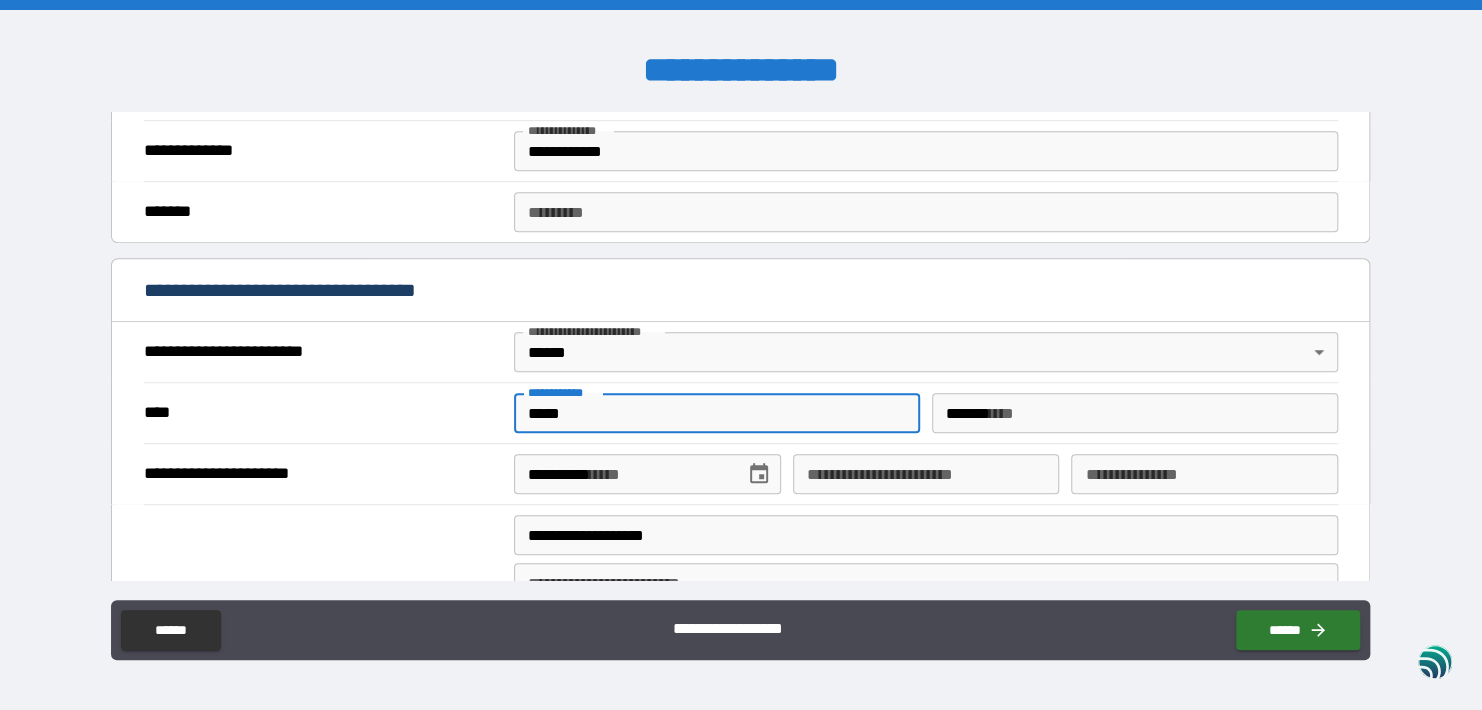 type on "***" 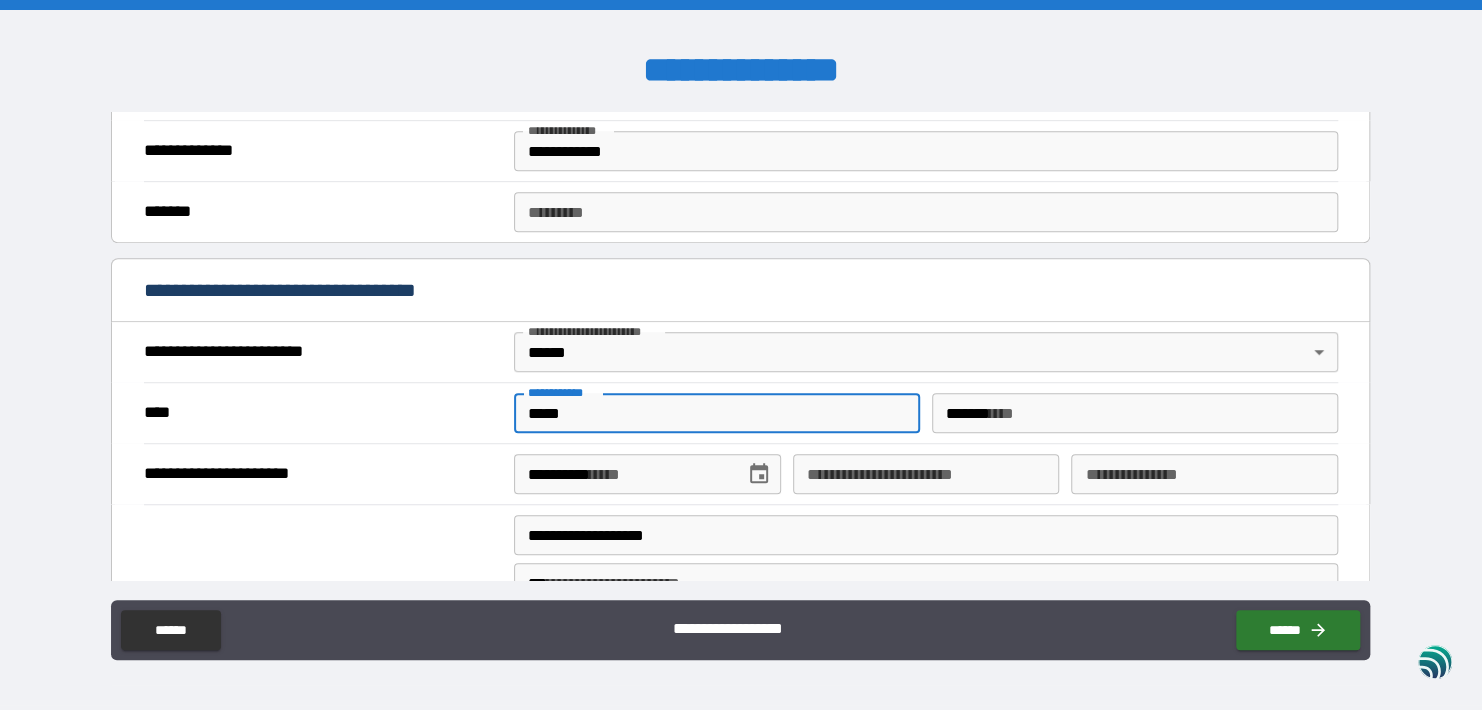 type on "*******" 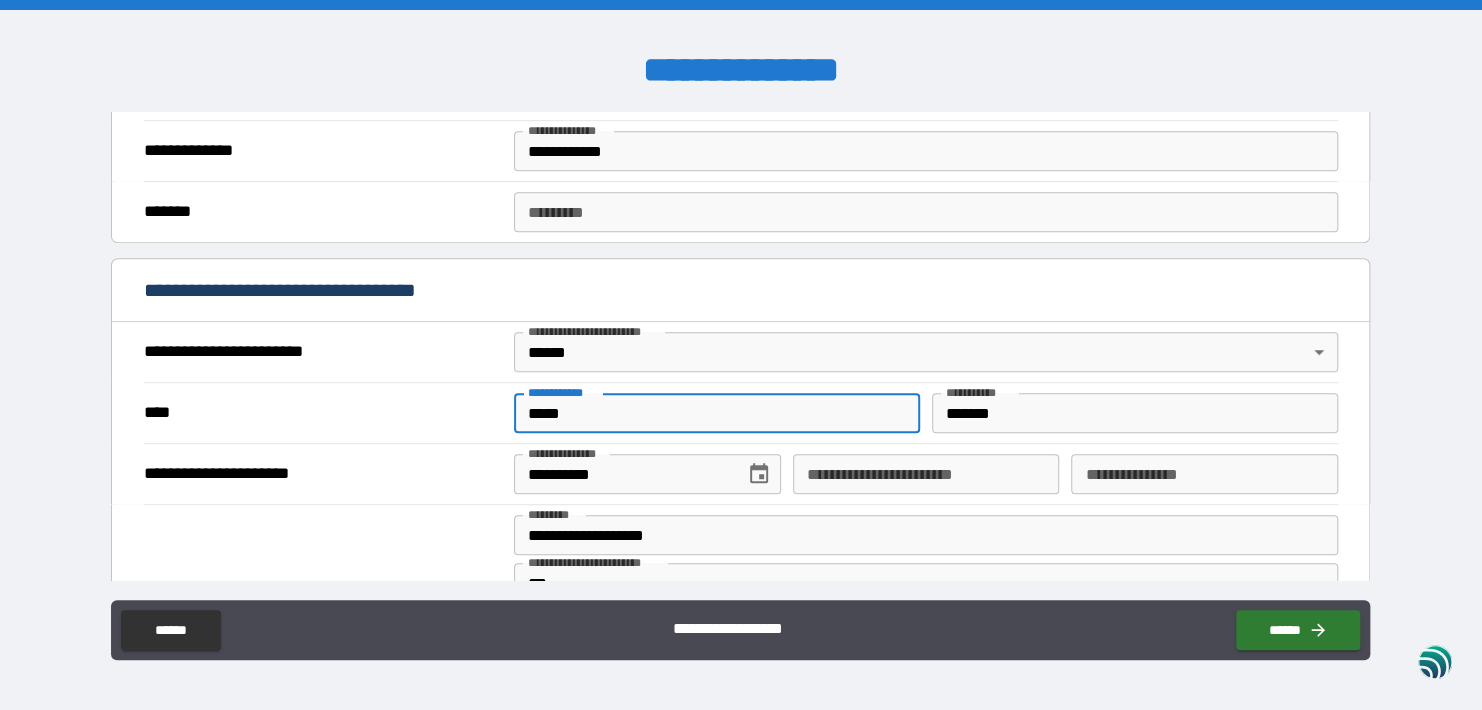 type on "*****" 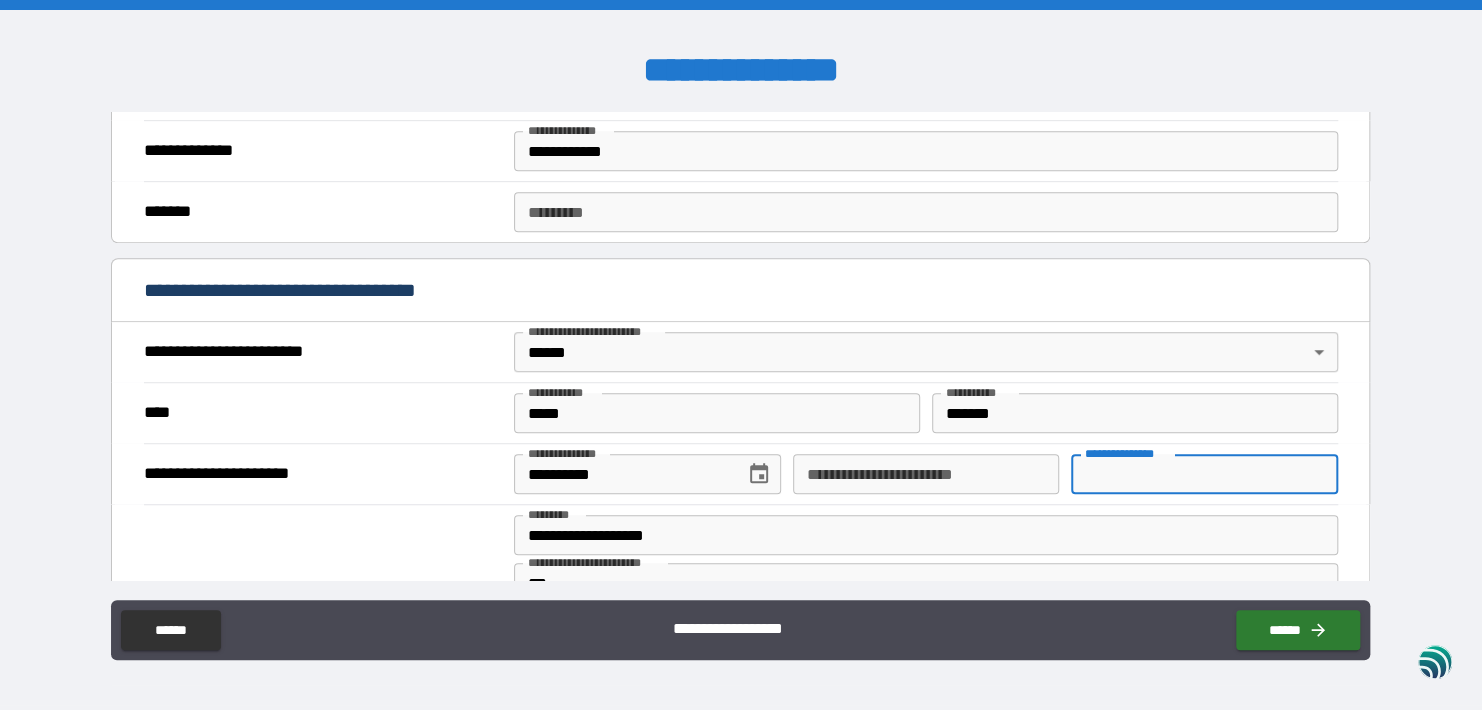 click on "**********" at bounding box center [1204, 474] 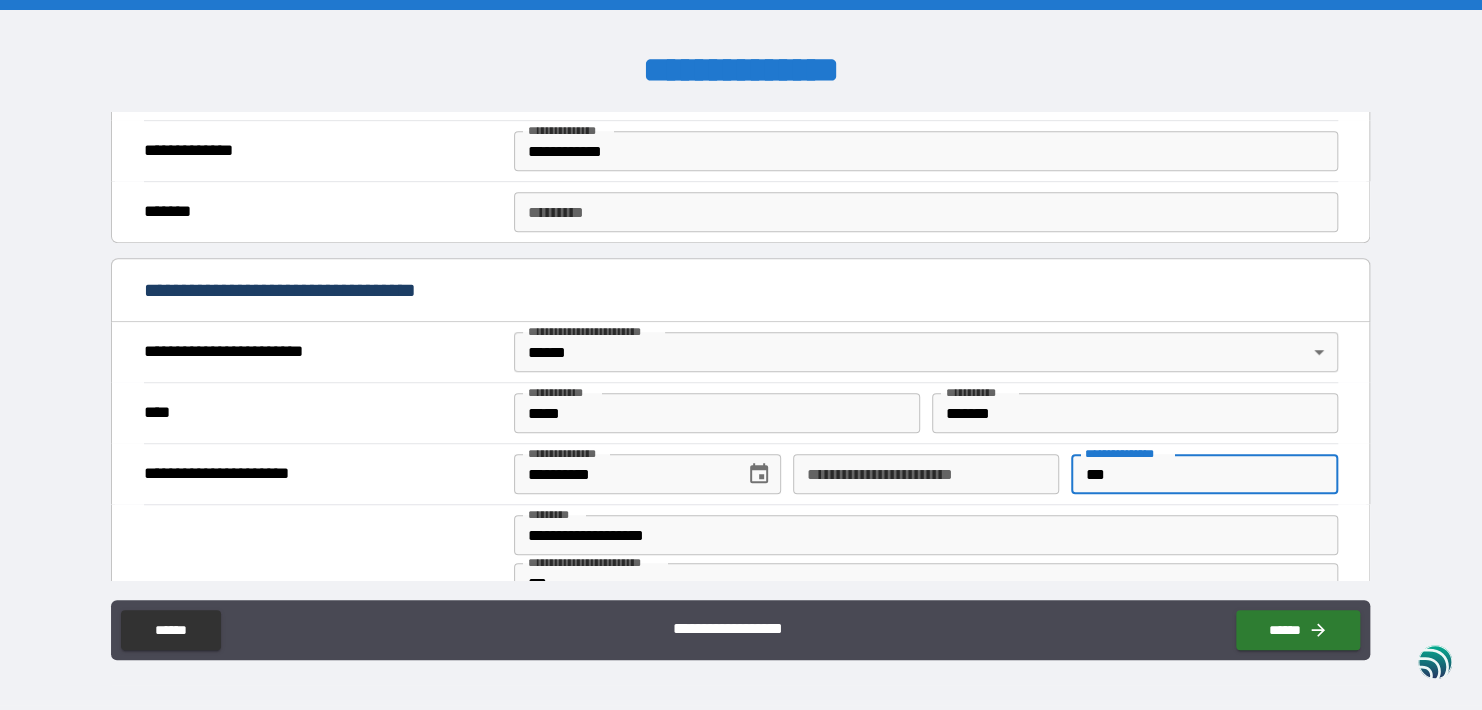 type on "***" 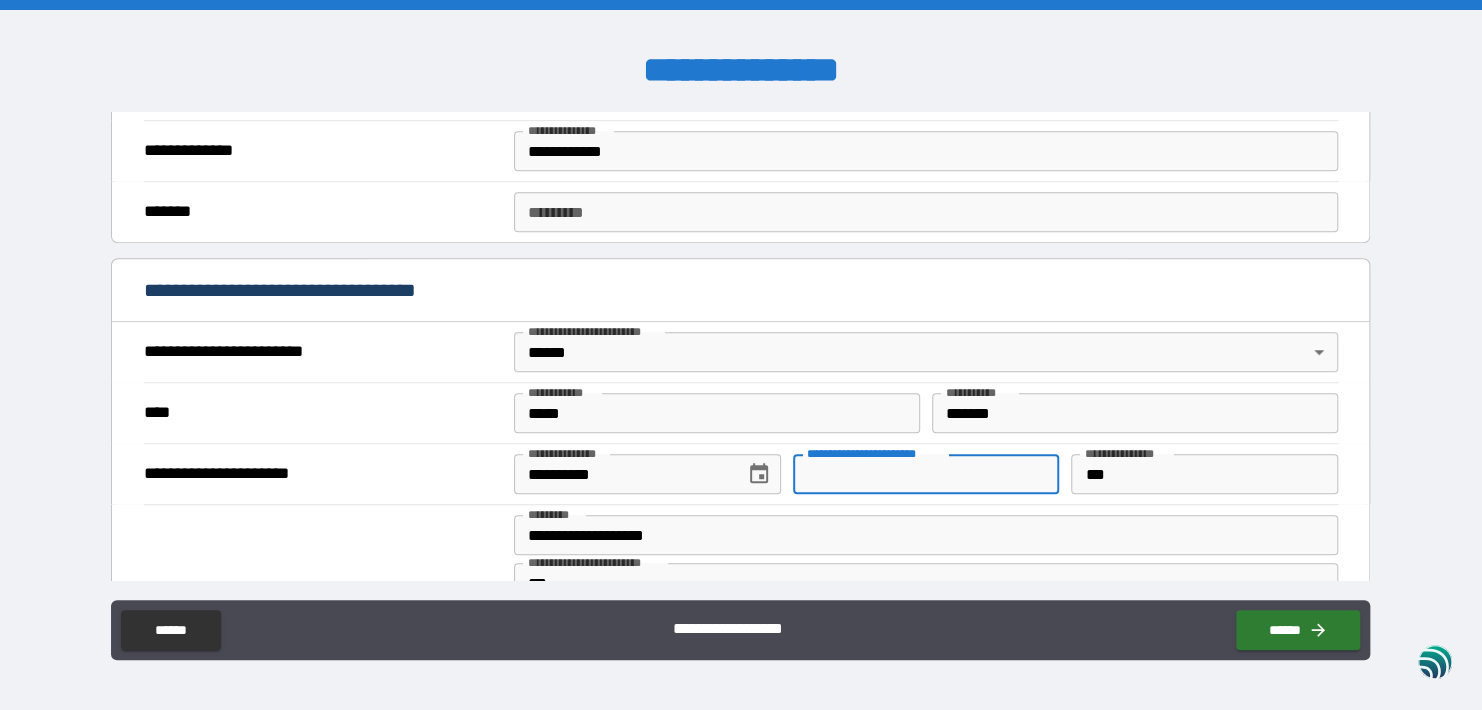 click on "**********" at bounding box center [926, 474] 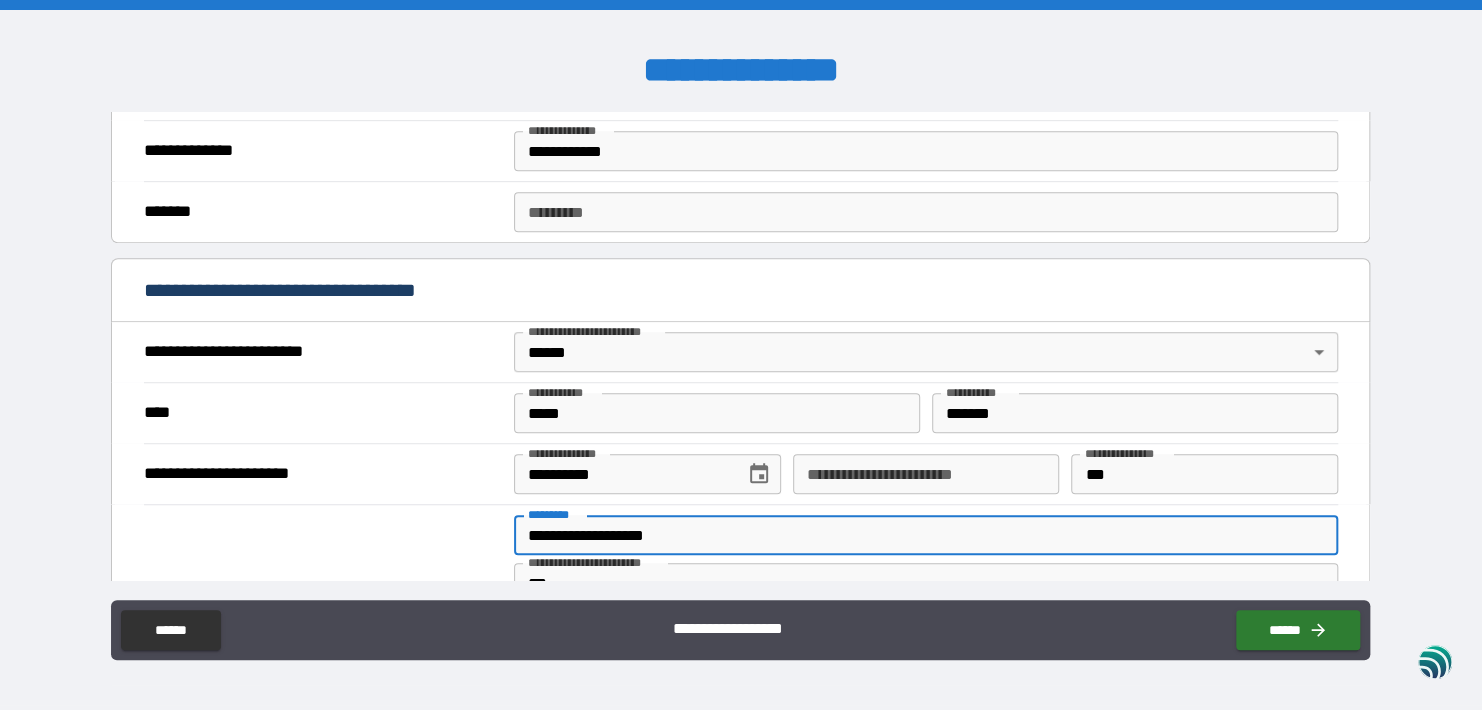 drag, startPoint x: 528, startPoint y: 535, endPoint x: 708, endPoint y: 532, distance: 180.025 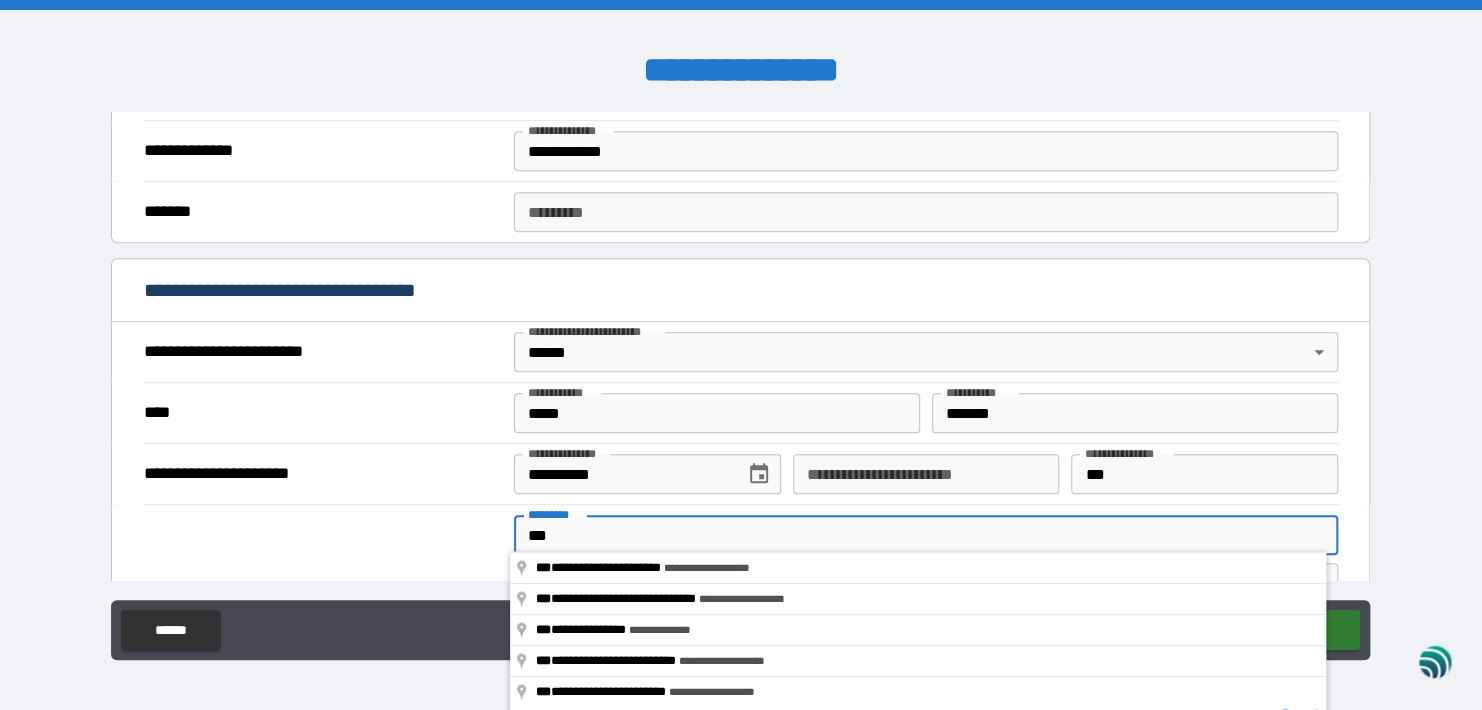 click on "***" at bounding box center [926, 535] 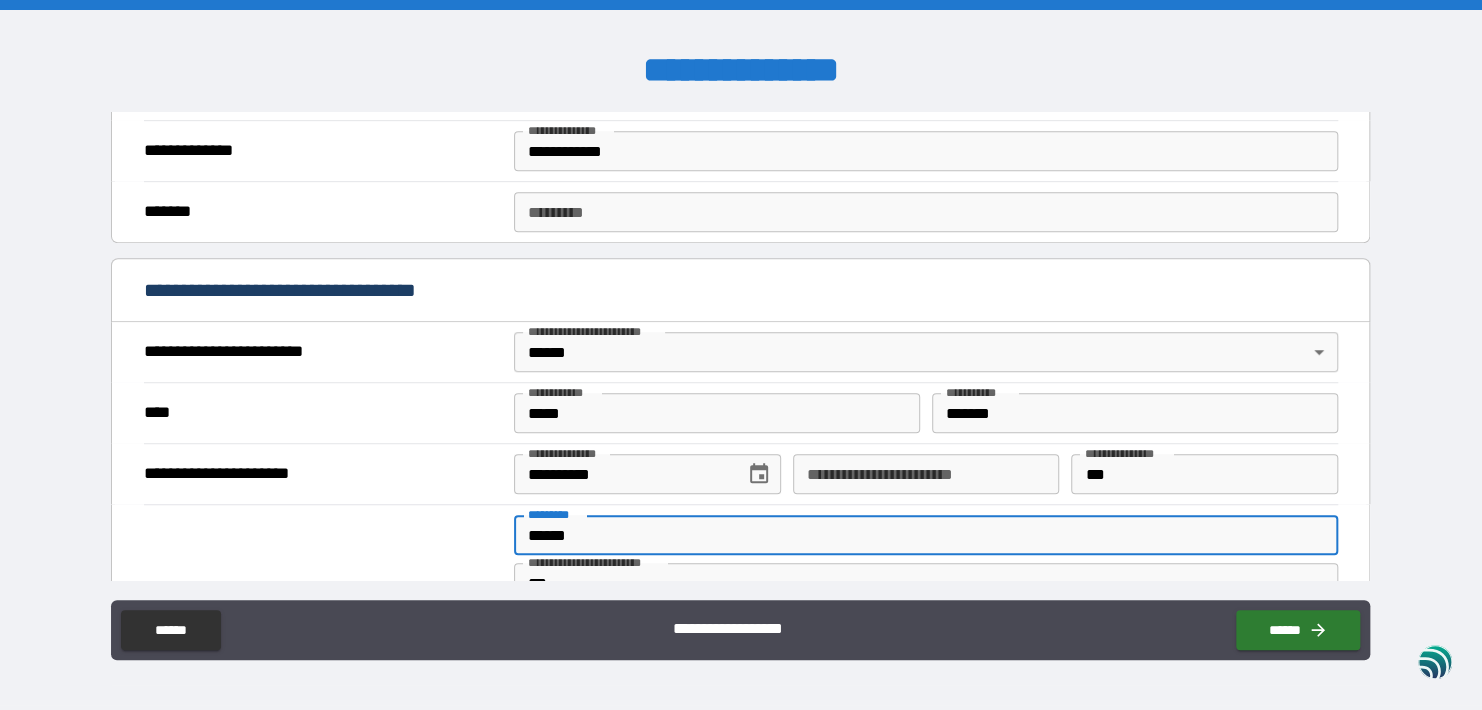 scroll, scrollTop: 576, scrollLeft: 0, axis: vertical 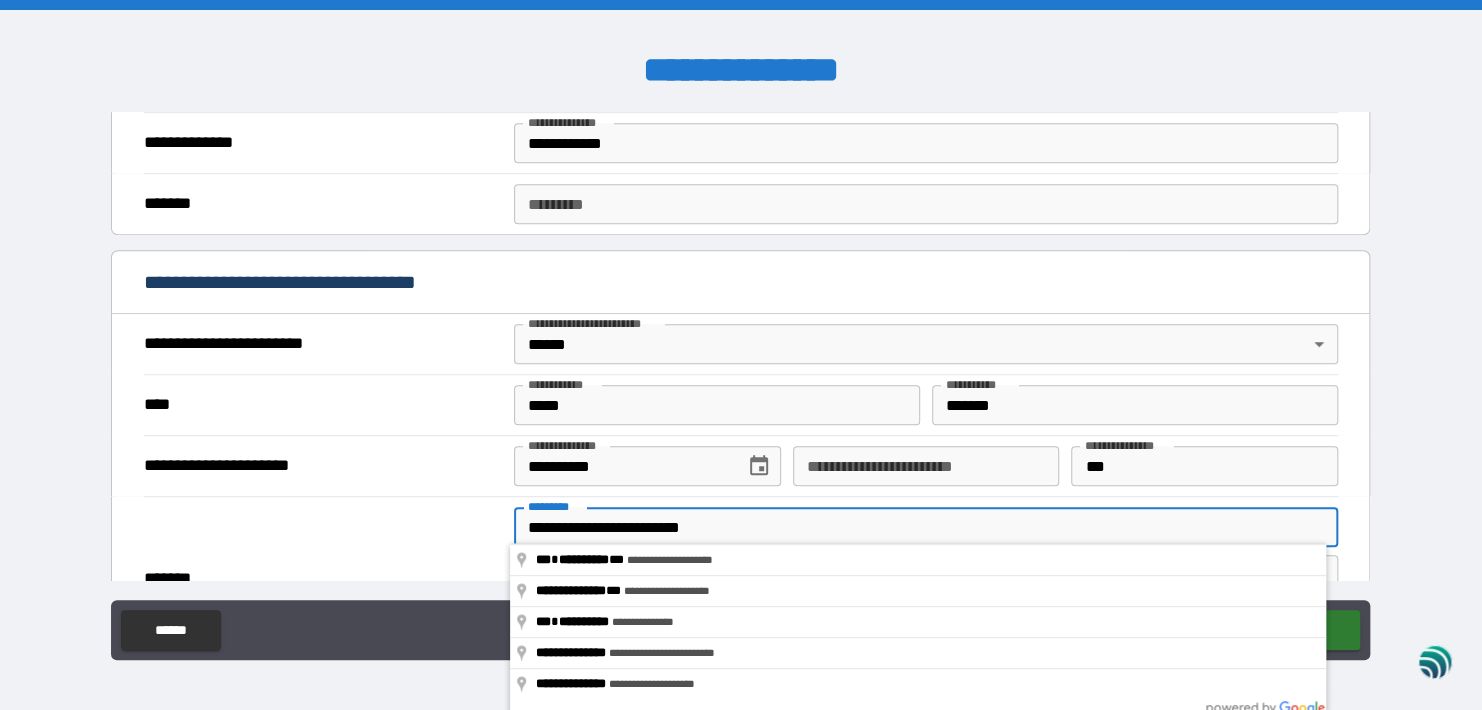 click on "**********" at bounding box center [926, 527] 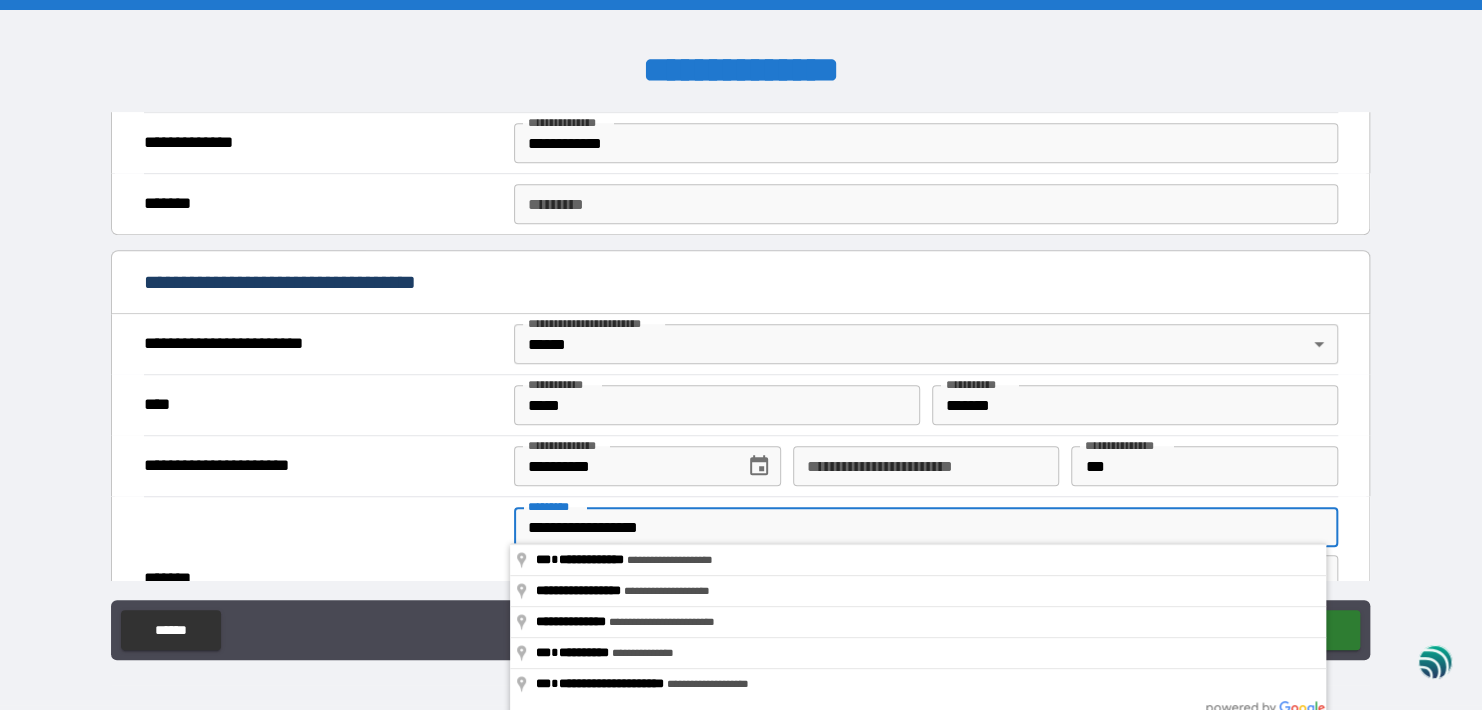 scroll, scrollTop: 985, scrollLeft: 0, axis: vertical 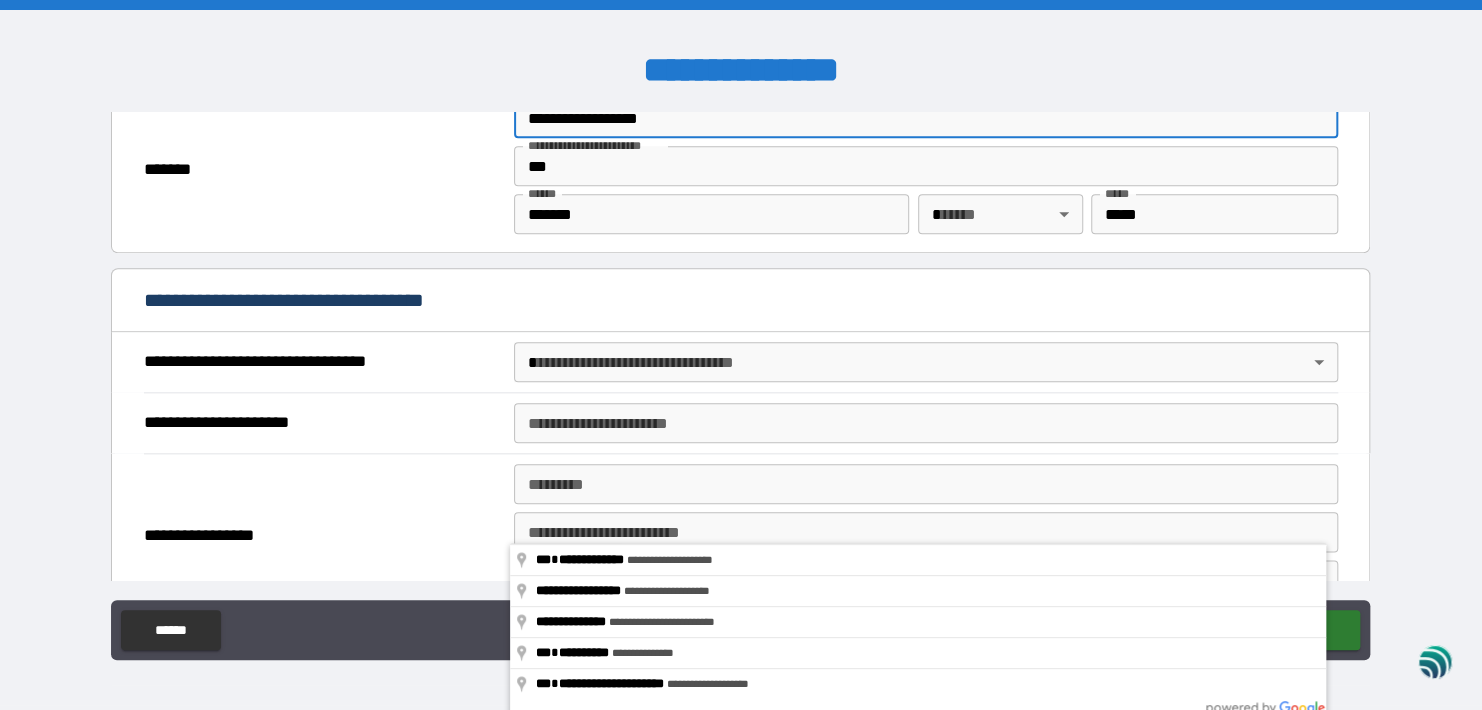type on "**********" 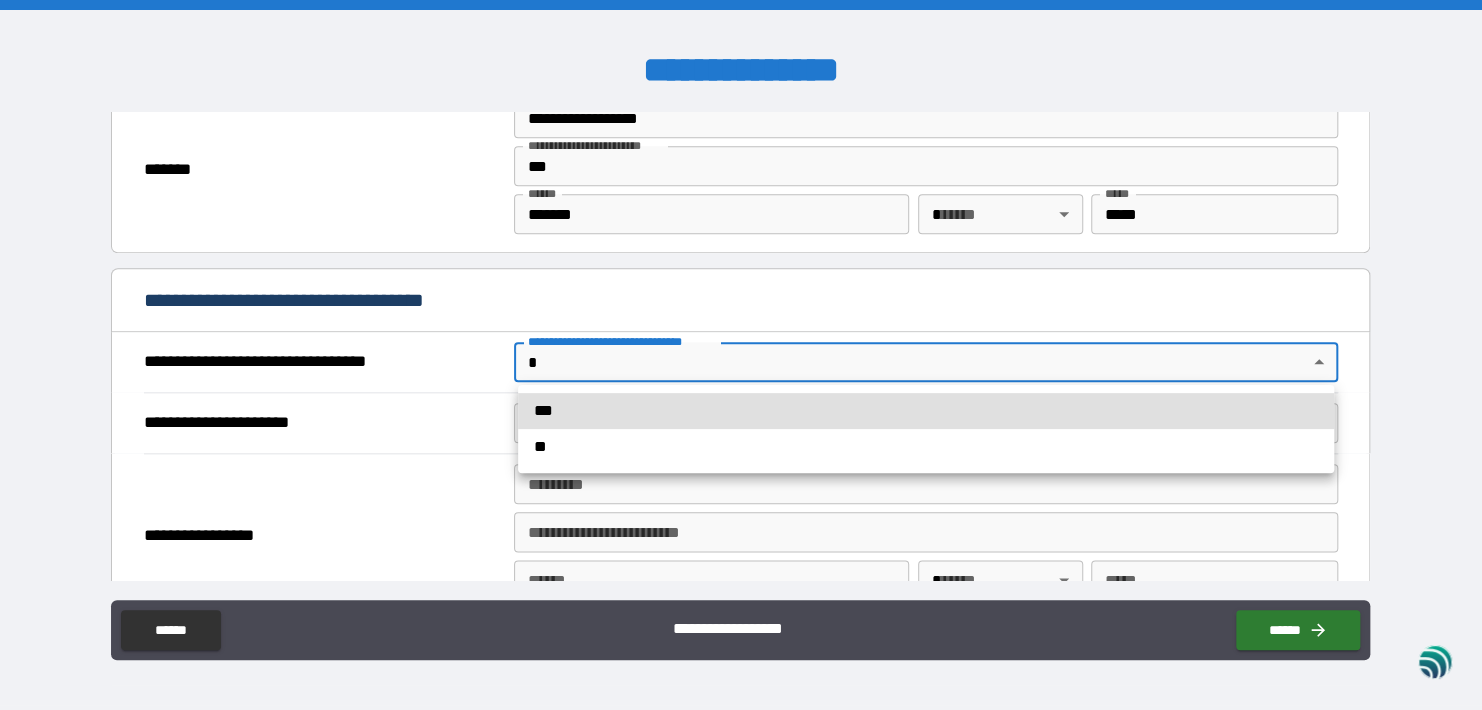 click on "**********" at bounding box center (741, 355) 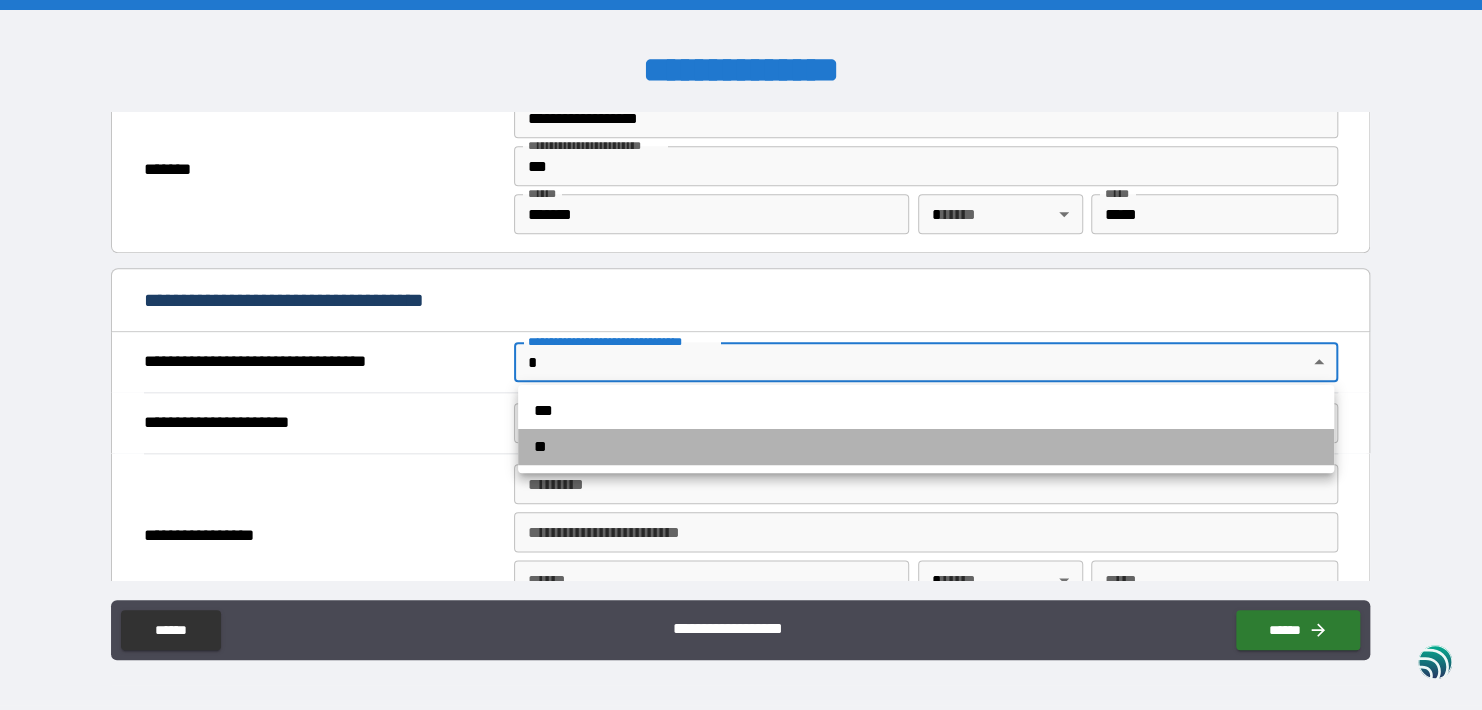 click on "**" at bounding box center [926, 447] 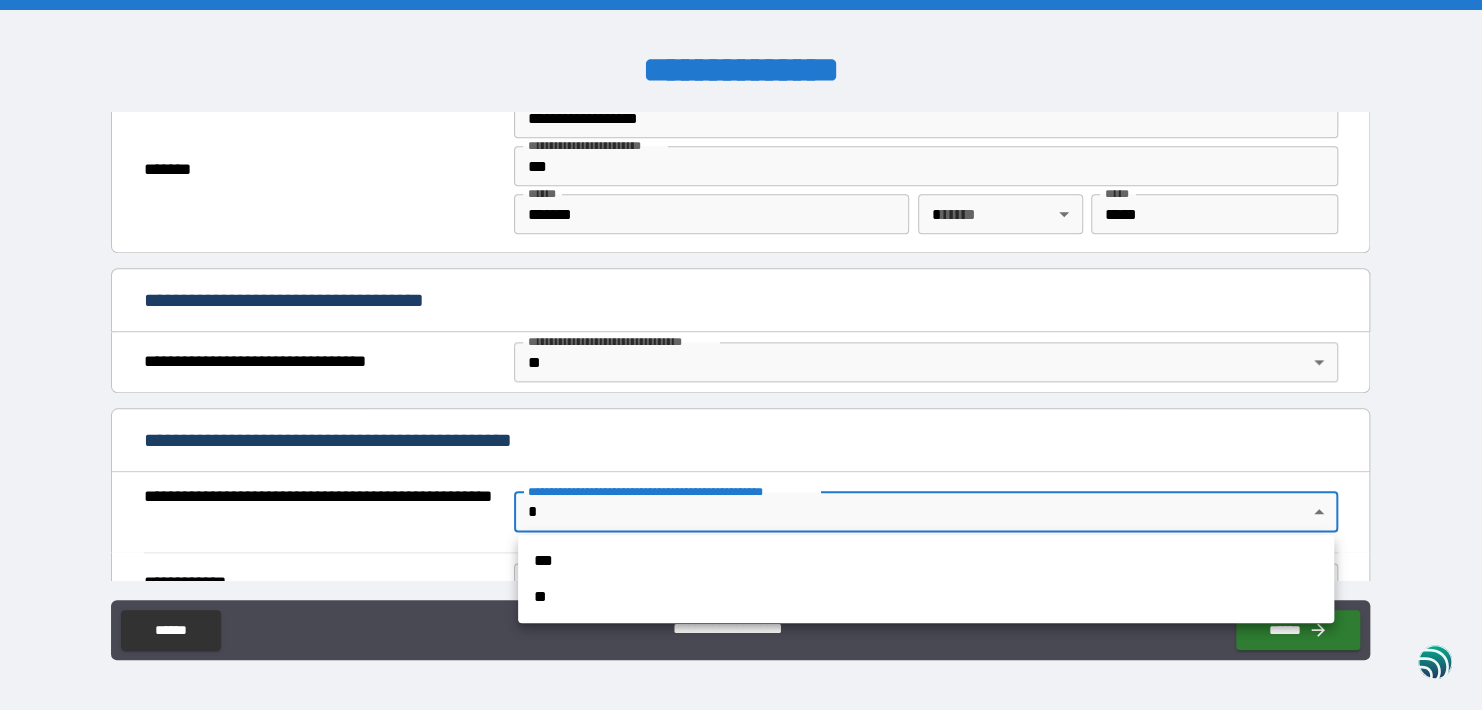 click on "**********" at bounding box center (741, 355) 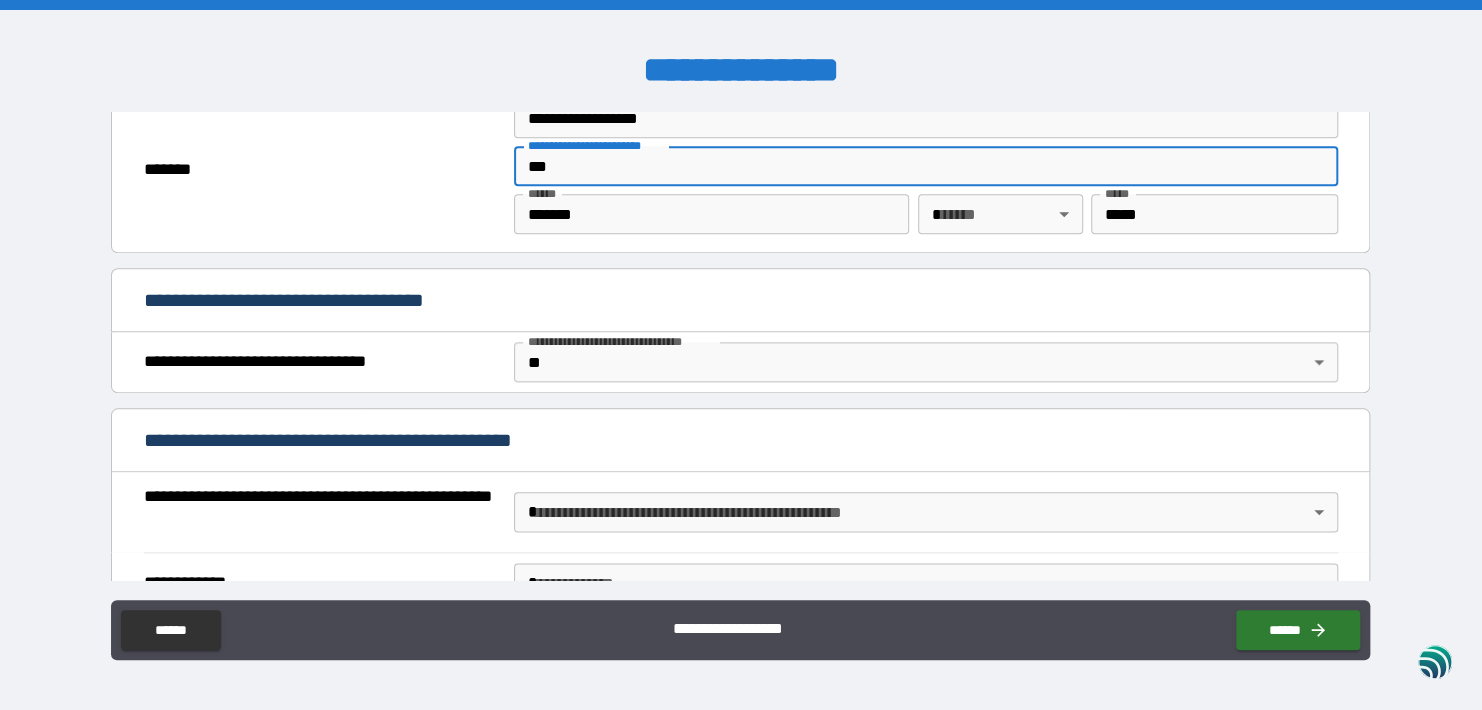 drag, startPoint x: 604, startPoint y: 173, endPoint x: 593, endPoint y: 169, distance: 11.7046995 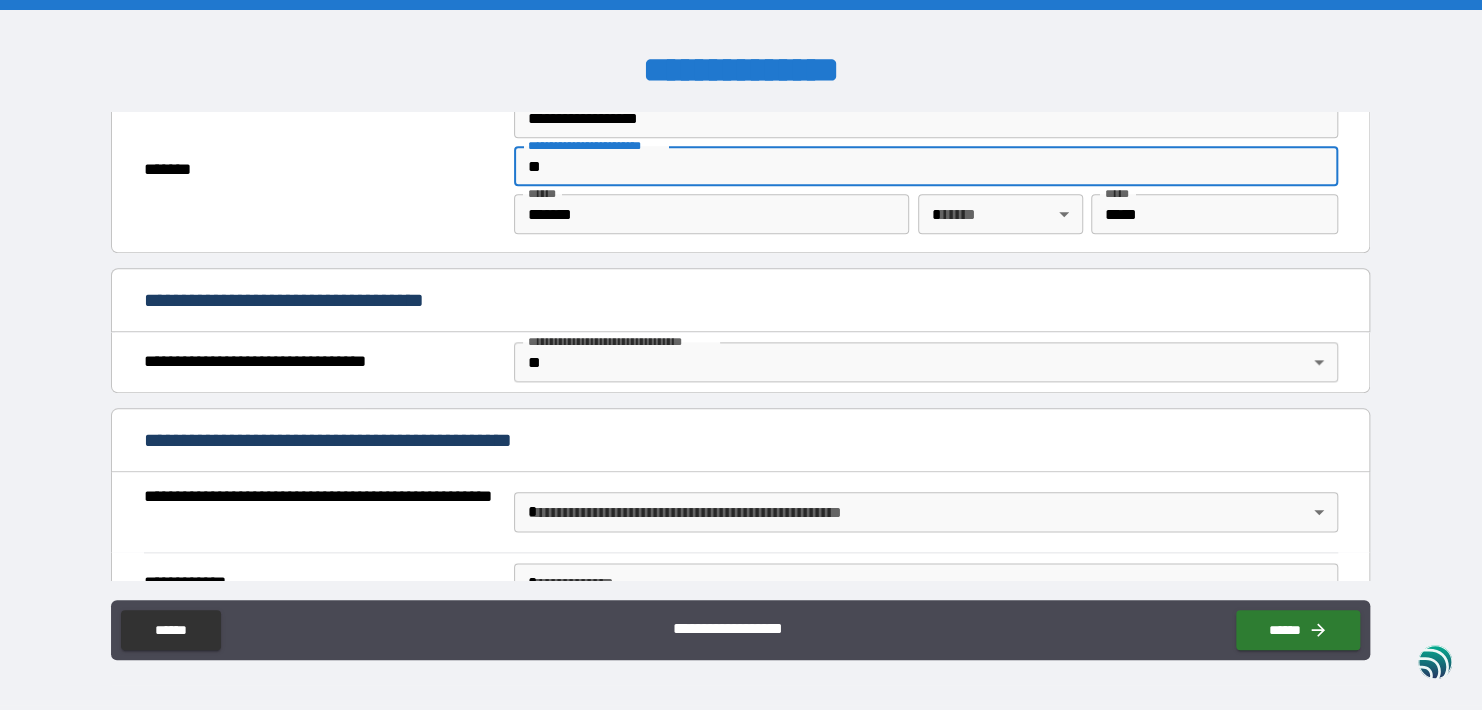type on "*" 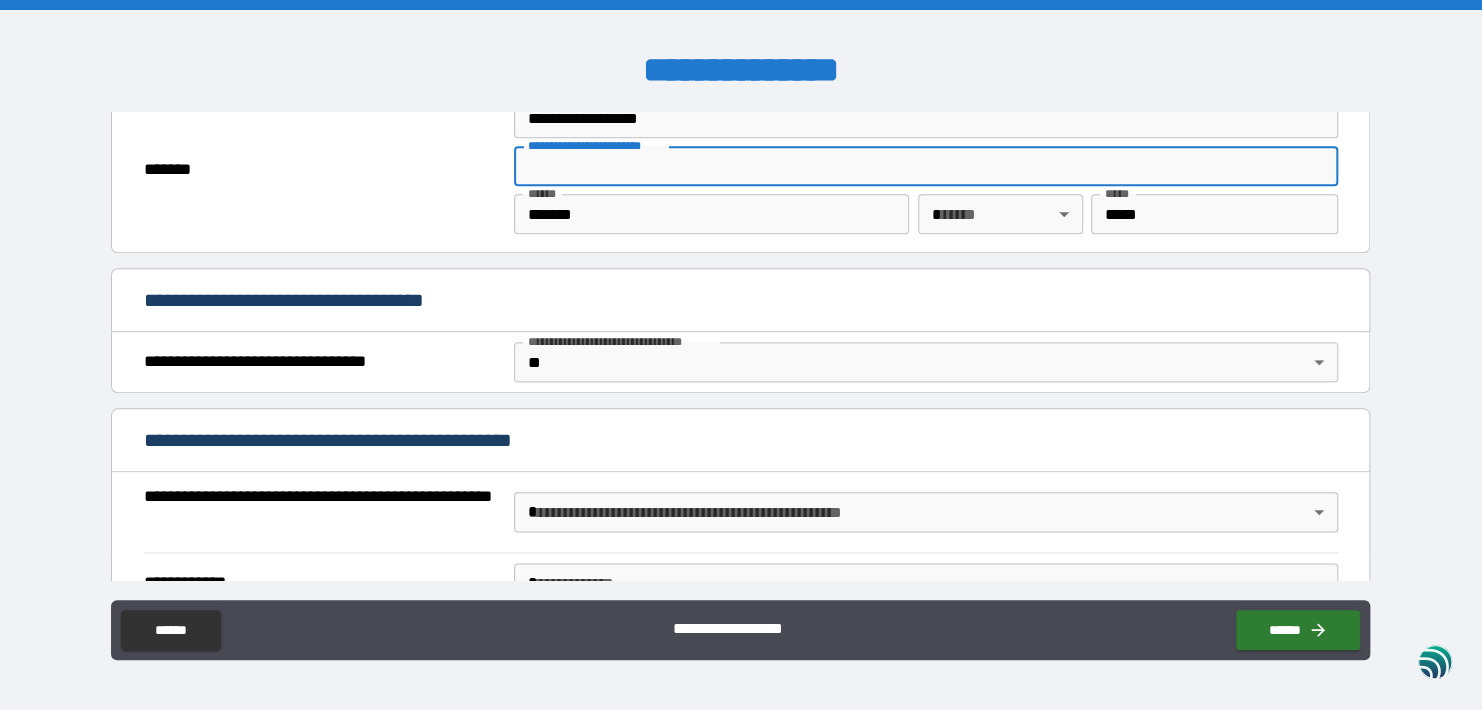 type 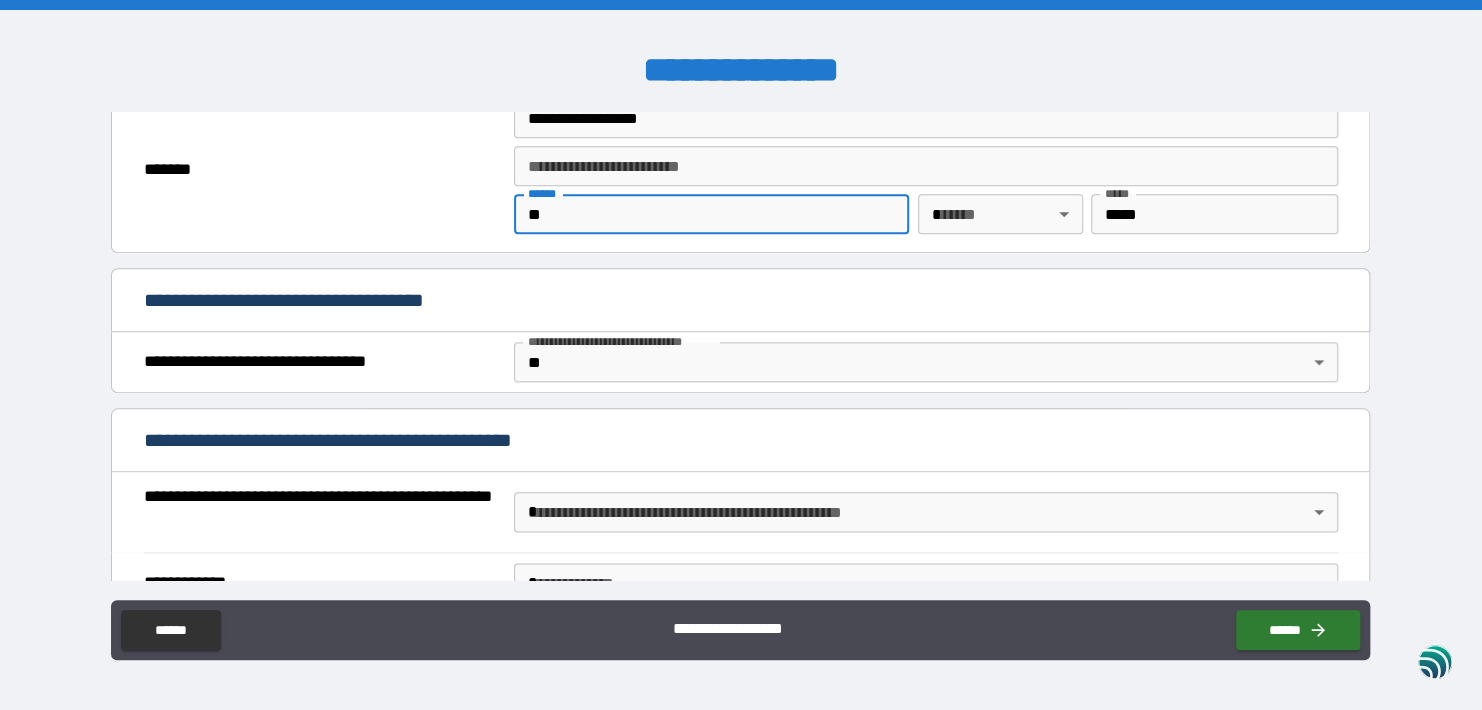 type on "*" 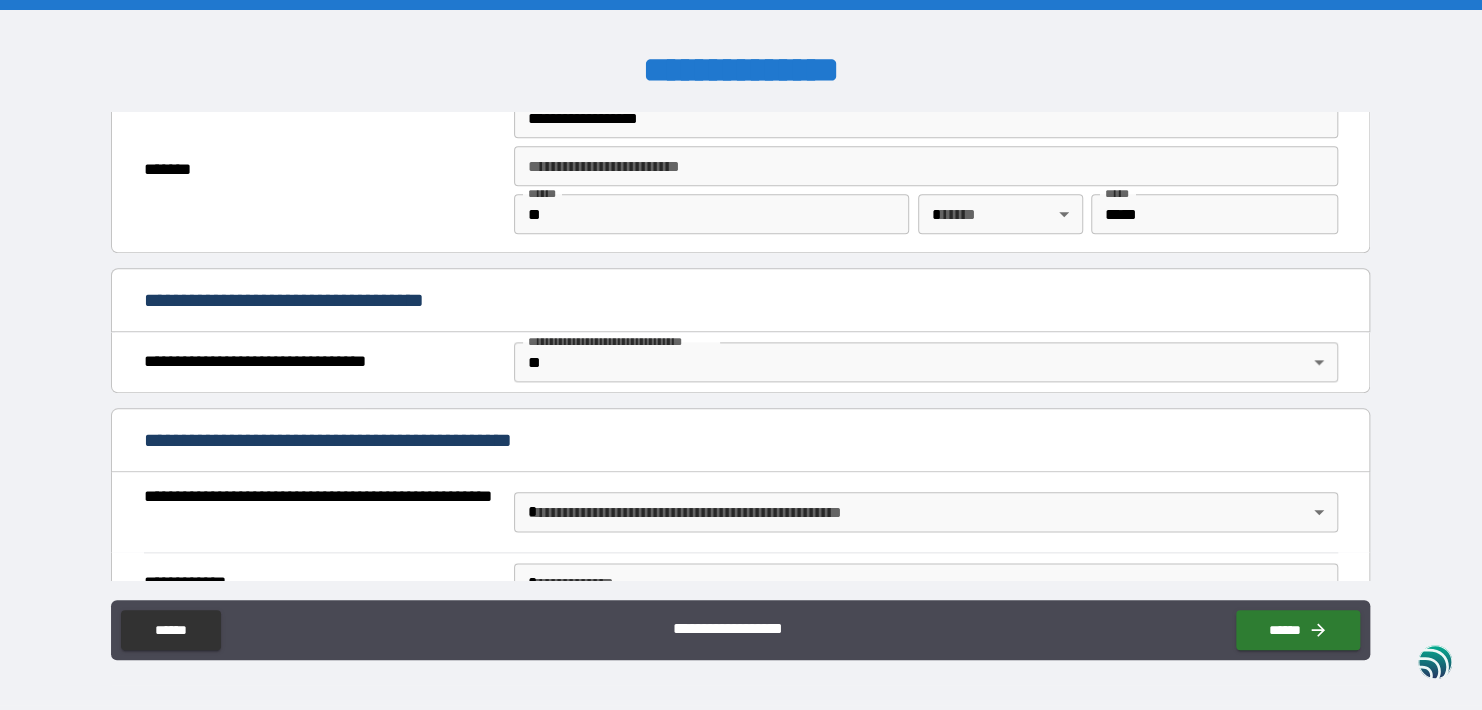 click on "**********" at bounding box center (740, 346) 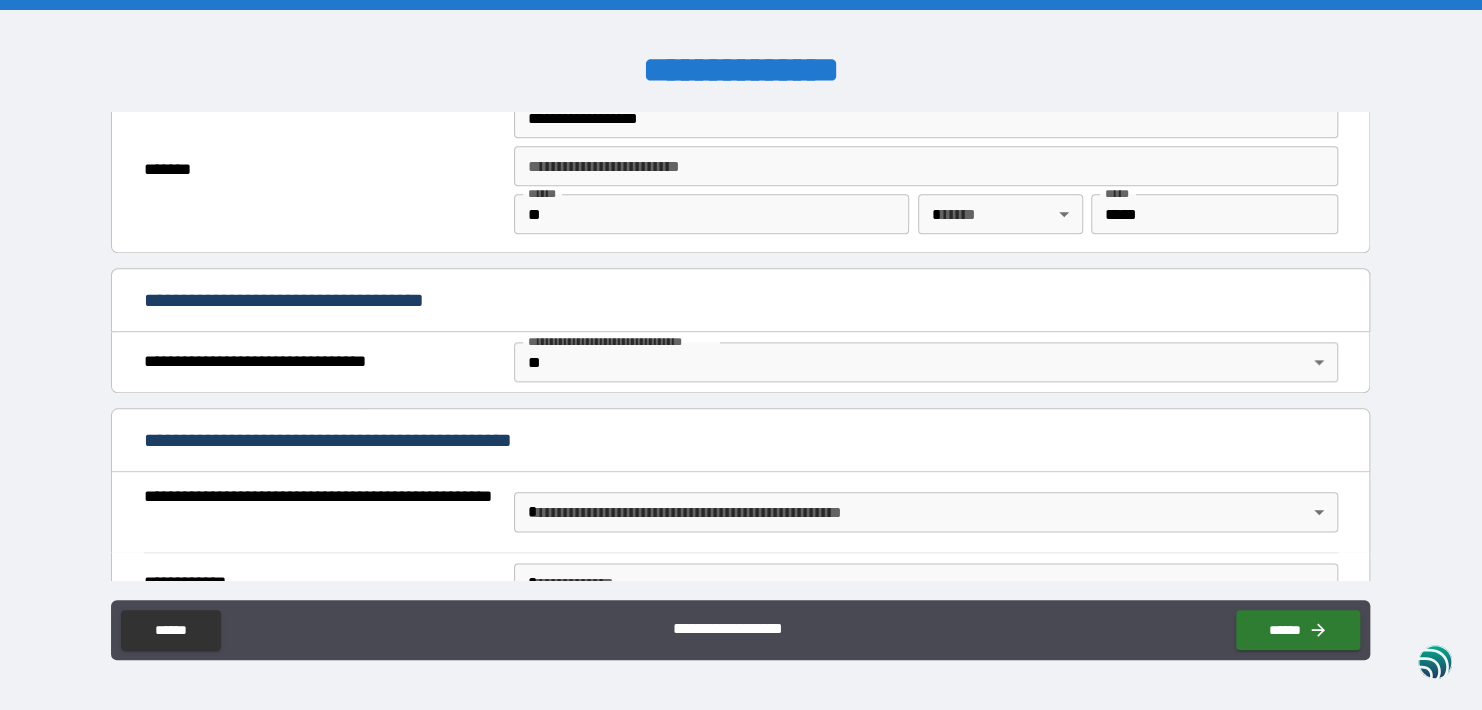 click on "**" at bounding box center [712, 214] 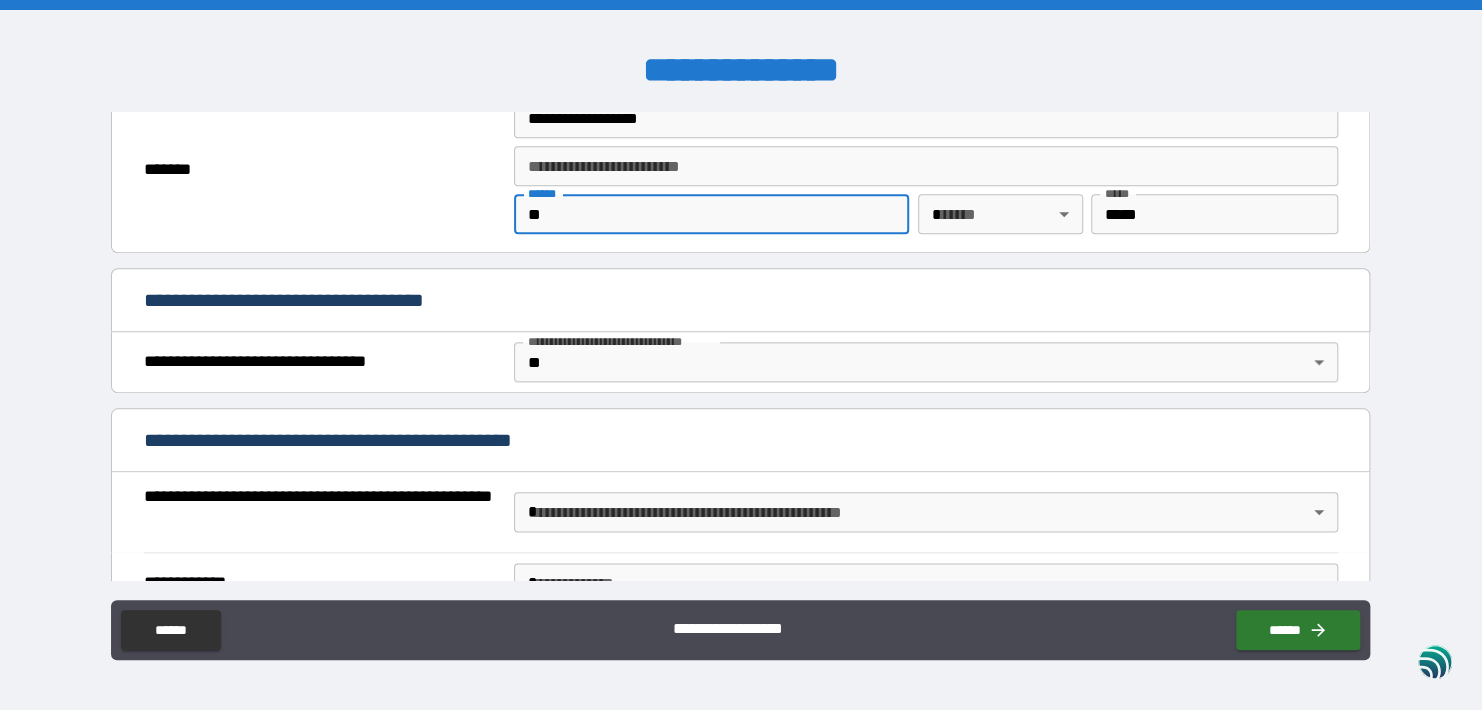 click on "**" at bounding box center (712, 214) 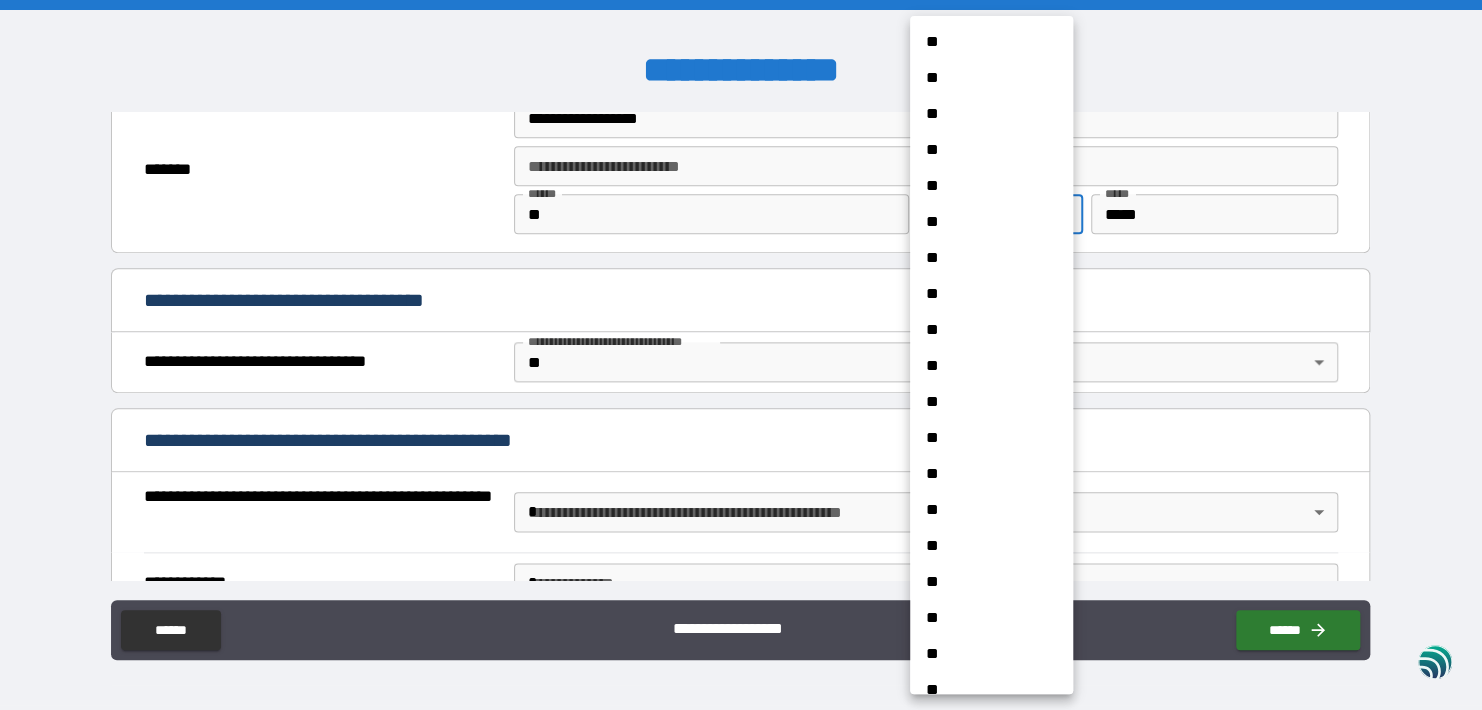 click on "**" at bounding box center (984, 690) 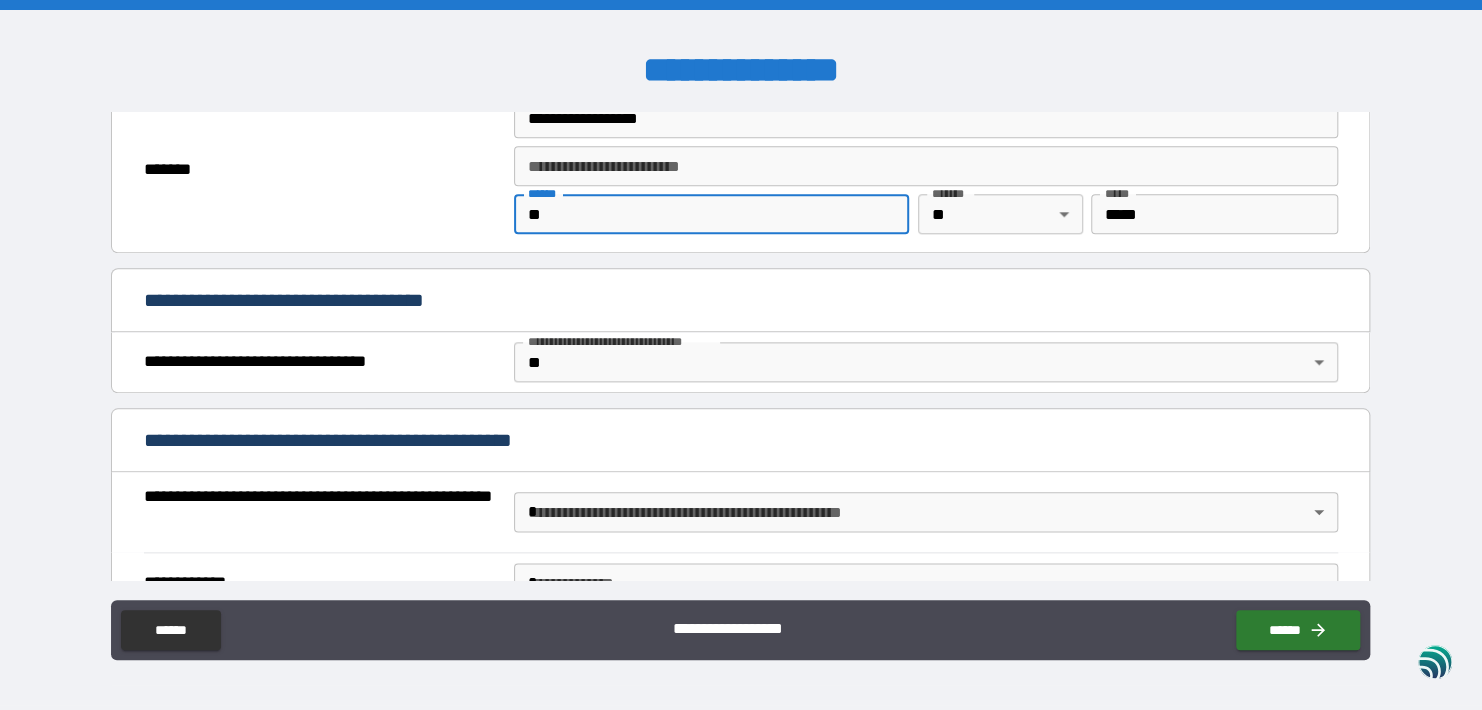 click on "**" at bounding box center (712, 214) 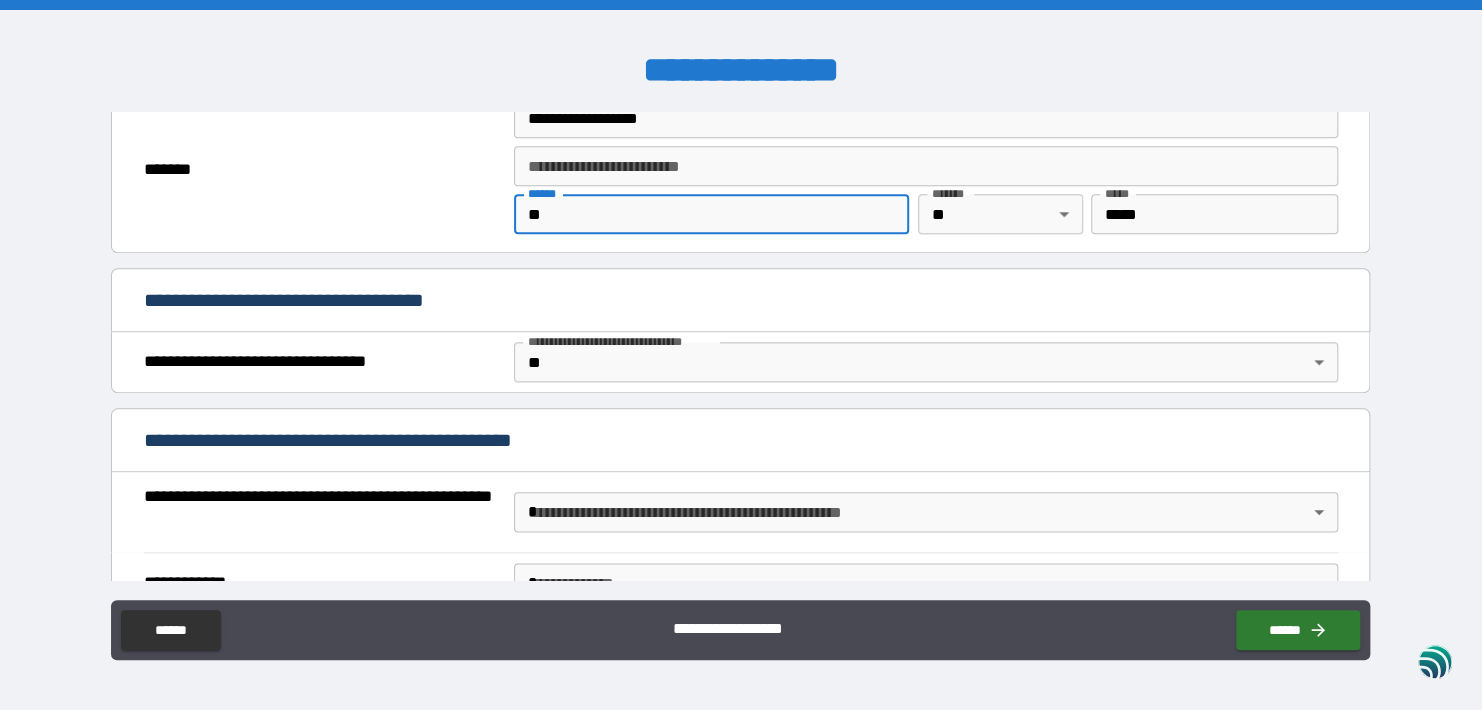 click on "**" at bounding box center [712, 214] 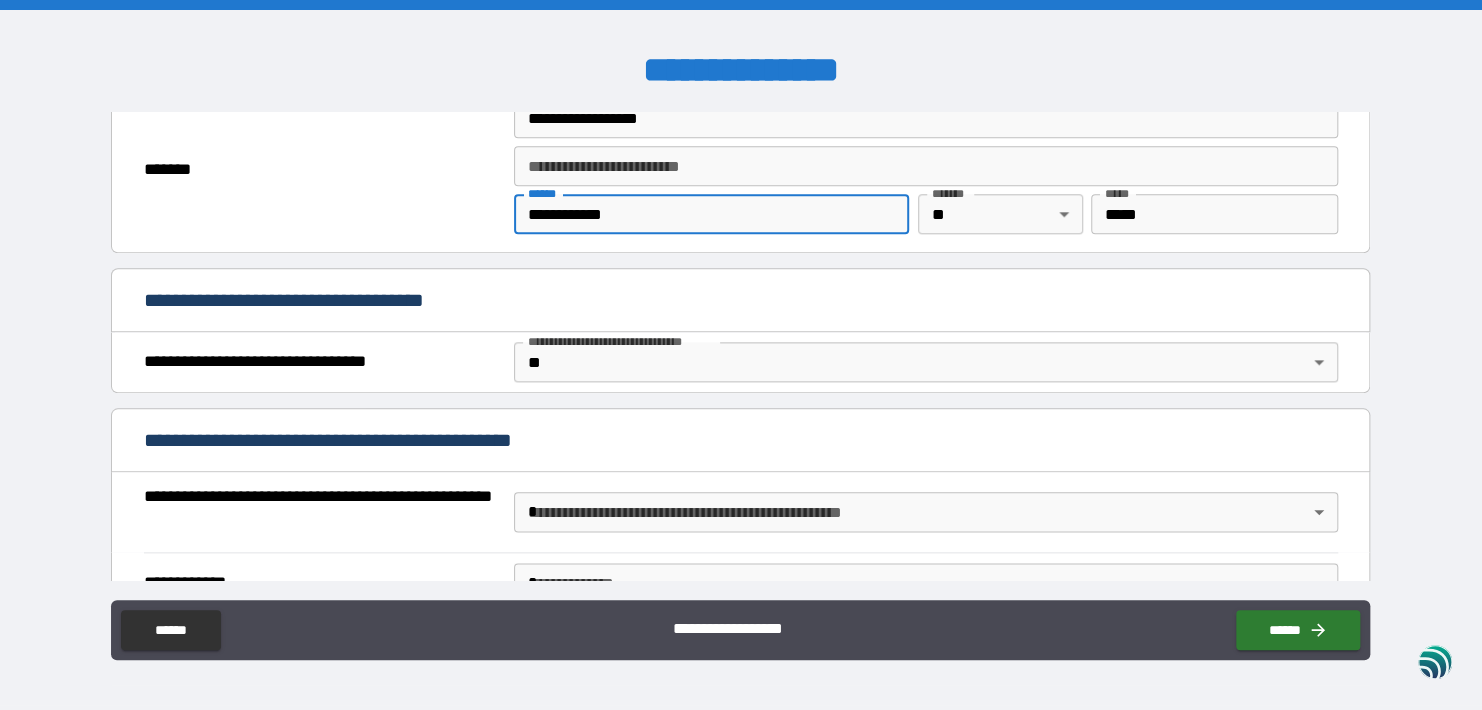 type on "**********" 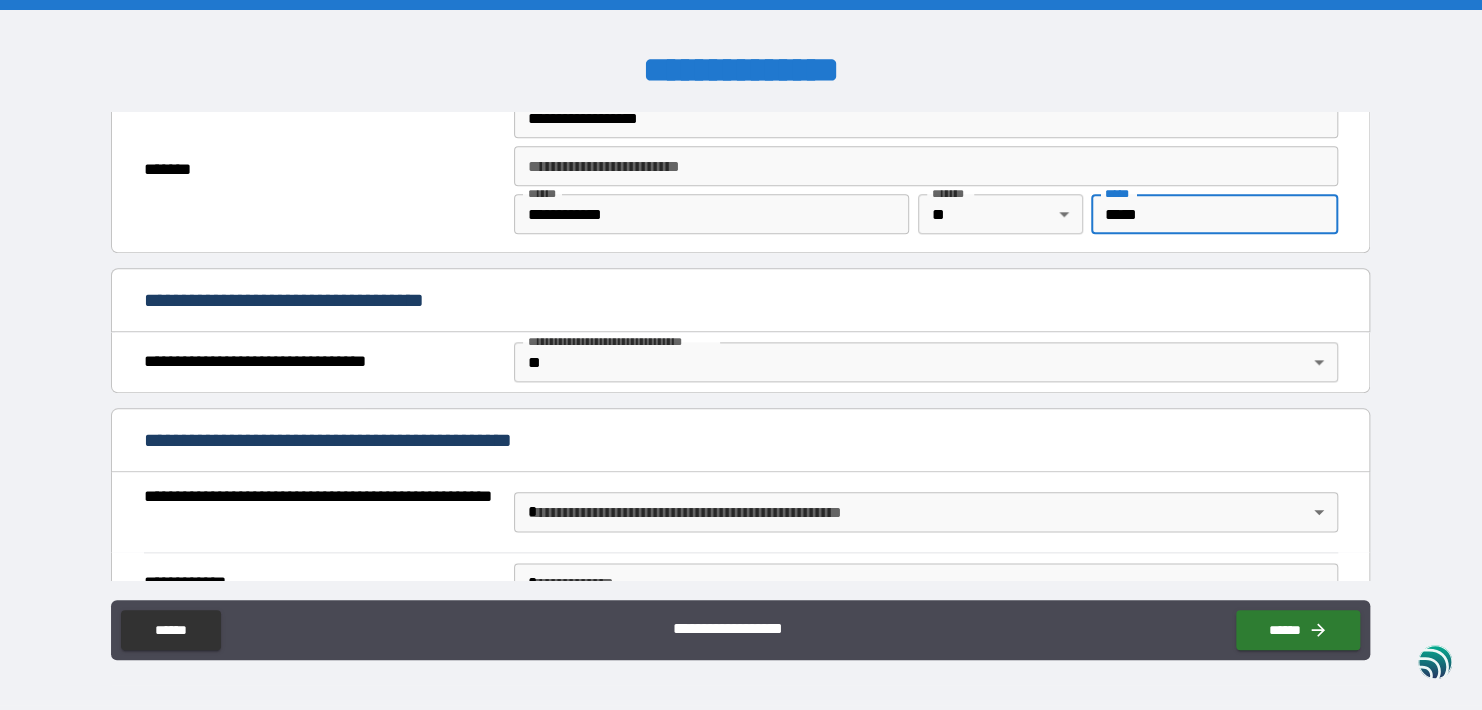 click on "*****" at bounding box center [1214, 214] 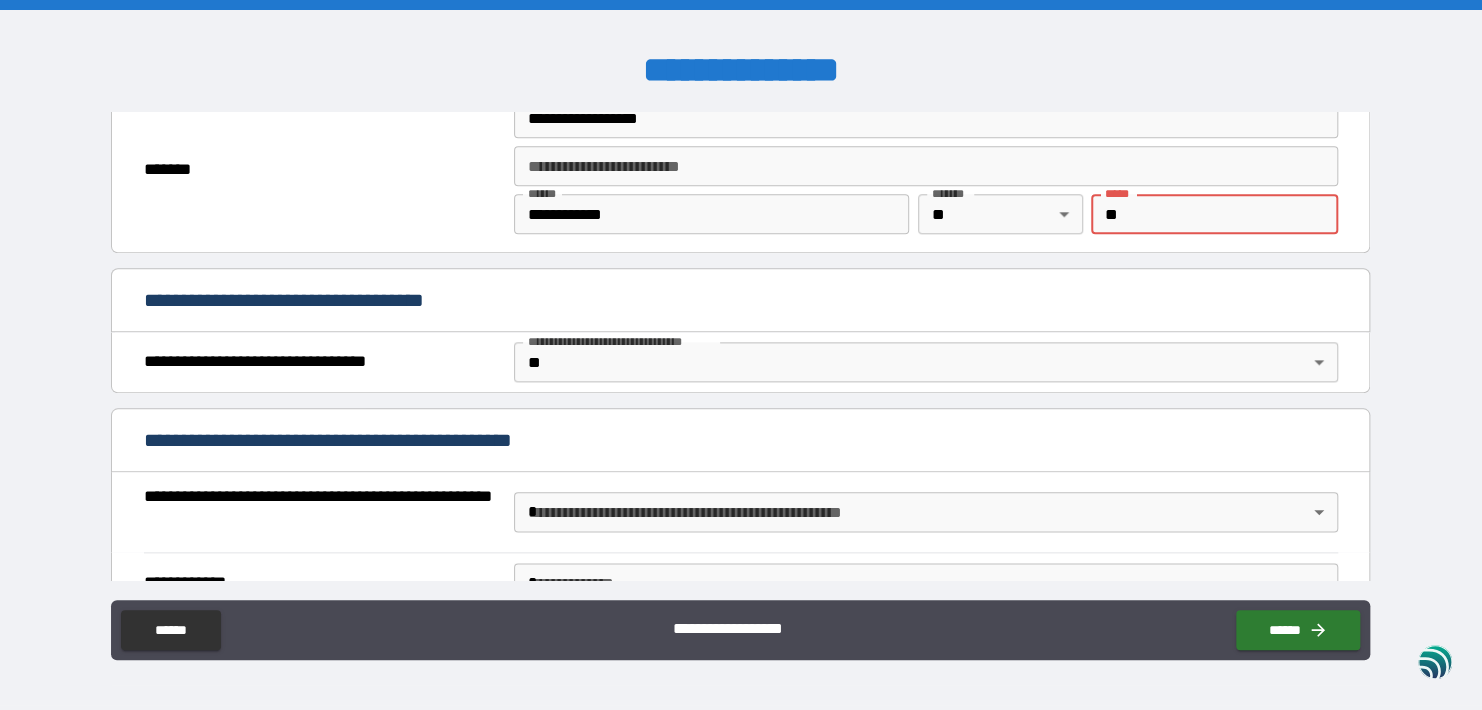 type on "*****" 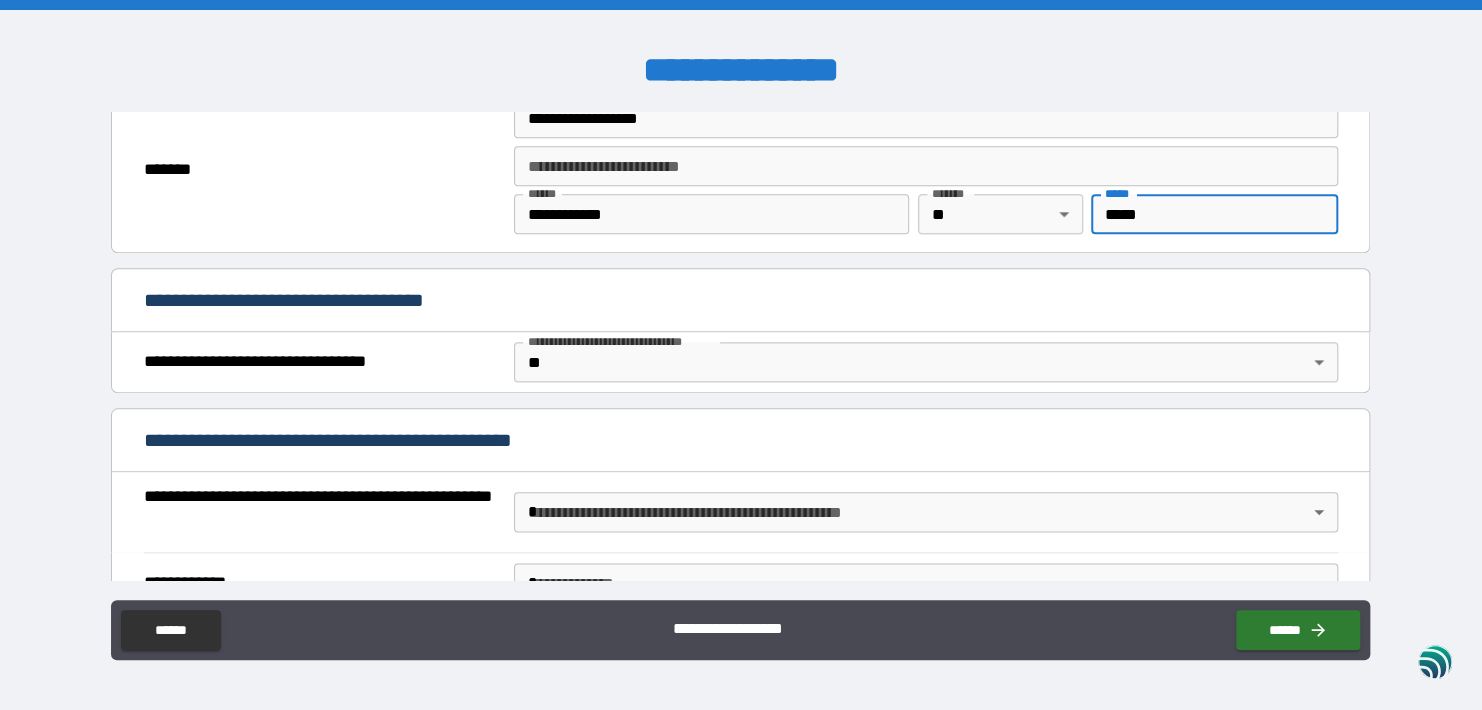 click on "**********" at bounding box center [741, 355] 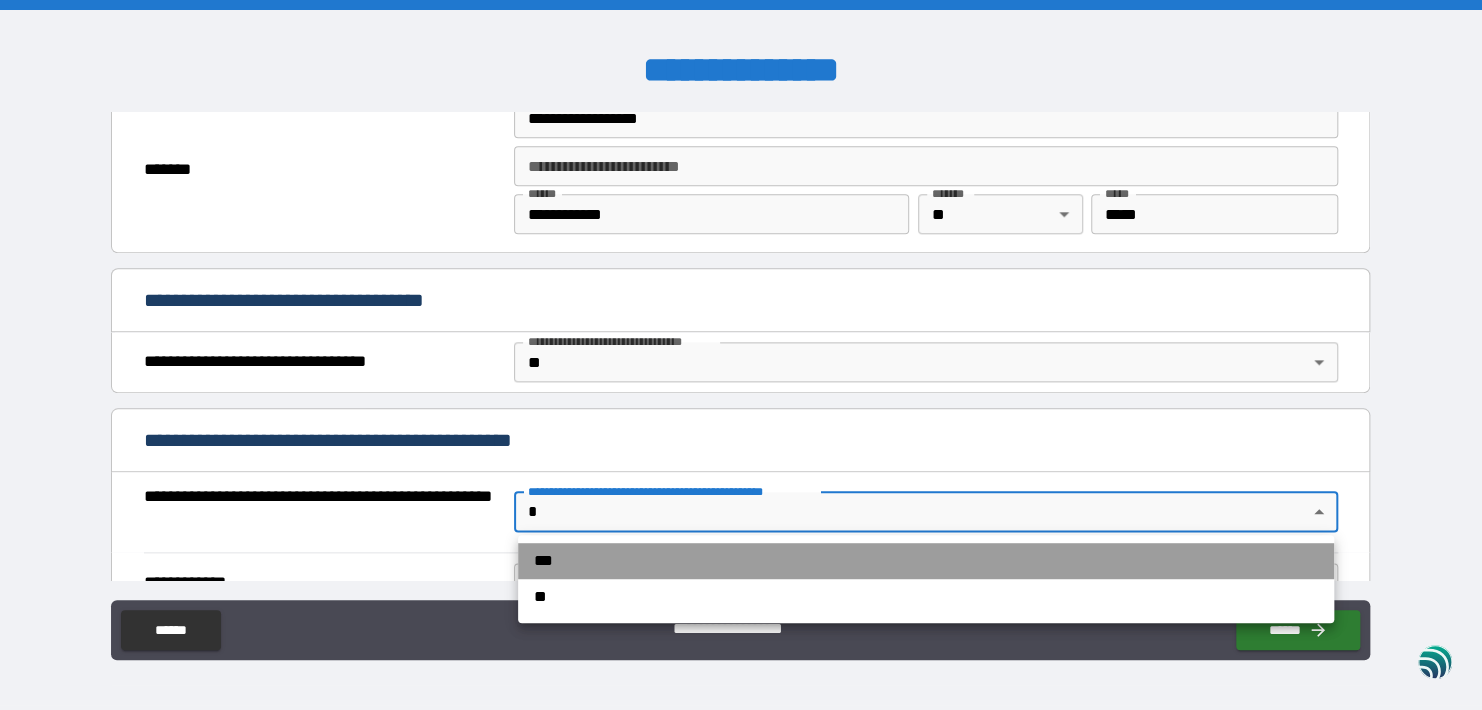 click on "***" at bounding box center (926, 561) 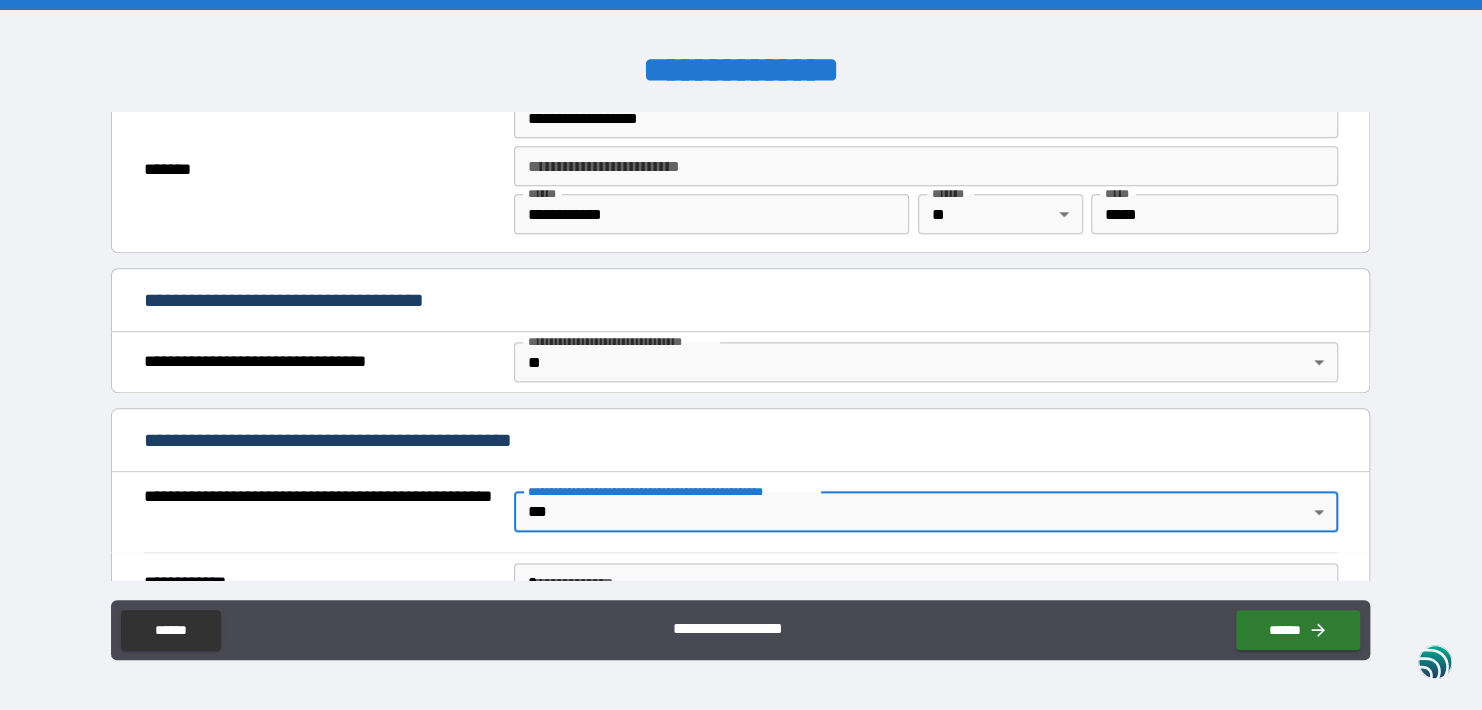scroll, scrollTop: 1394, scrollLeft: 0, axis: vertical 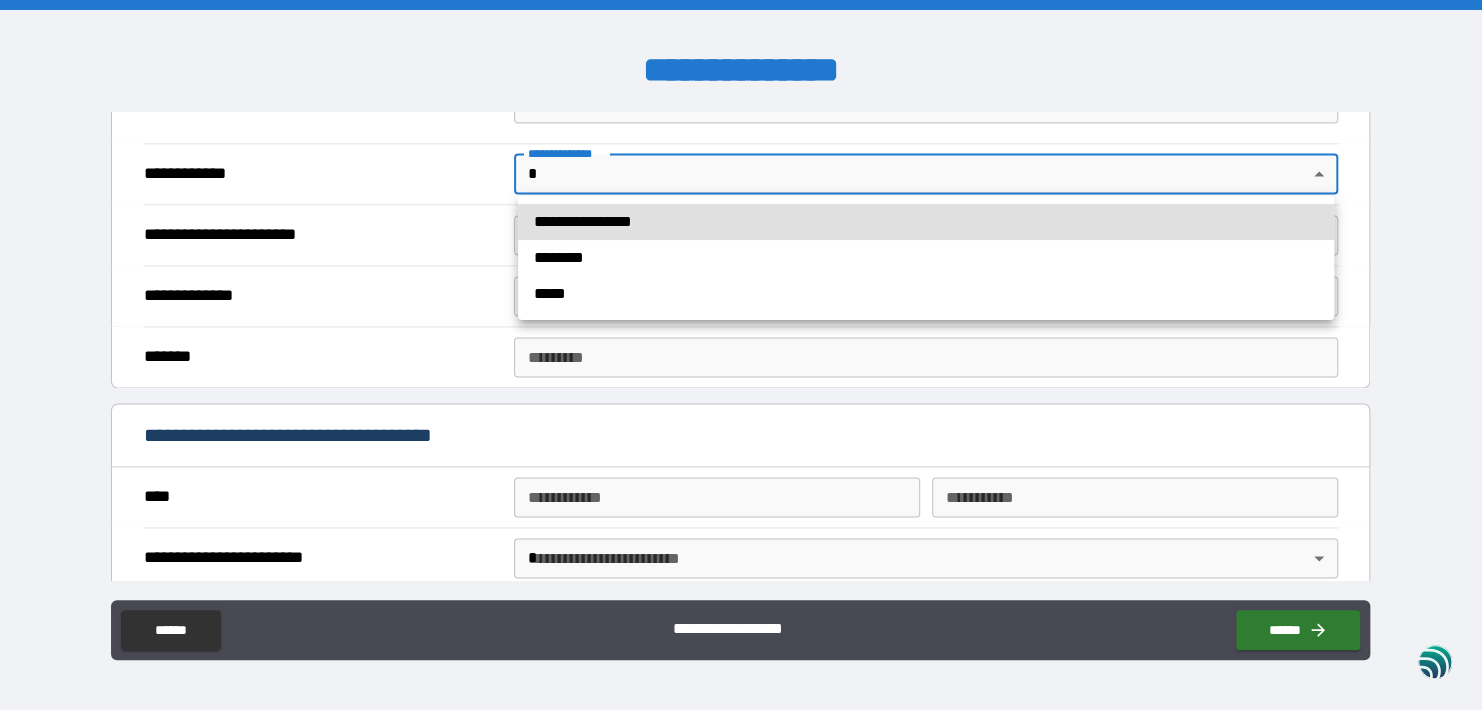 click on "**********" at bounding box center (741, 355) 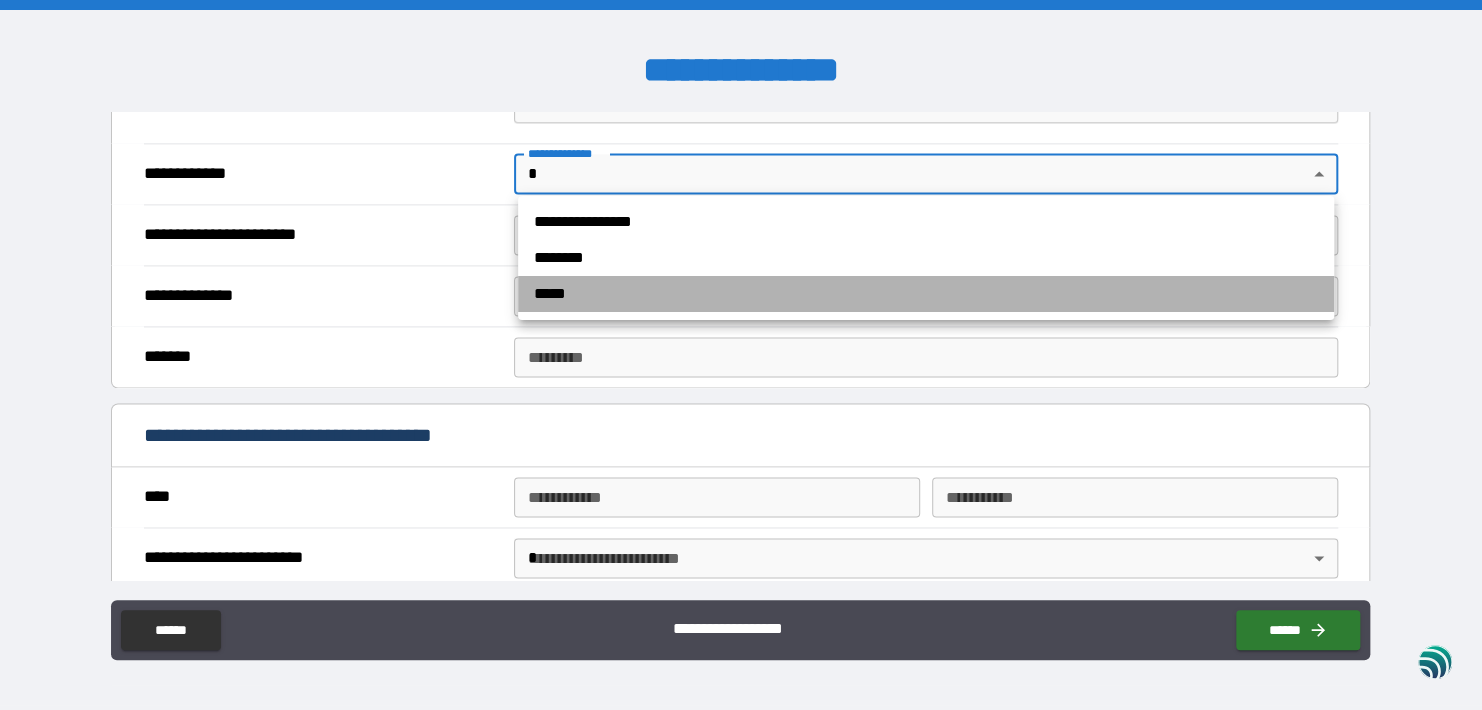 click on "*****" at bounding box center [926, 294] 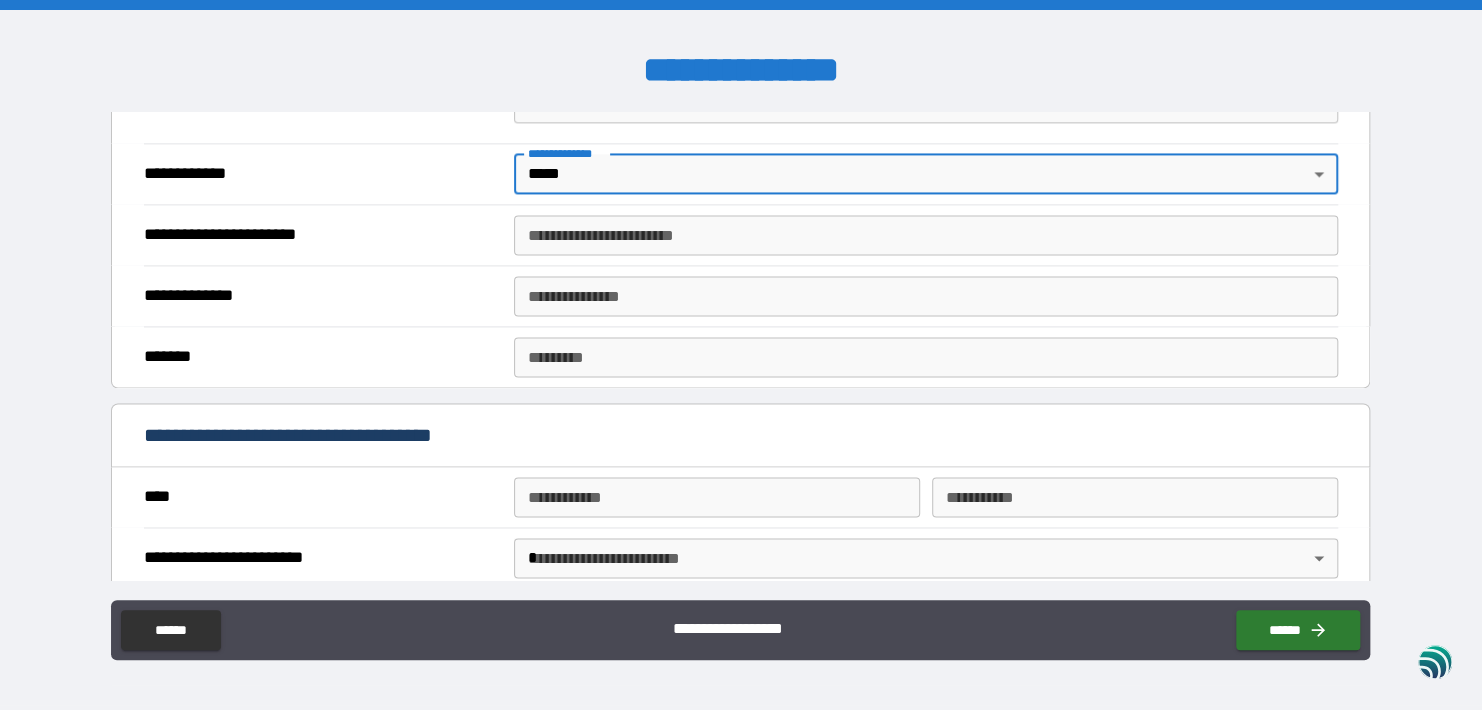 click on "**********" at bounding box center (926, 235) 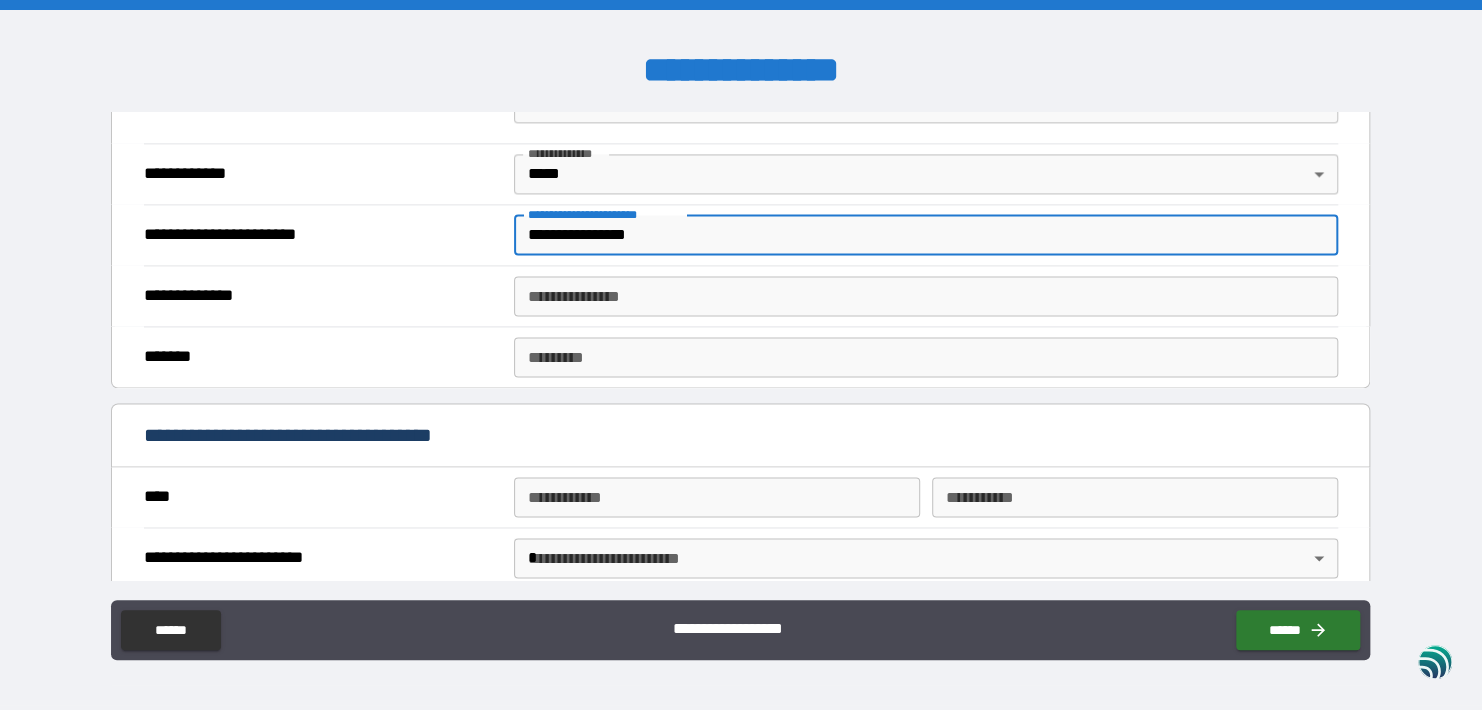 type on "**********" 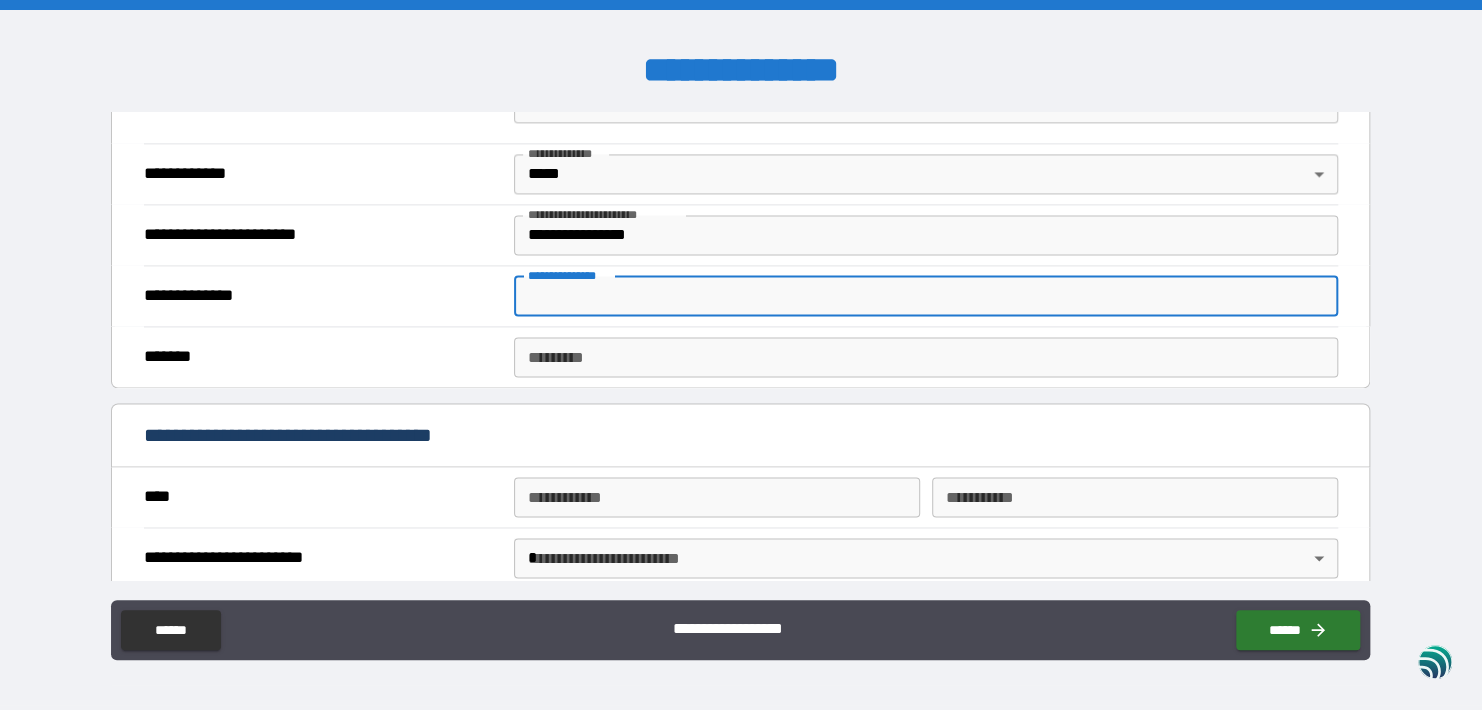 click on "**********" at bounding box center (926, 296) 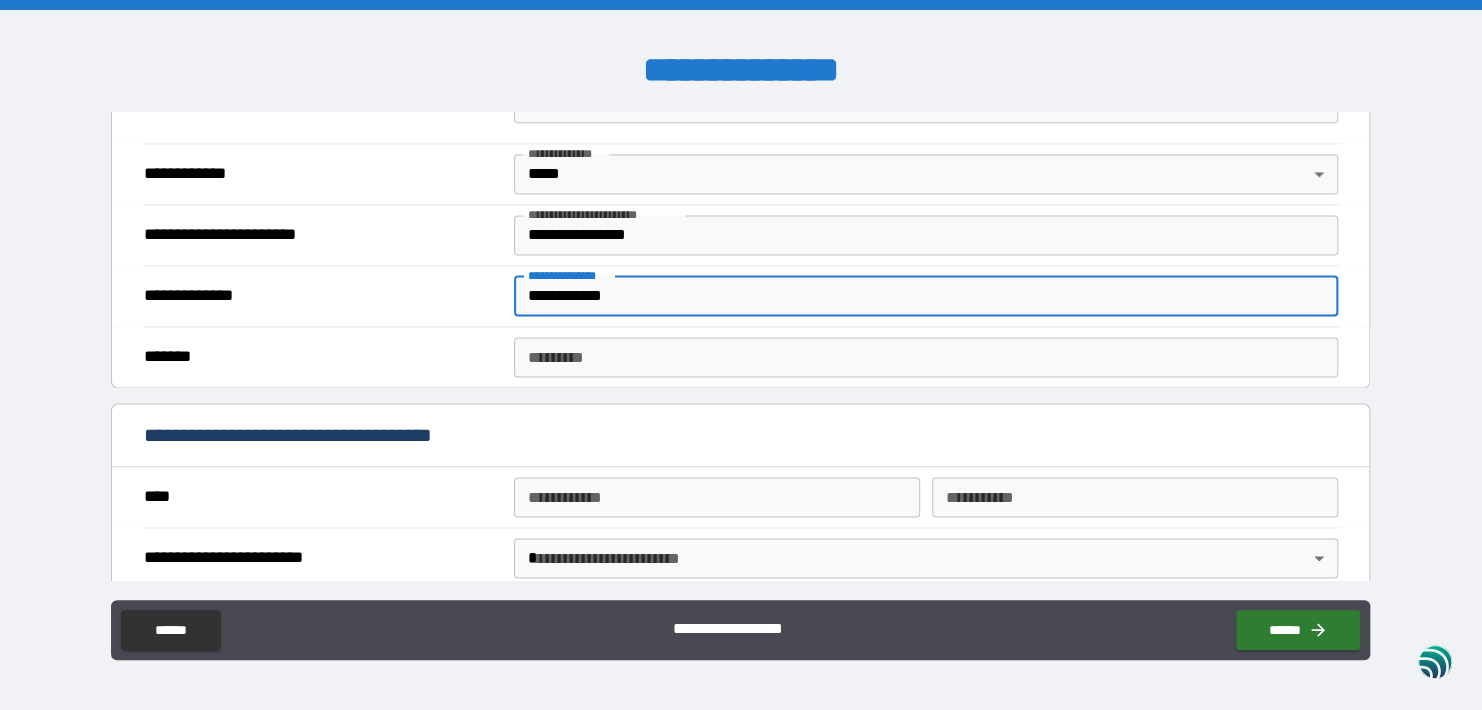 type on "**********" 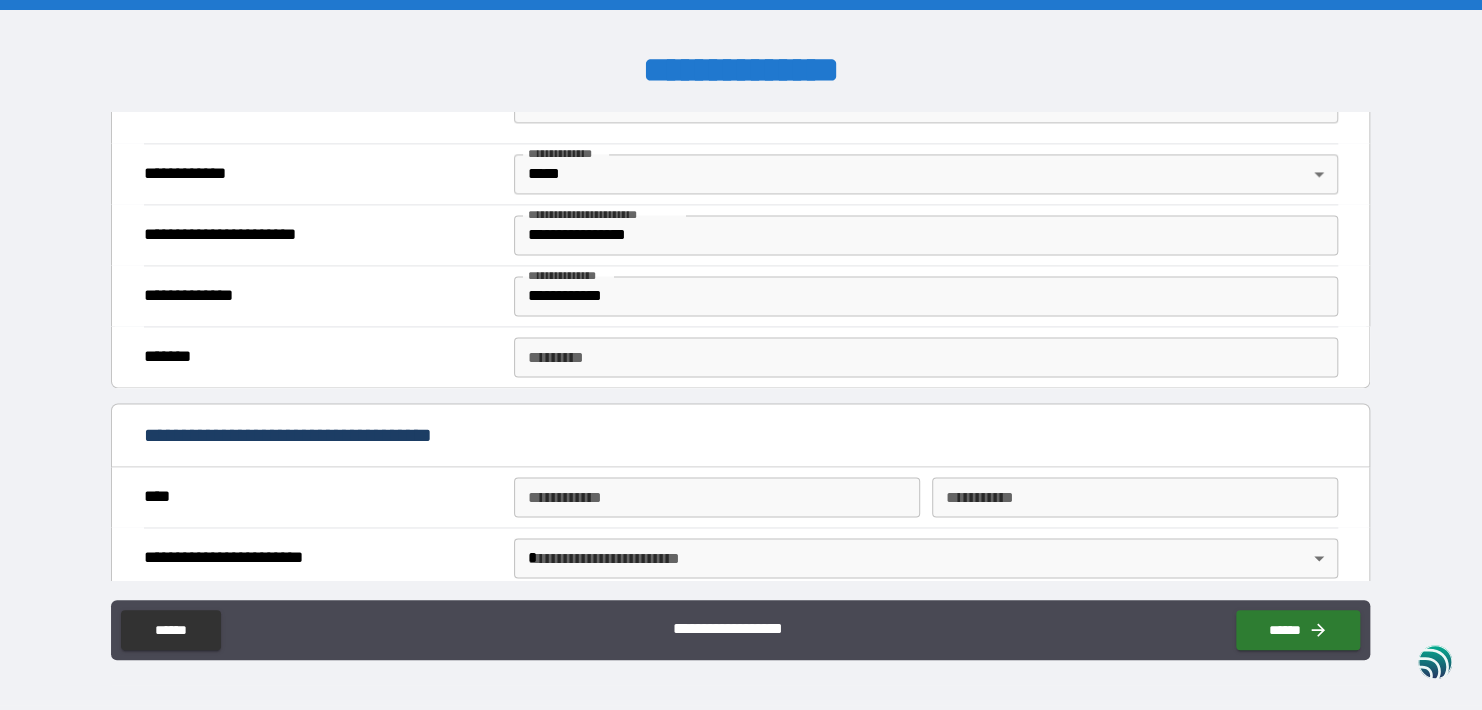 click on "**********" at bounding box center (741, 437) 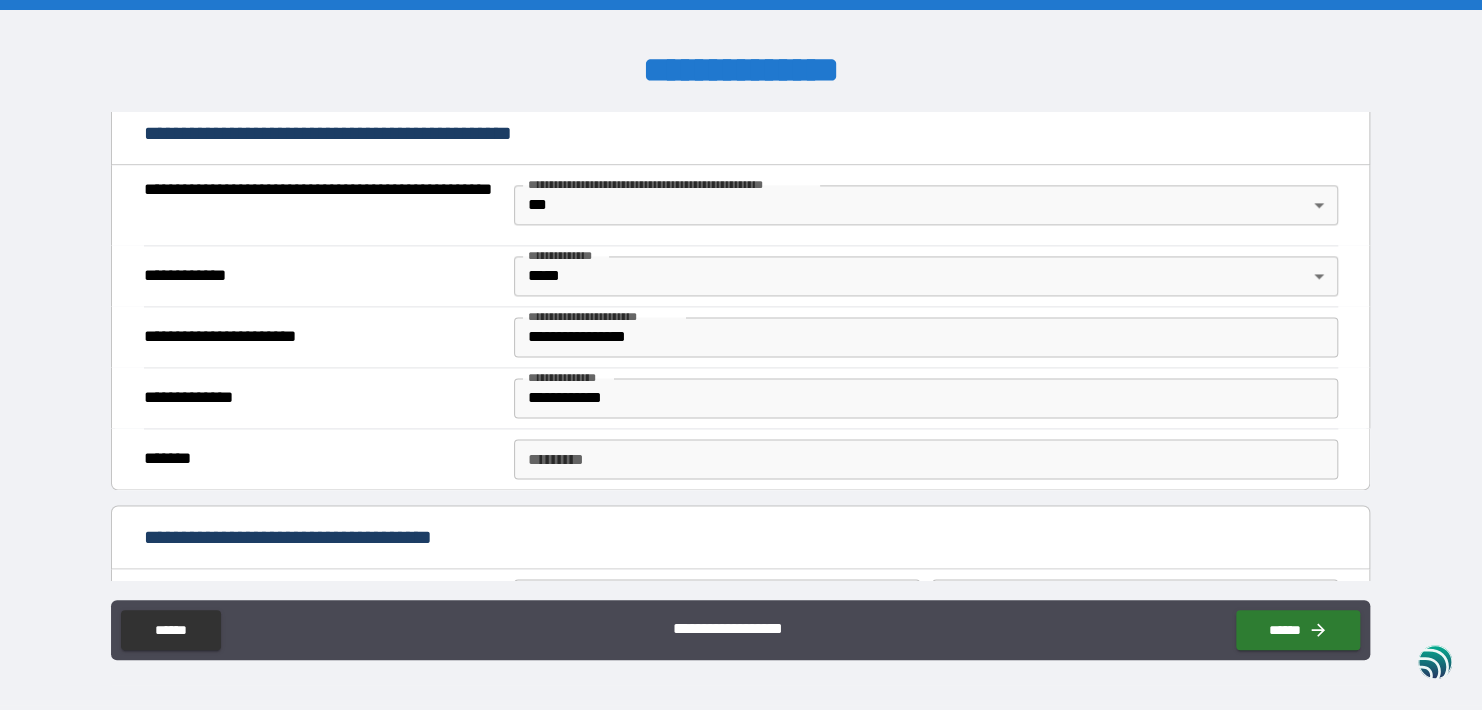 scroll, scrollTop: 1252, scrollLeft: 0, axis: vertical 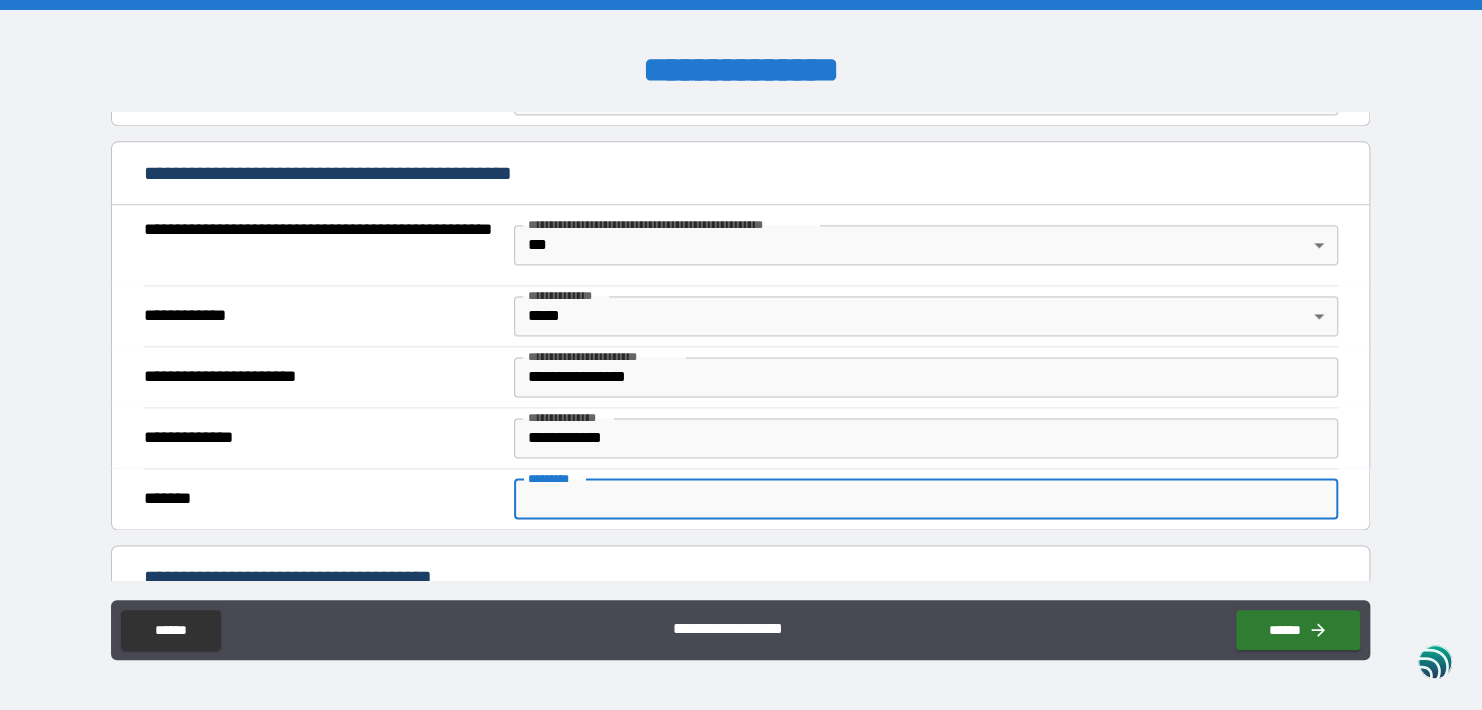 click on "*******   *" at bounding box center [926, 499] 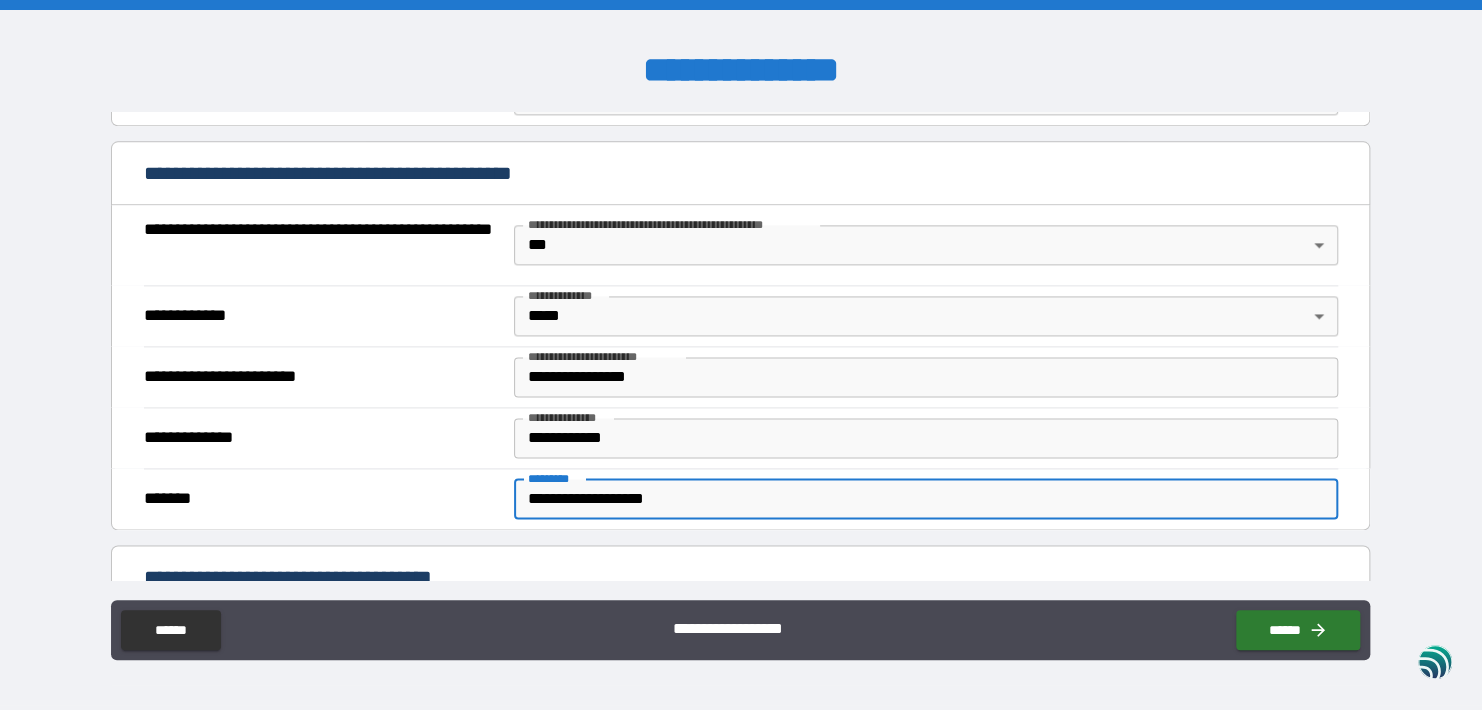 type on "**********" 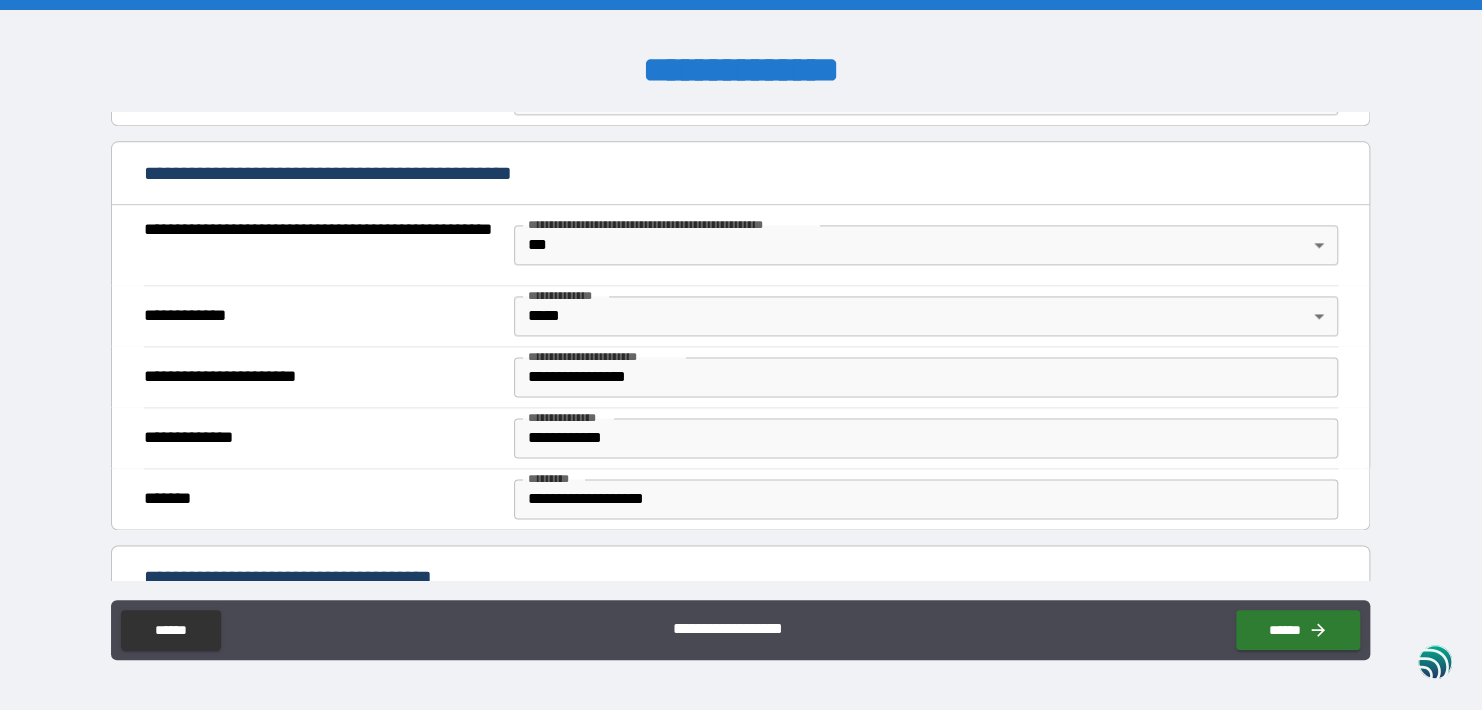click on "**********" at bounding box center [741, 357] 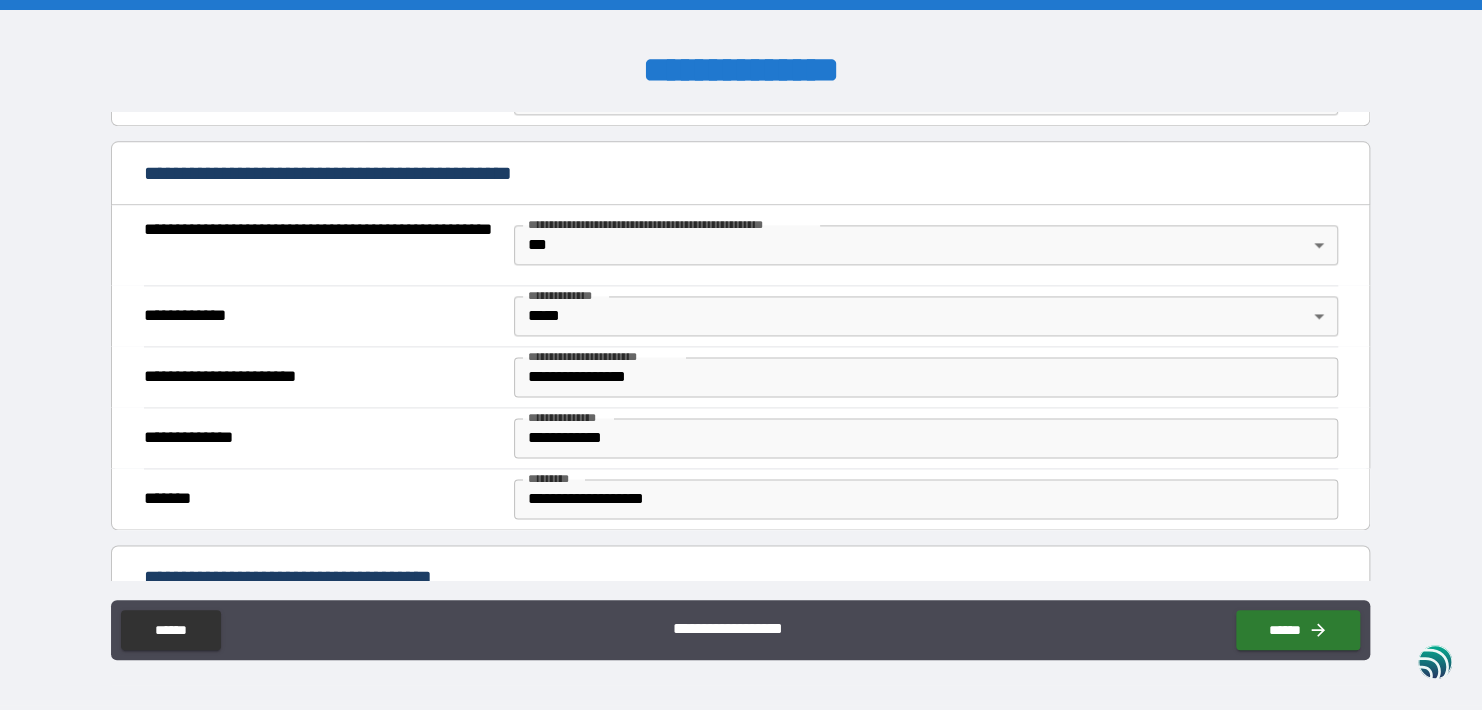 click on "**********" at bounding box center (740, 437) 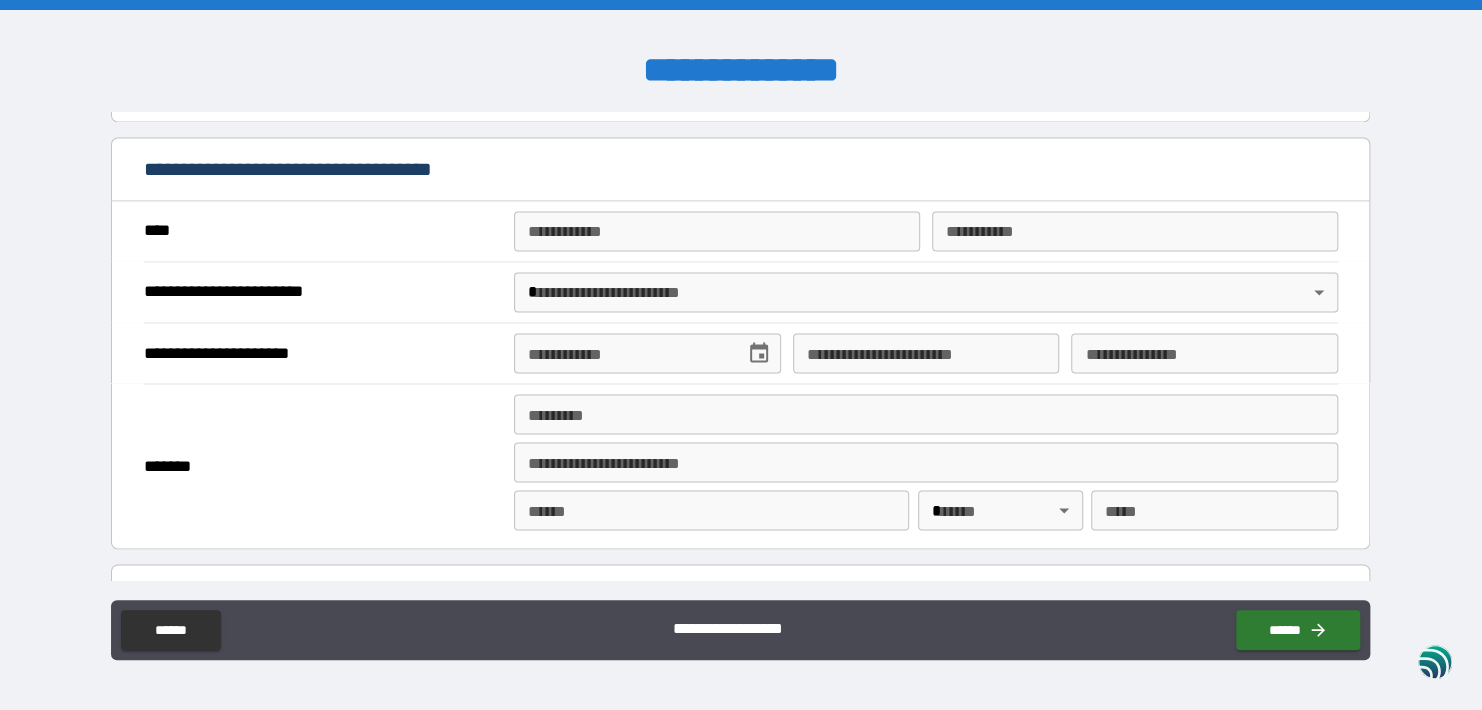 click on "**********" at bounding box center [717, 231] 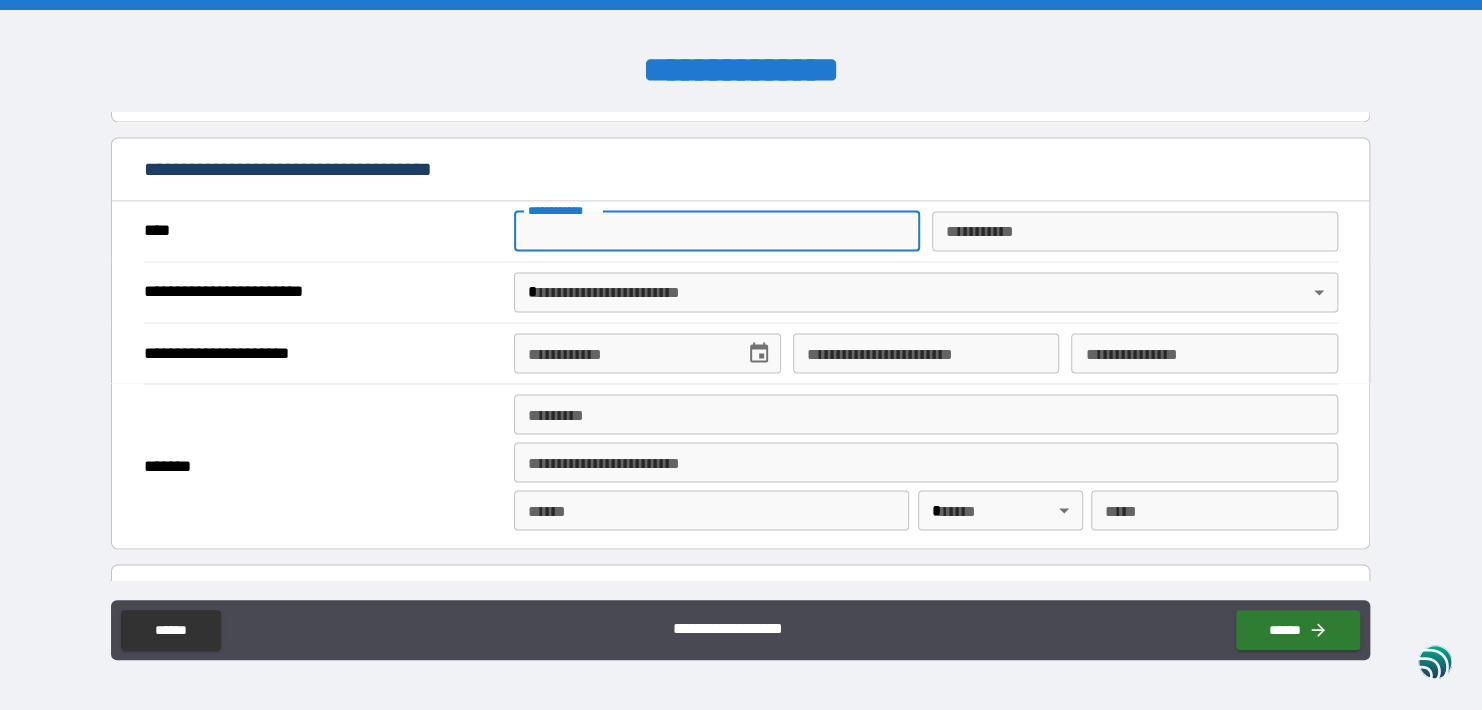 type on "******" 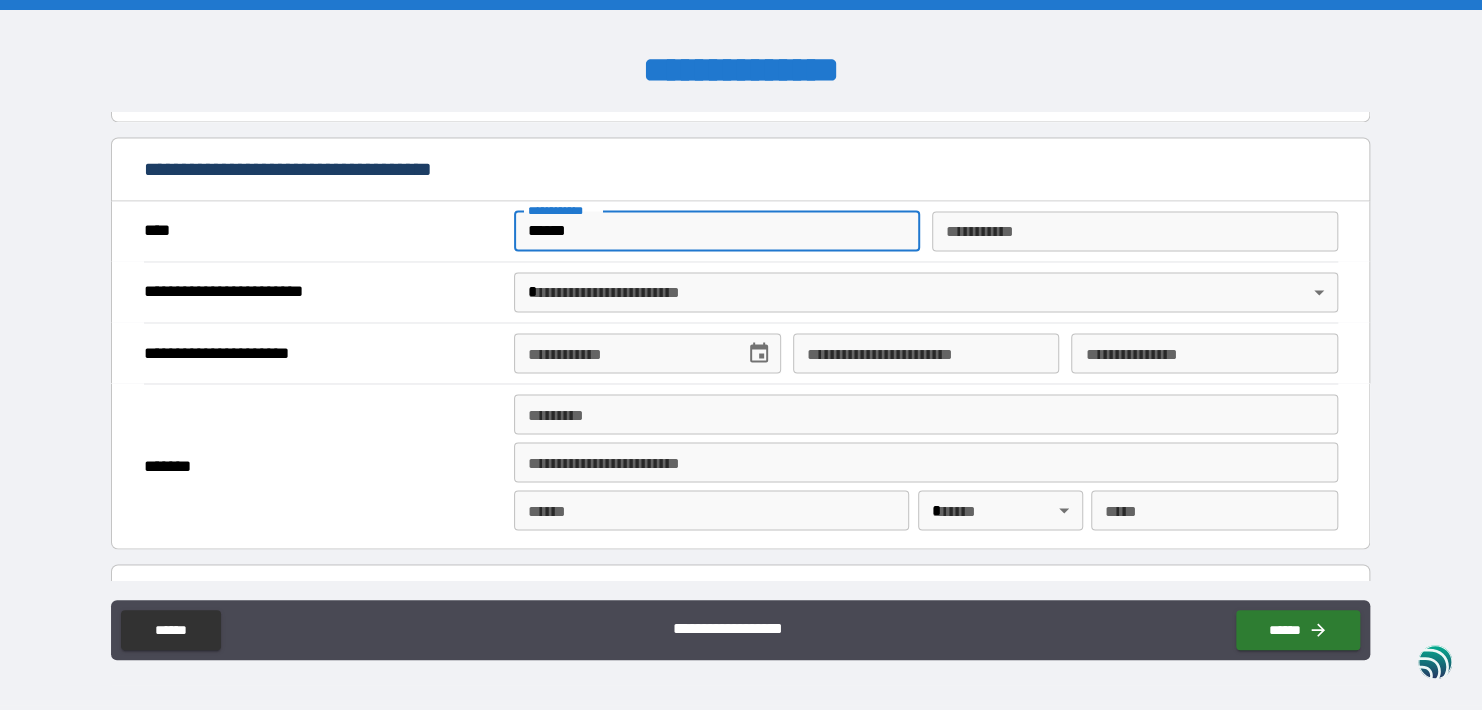 type on "*******" 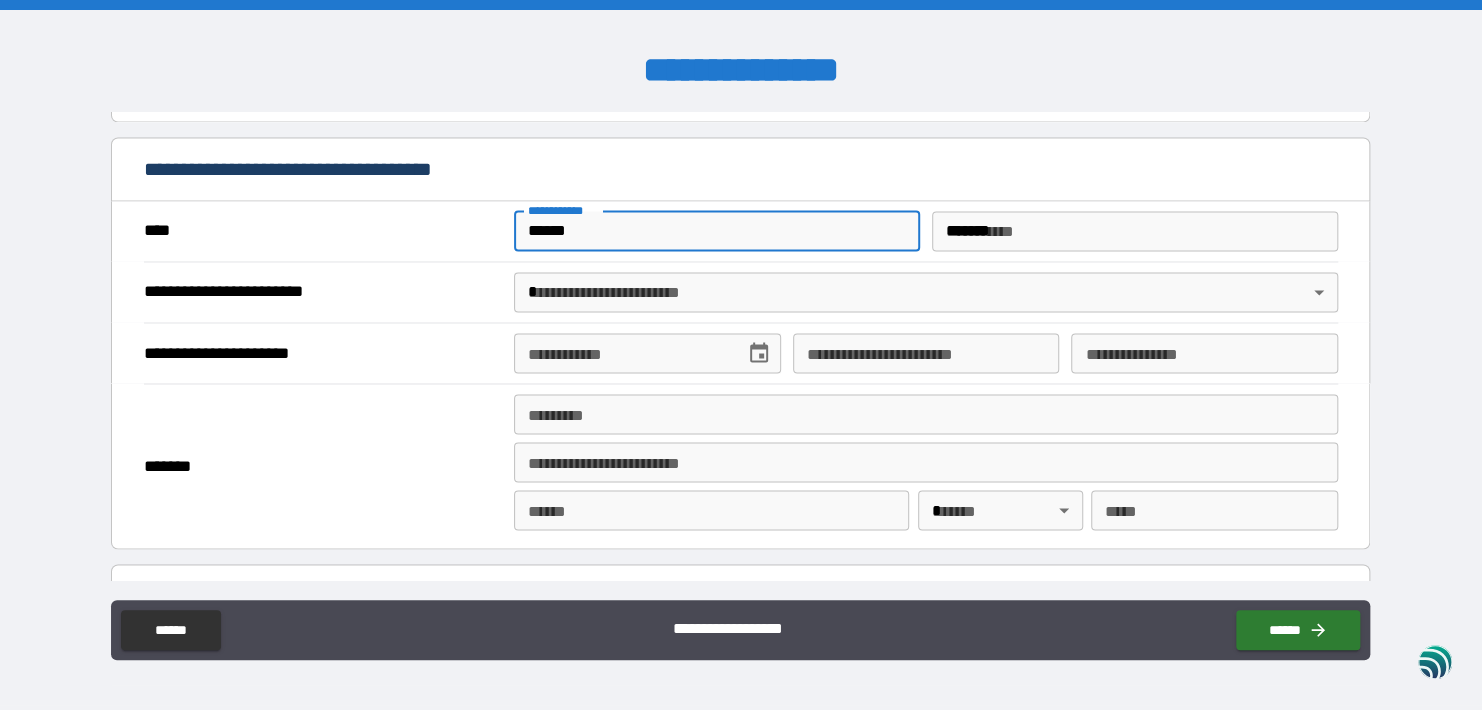 type on "**********" 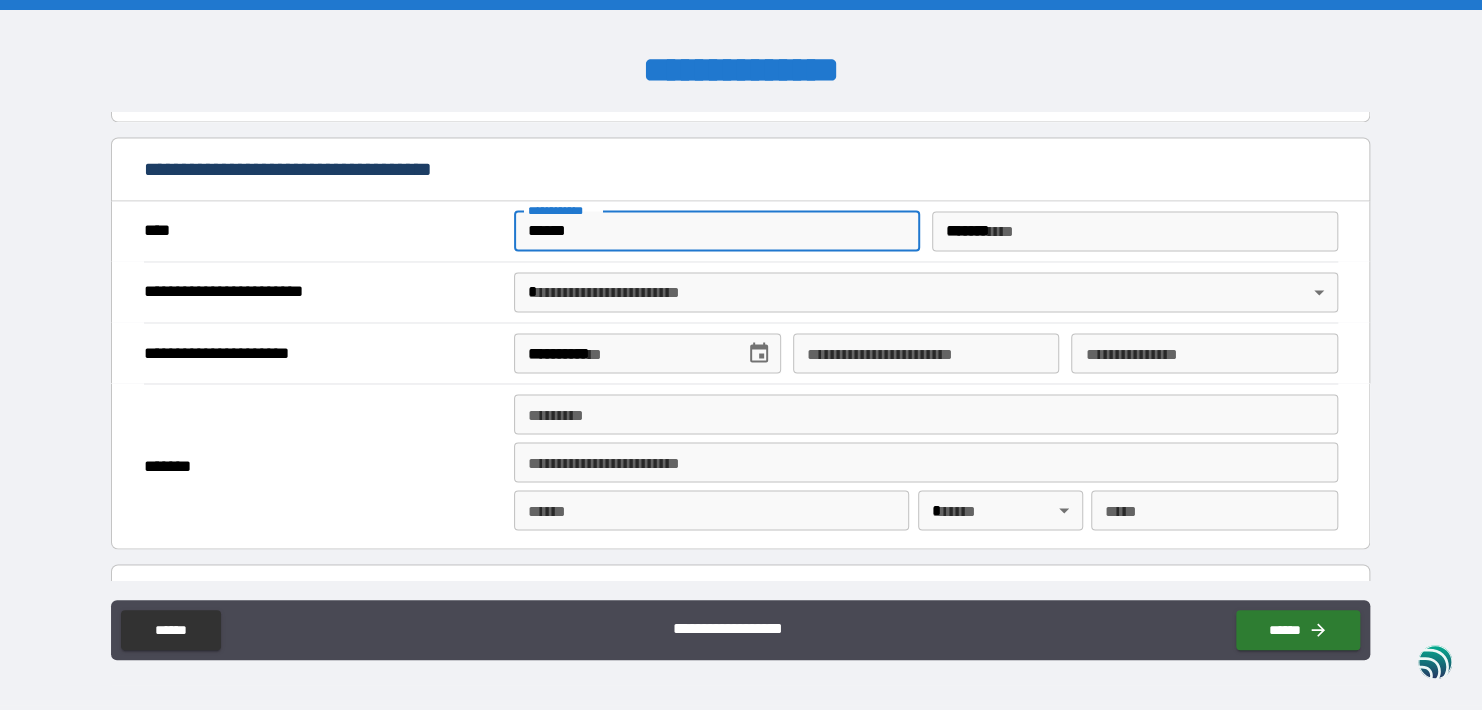 type on "**********" 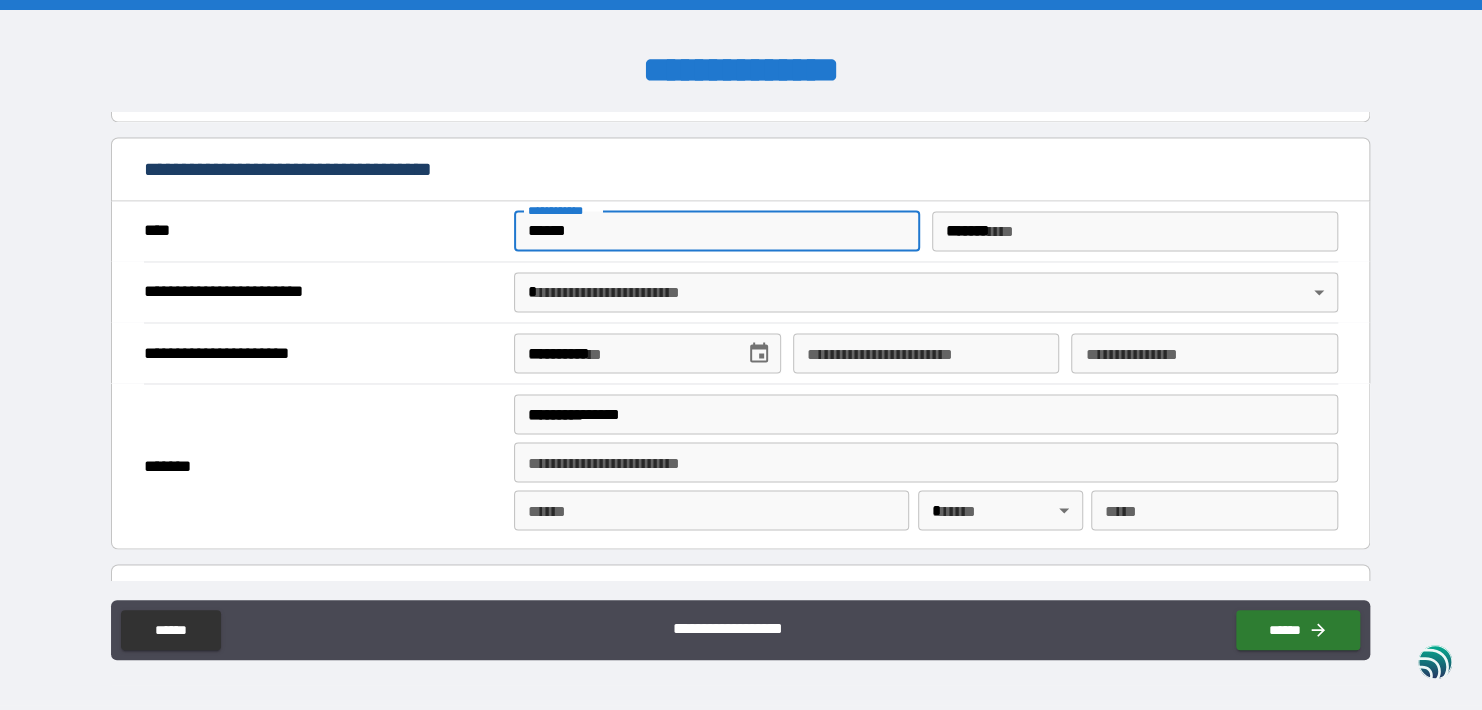 type on "*******" 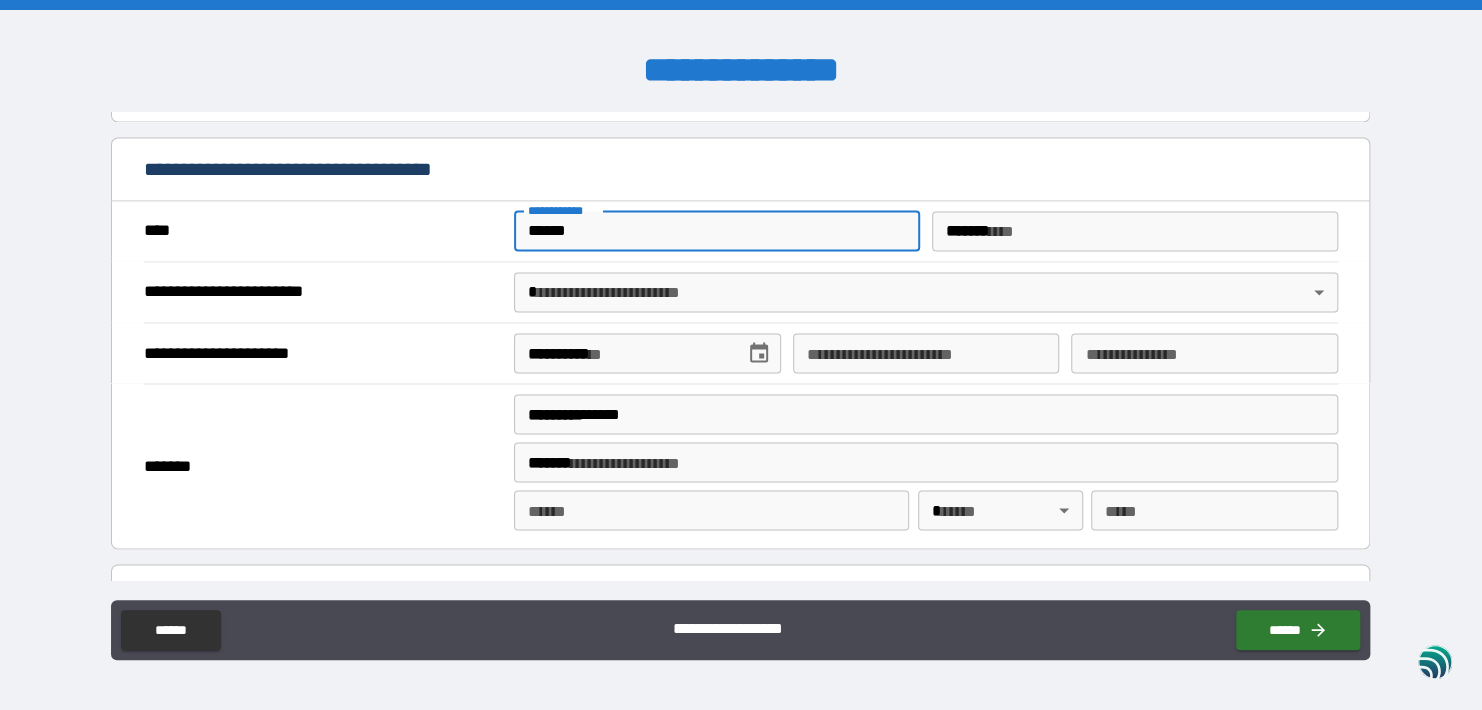 type on "******" 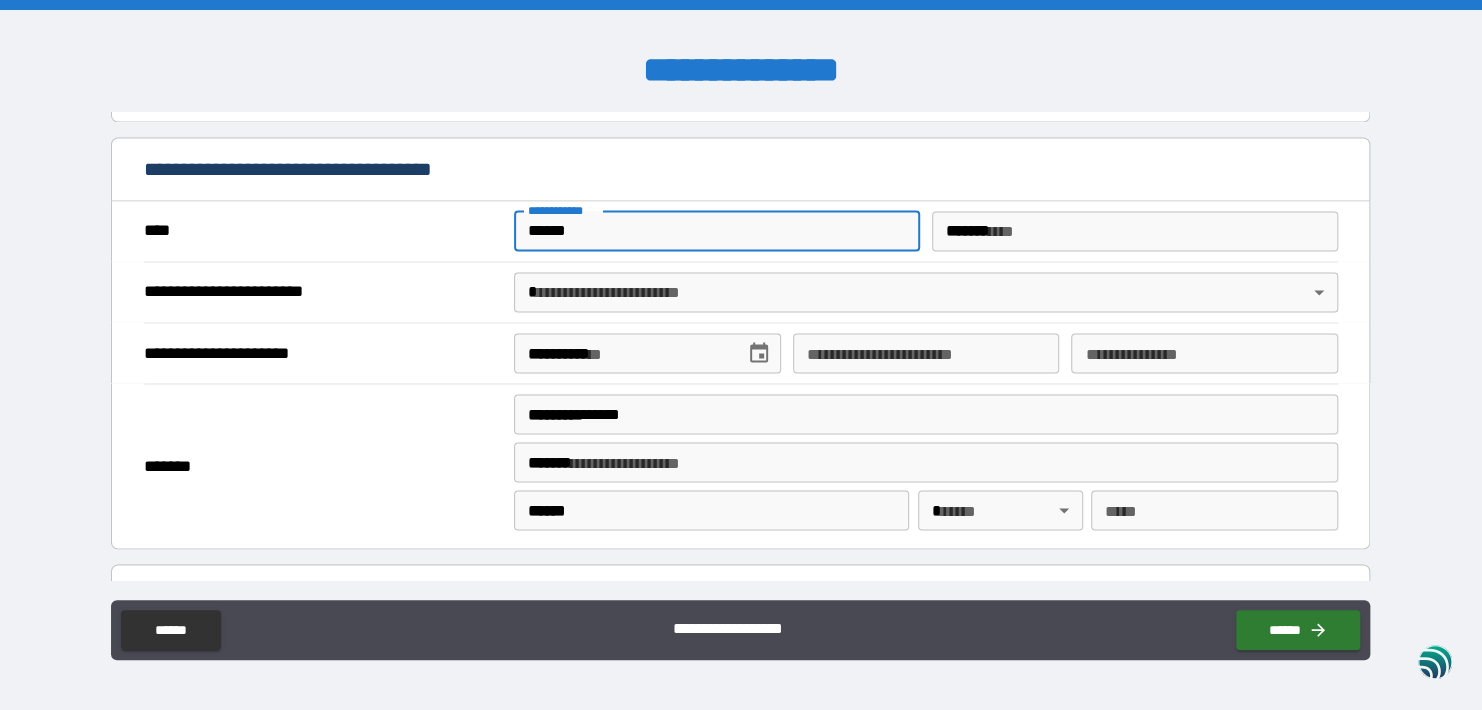 type on "**" 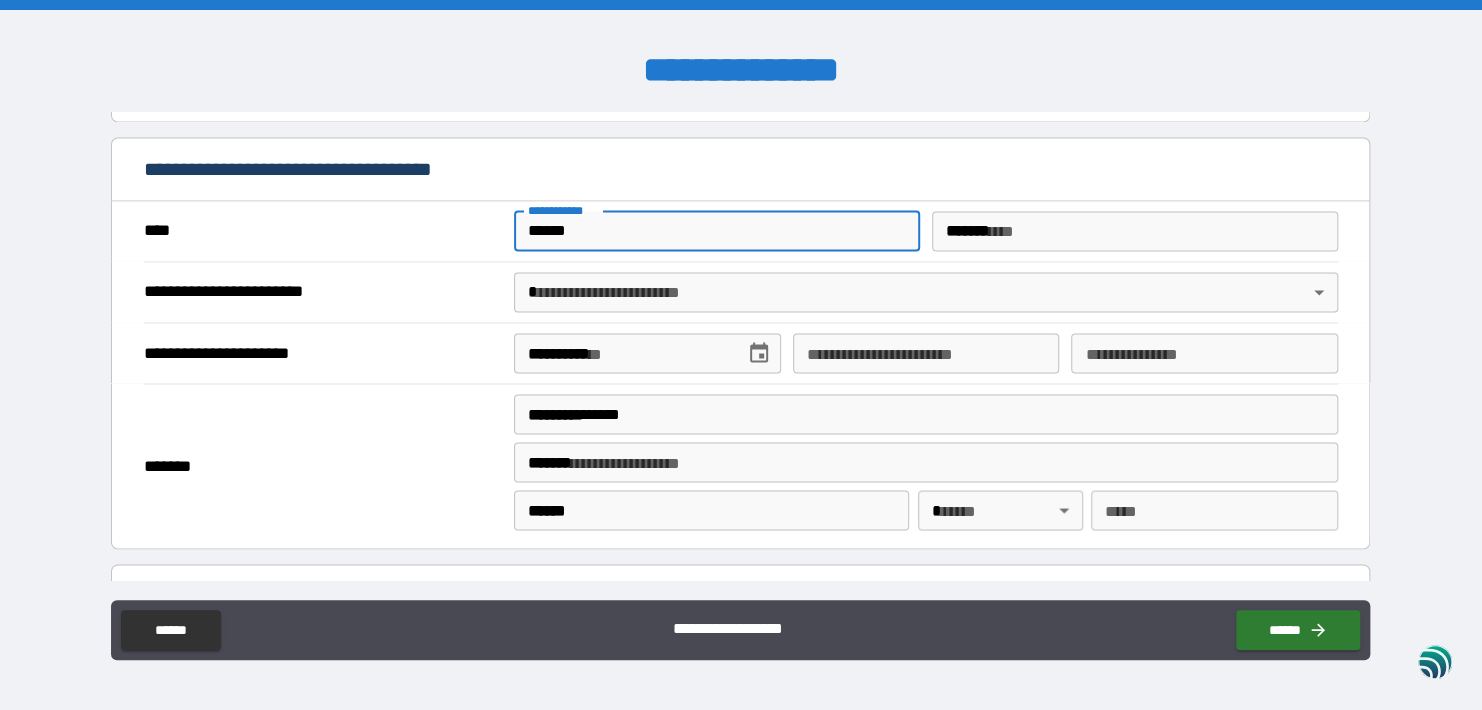 type on "*****" 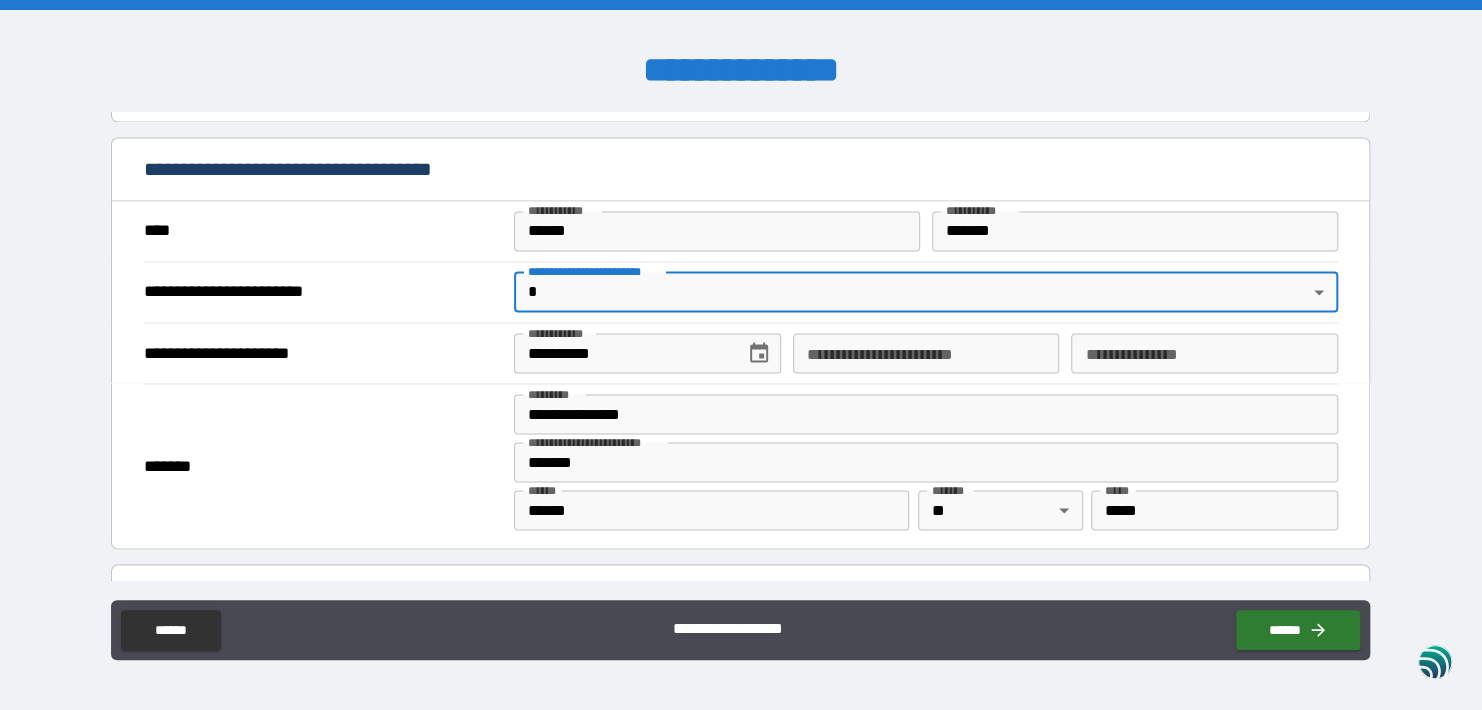 click on "**********" at bounding box center (741, 355) 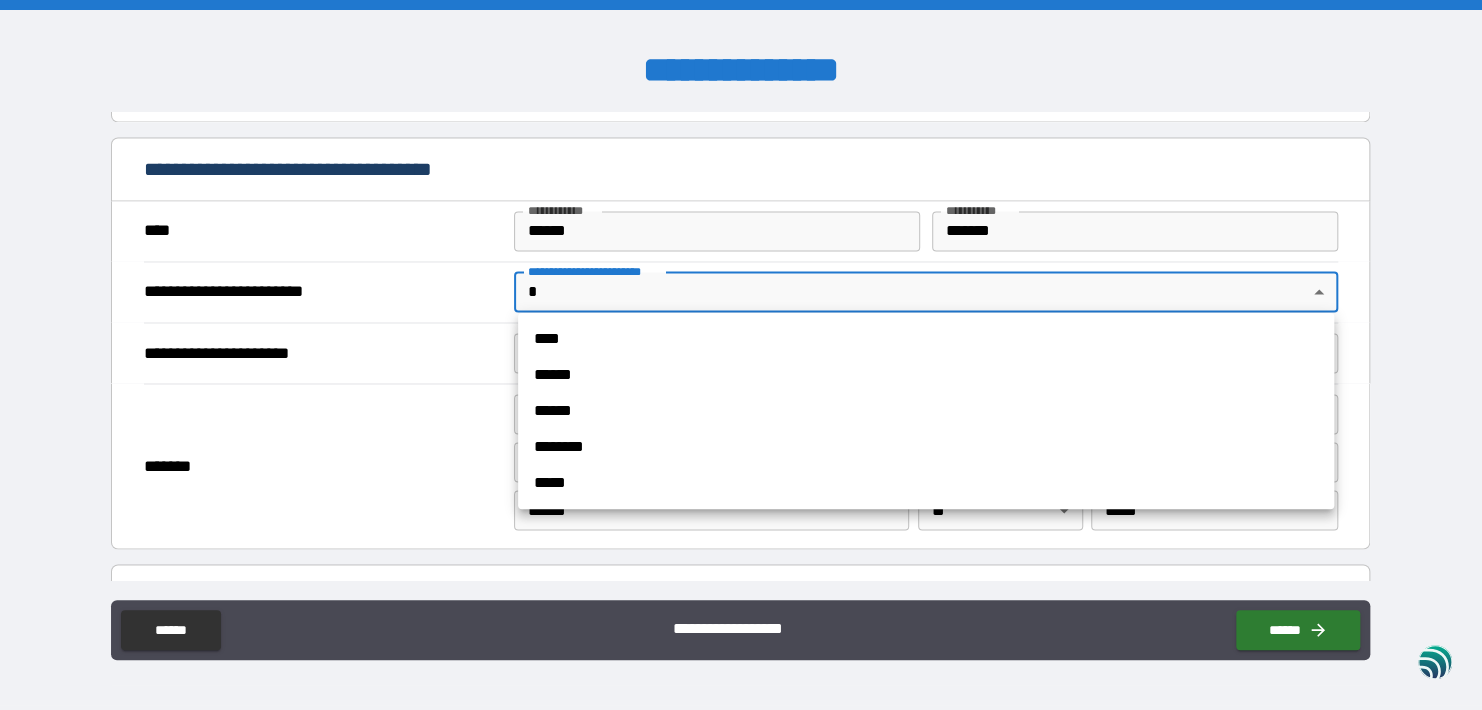 click on "****" at bounding box center [926, 339] 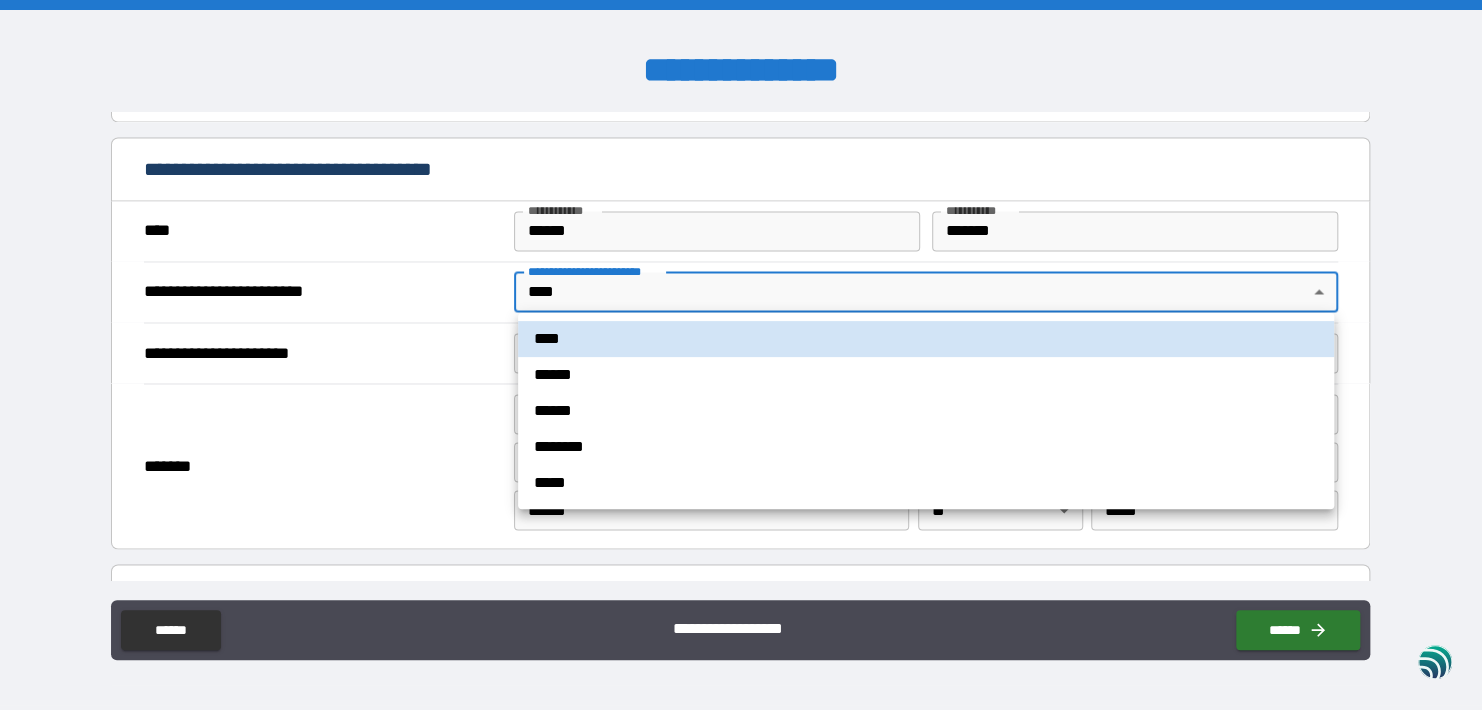 type 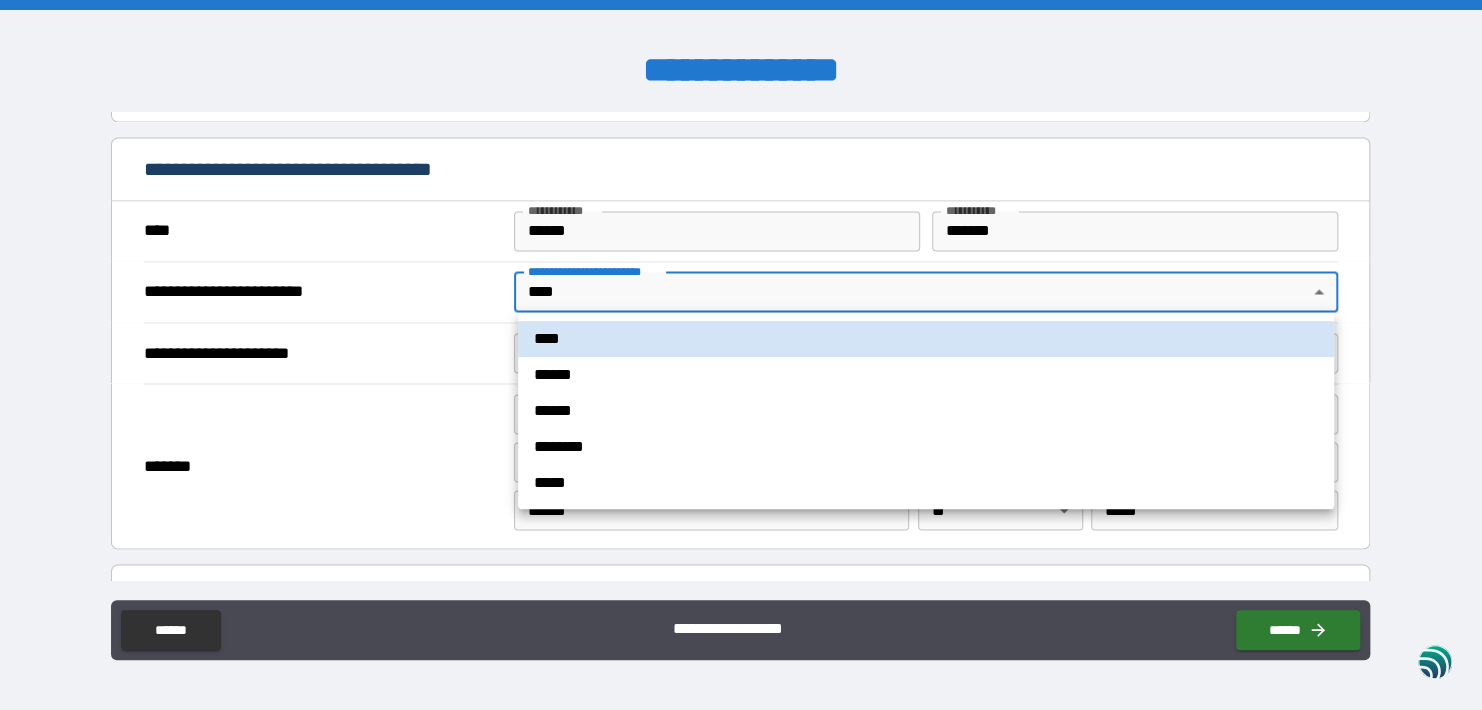 type 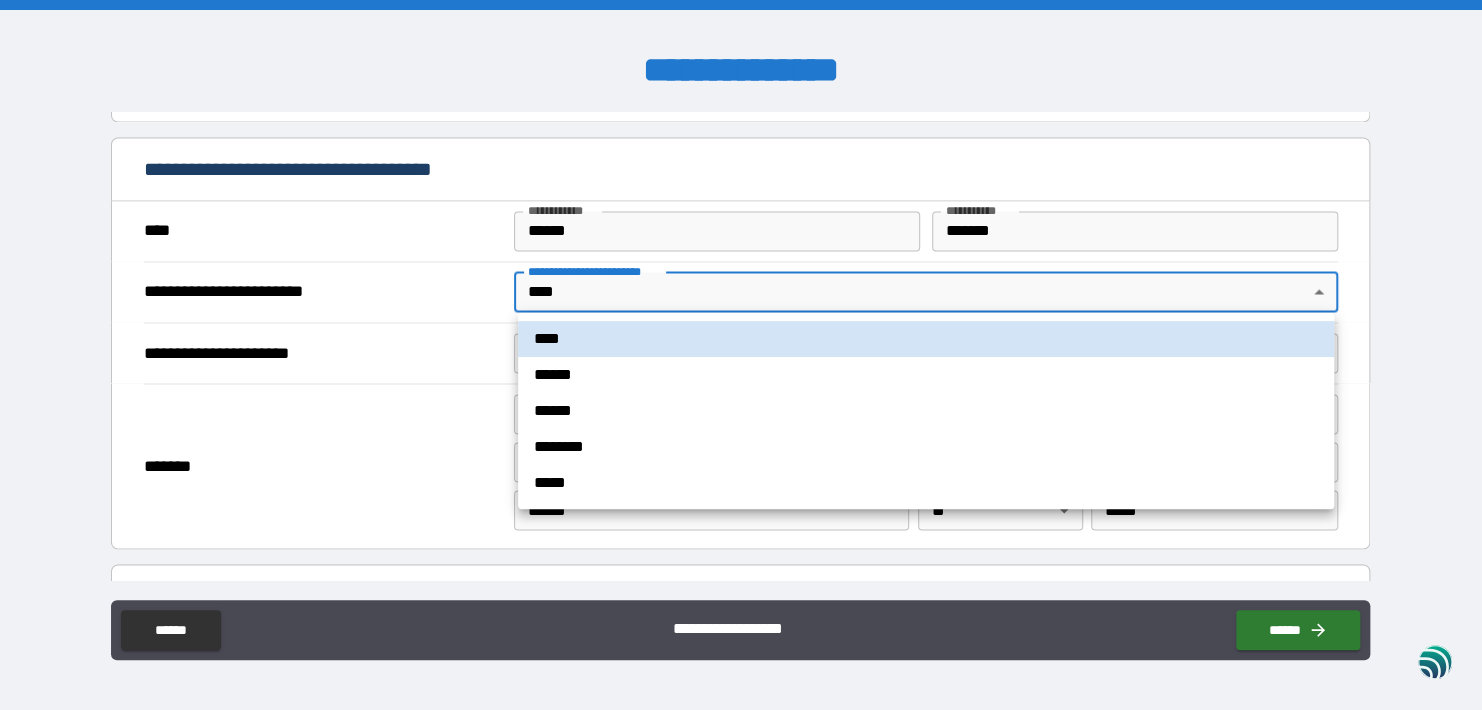type 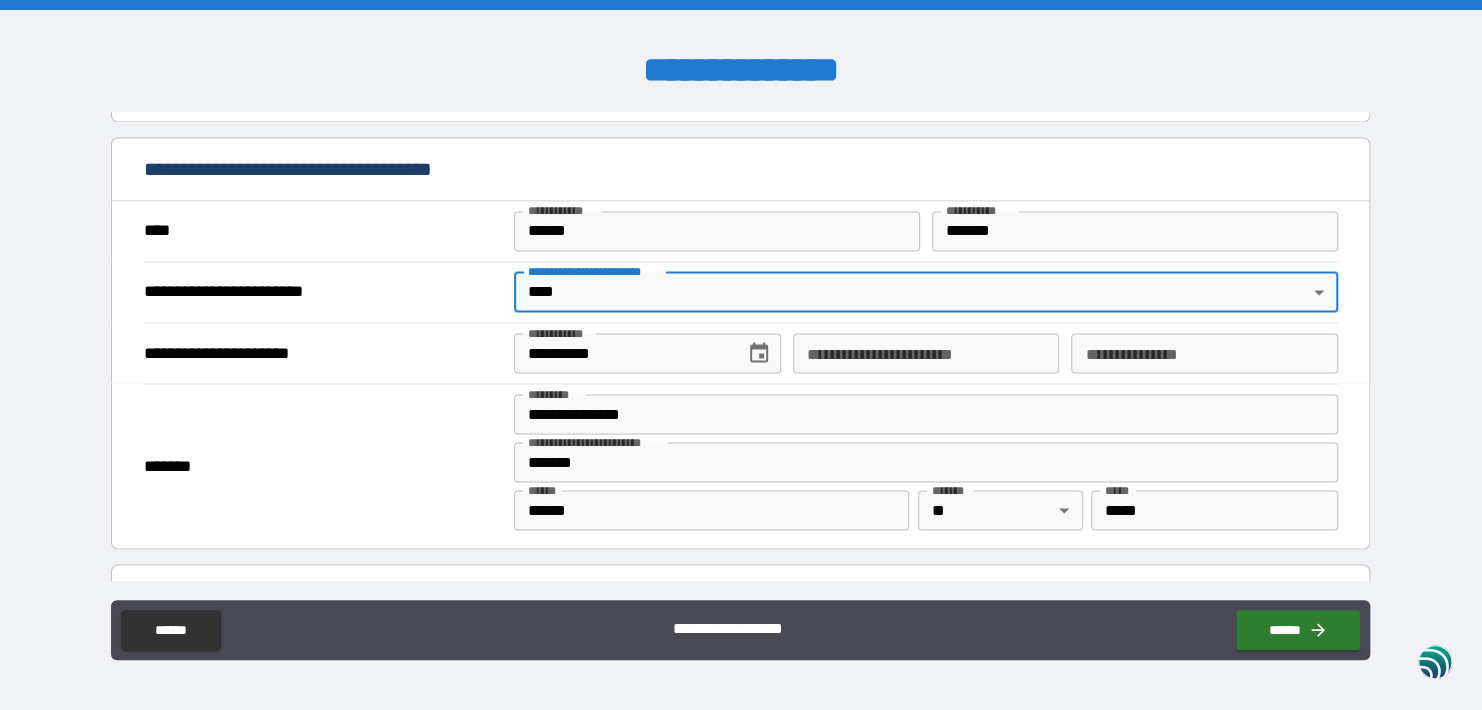 scroll, scrollTop: 2069, scrollLeft: 0, axis: vertical 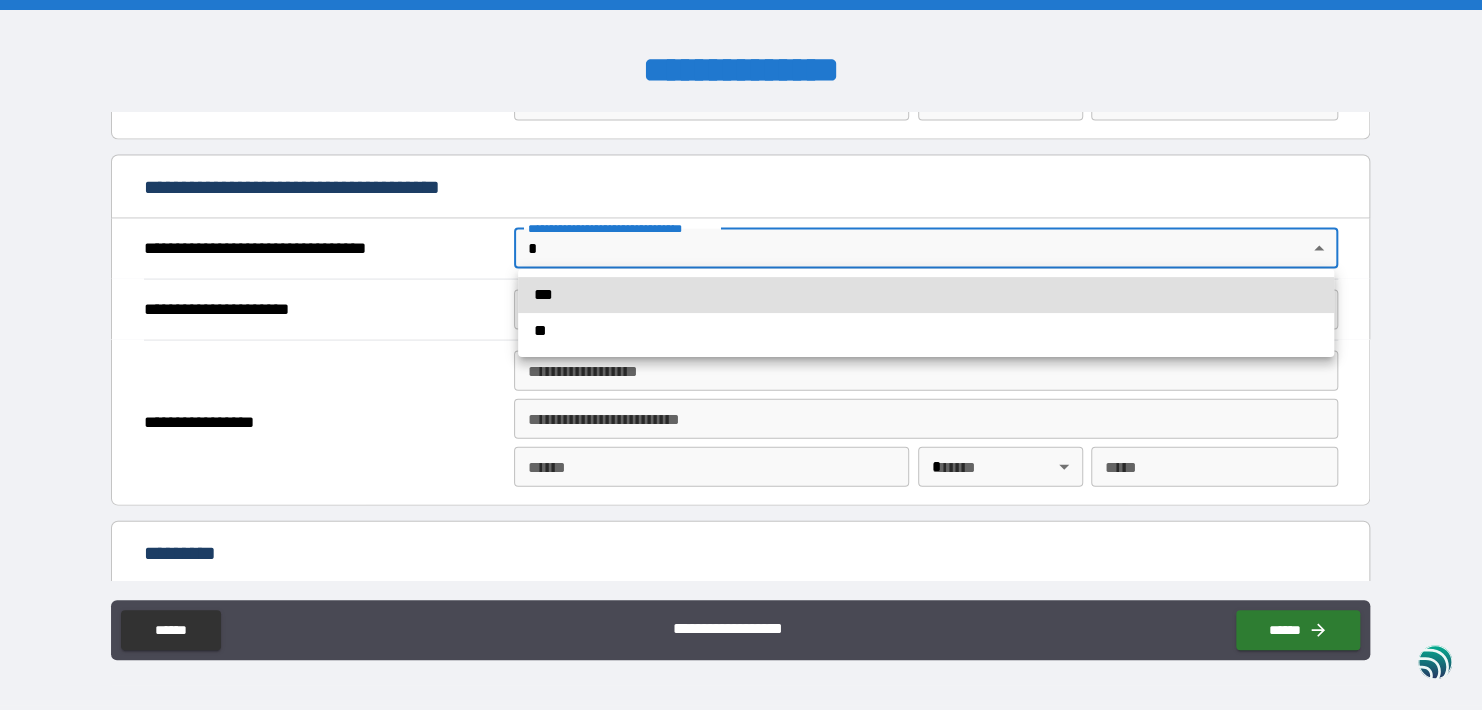 click on "**********" at bounding box center (741, 355) 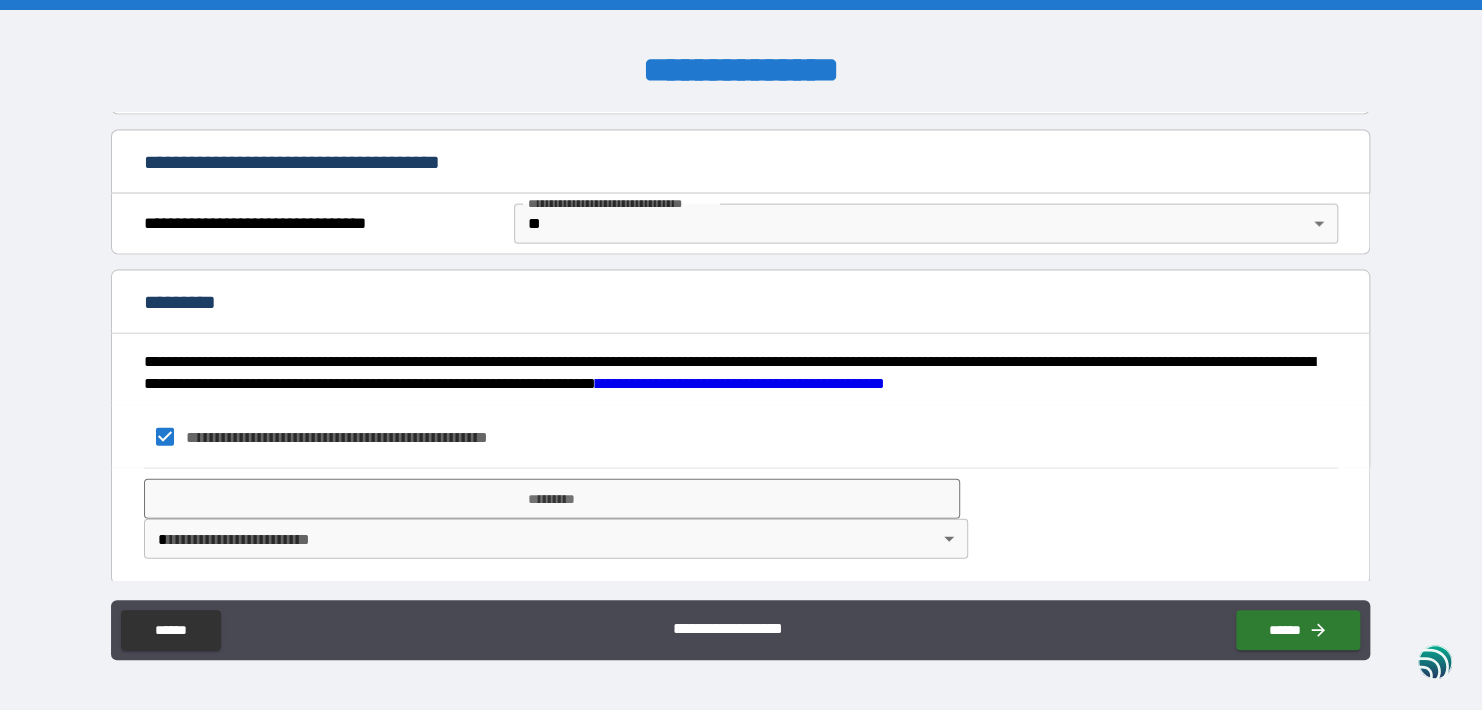scroll, scrollTop: 2096, scrollLeft: 0, axis: vertical 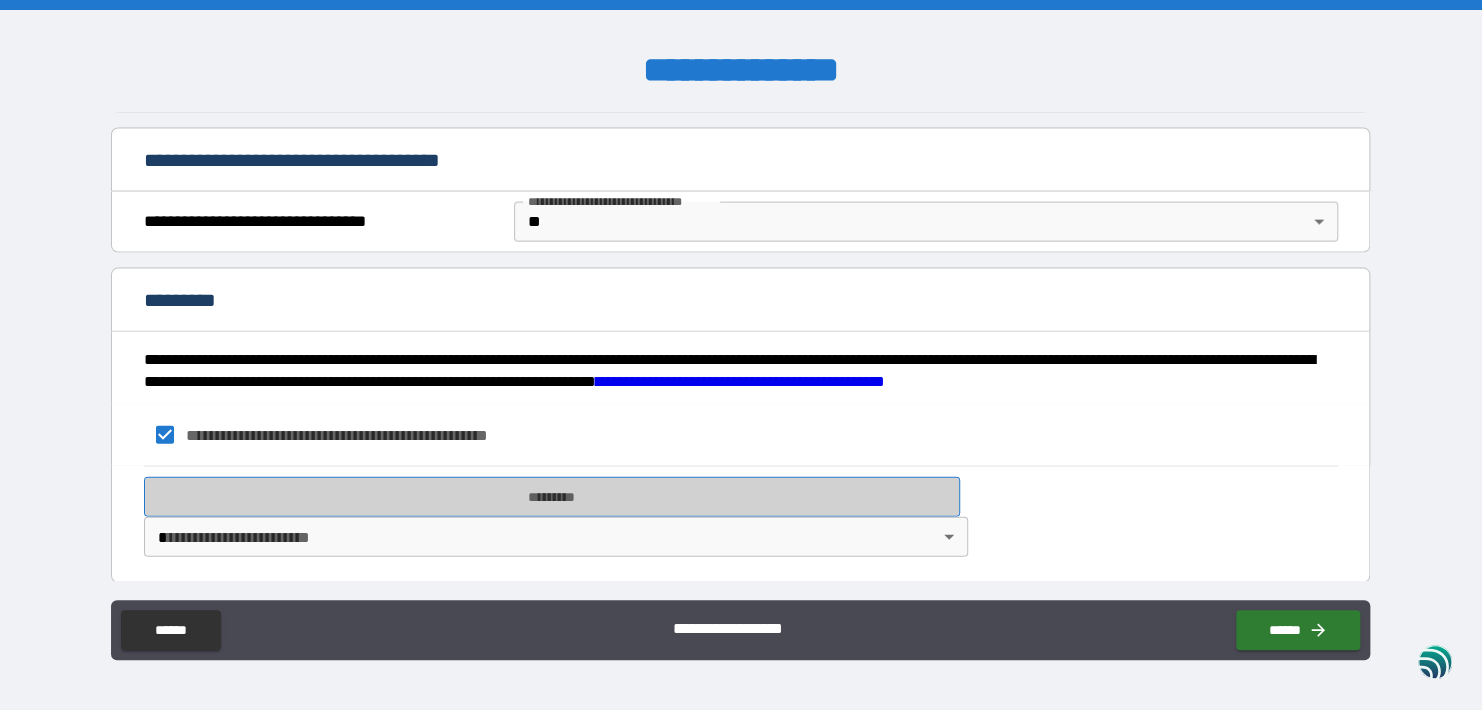 click on "*********" at bounding box center (552, 497) 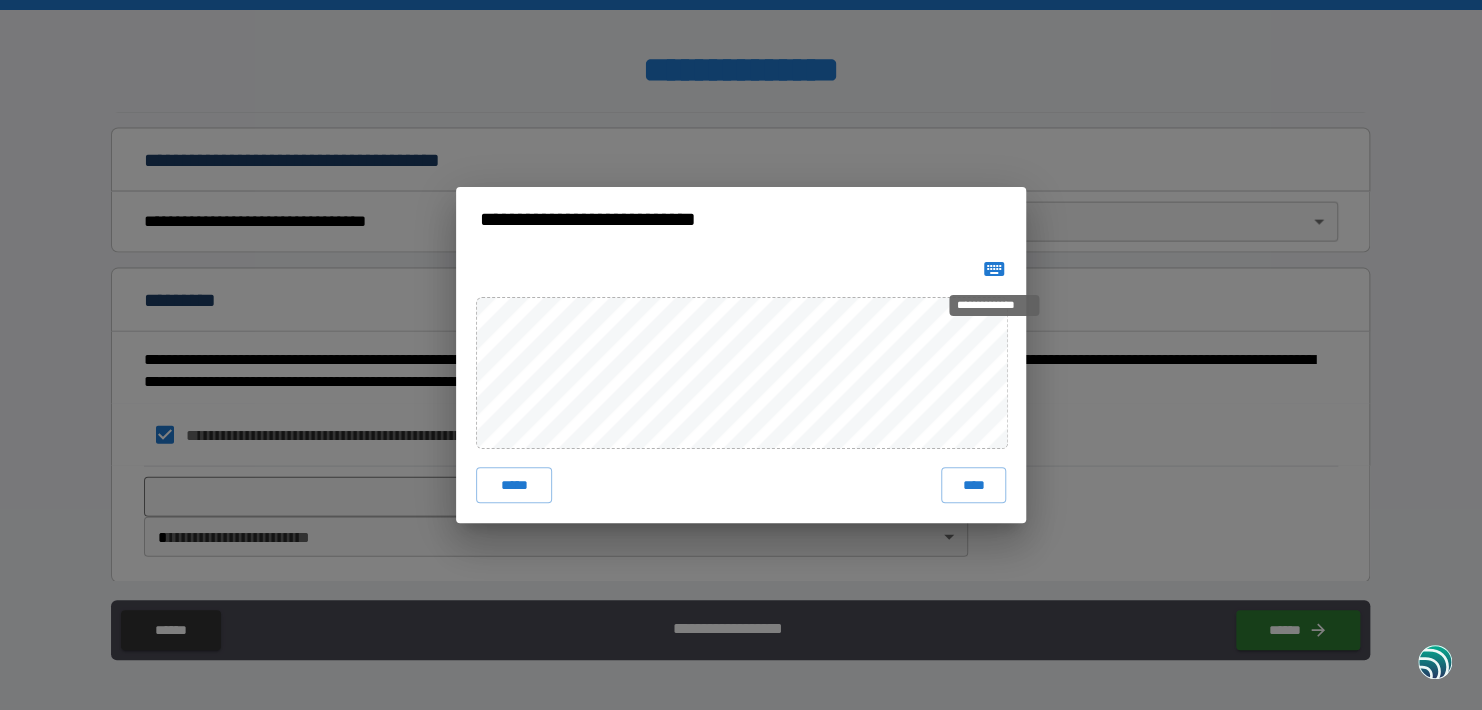 click 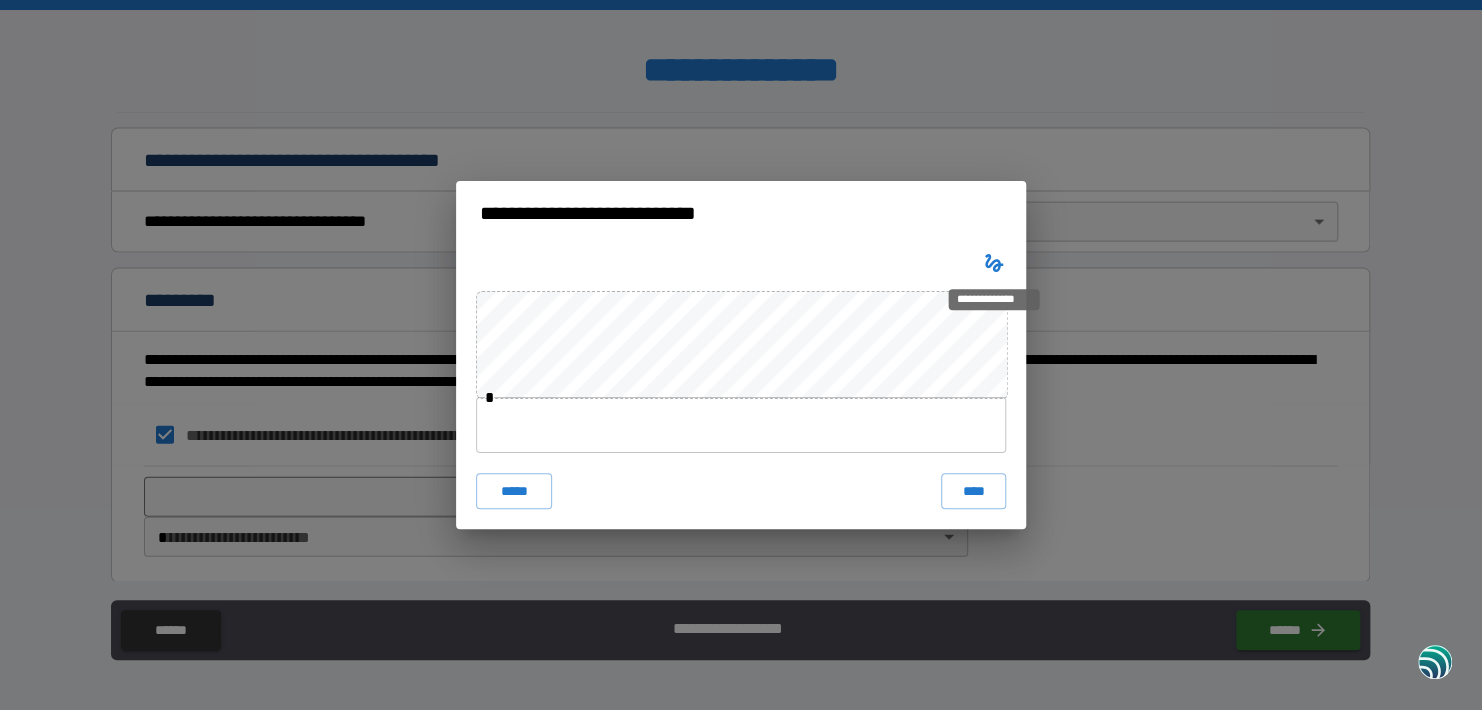 type 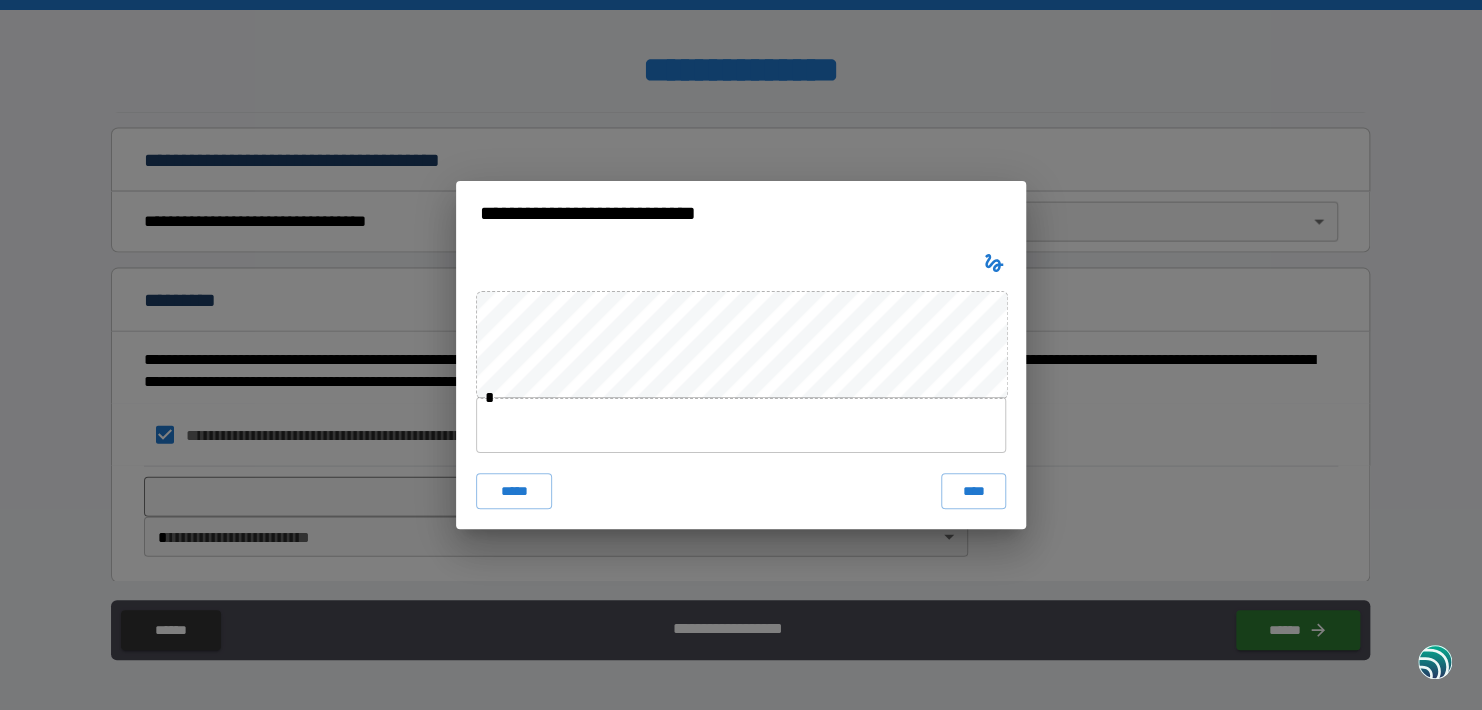 click at bounding box center (741, 263) 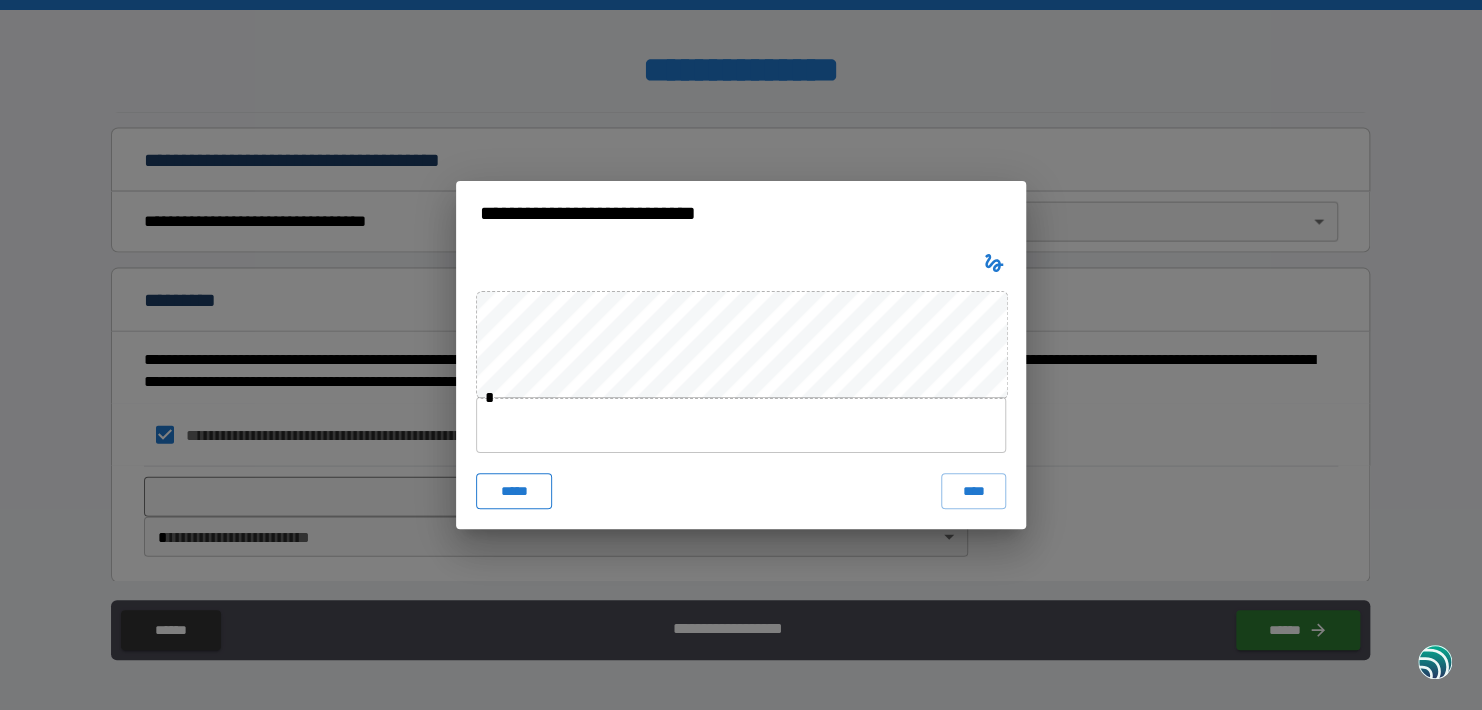 click on "*****" at bounding box center [514, 491] 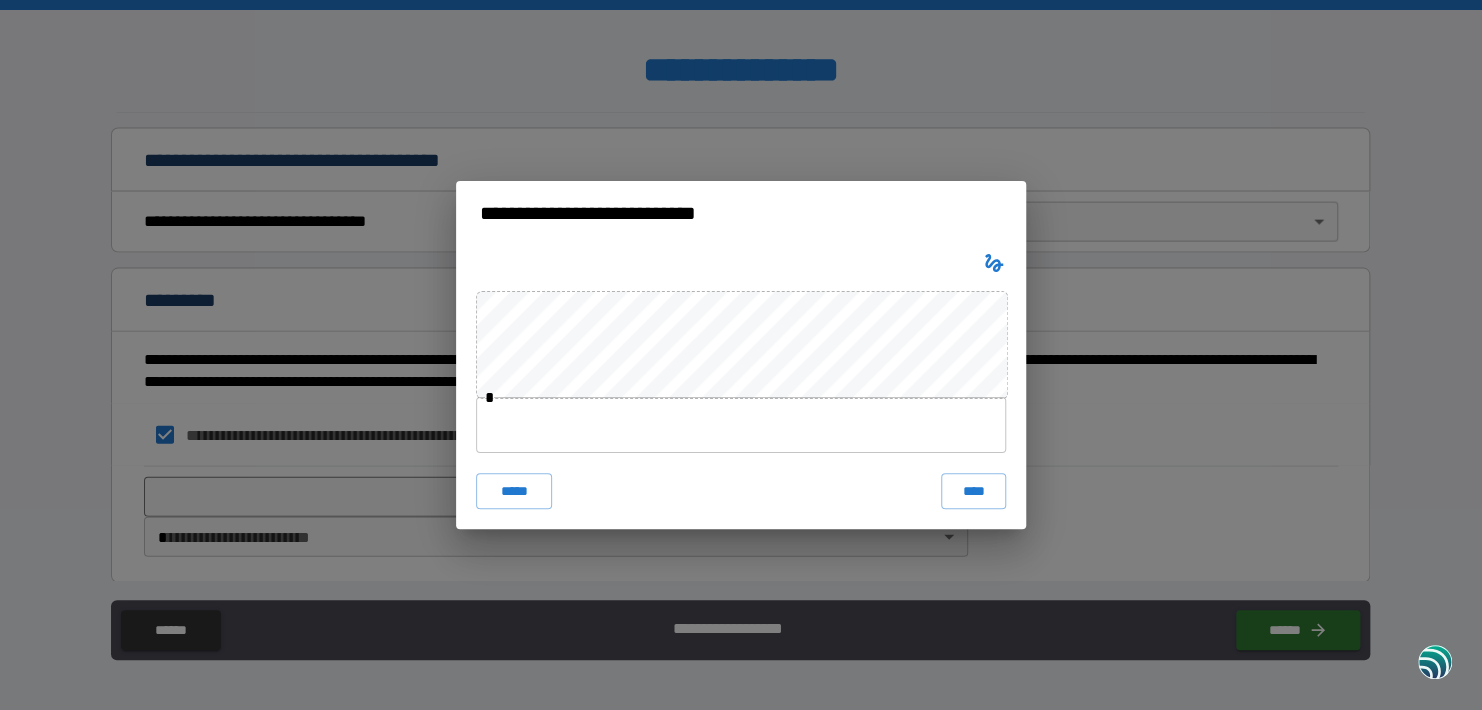 click at bounding box center [741, 425] 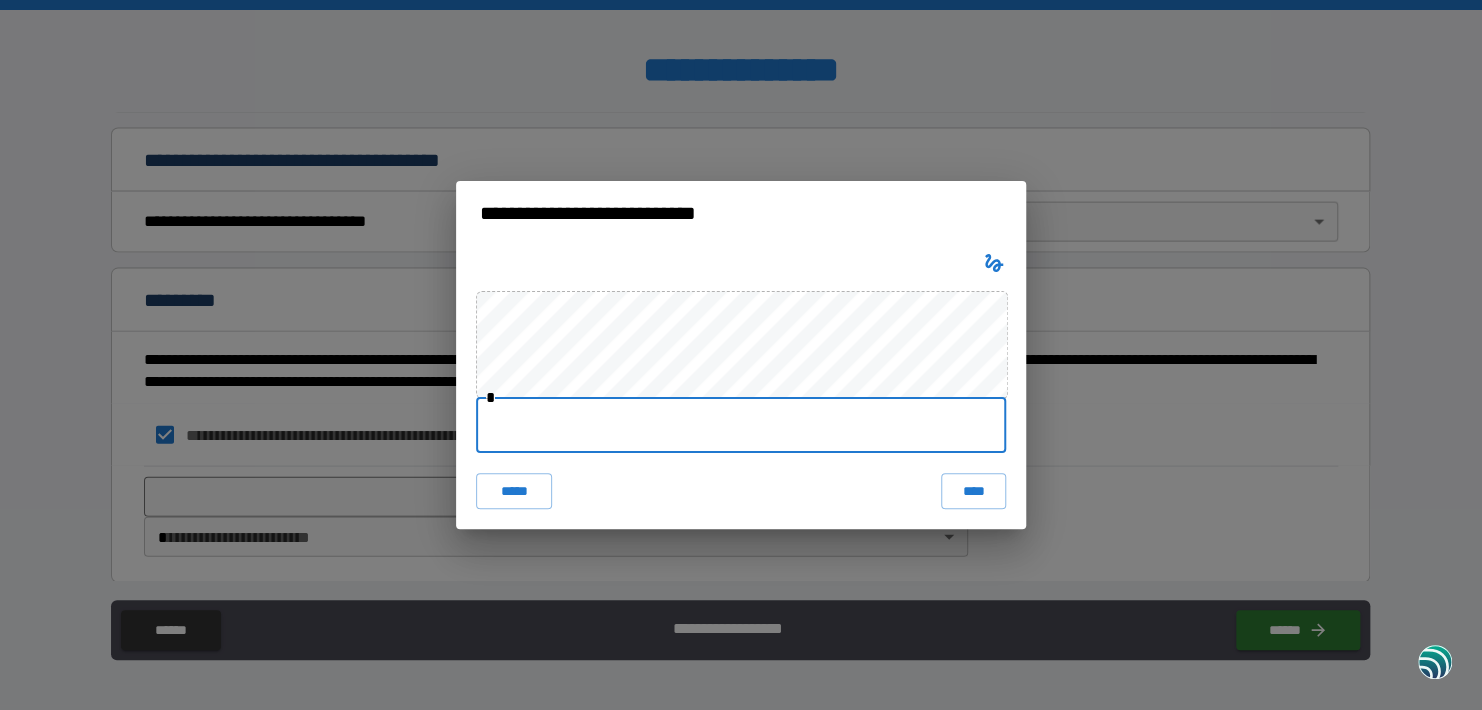 type on "*" 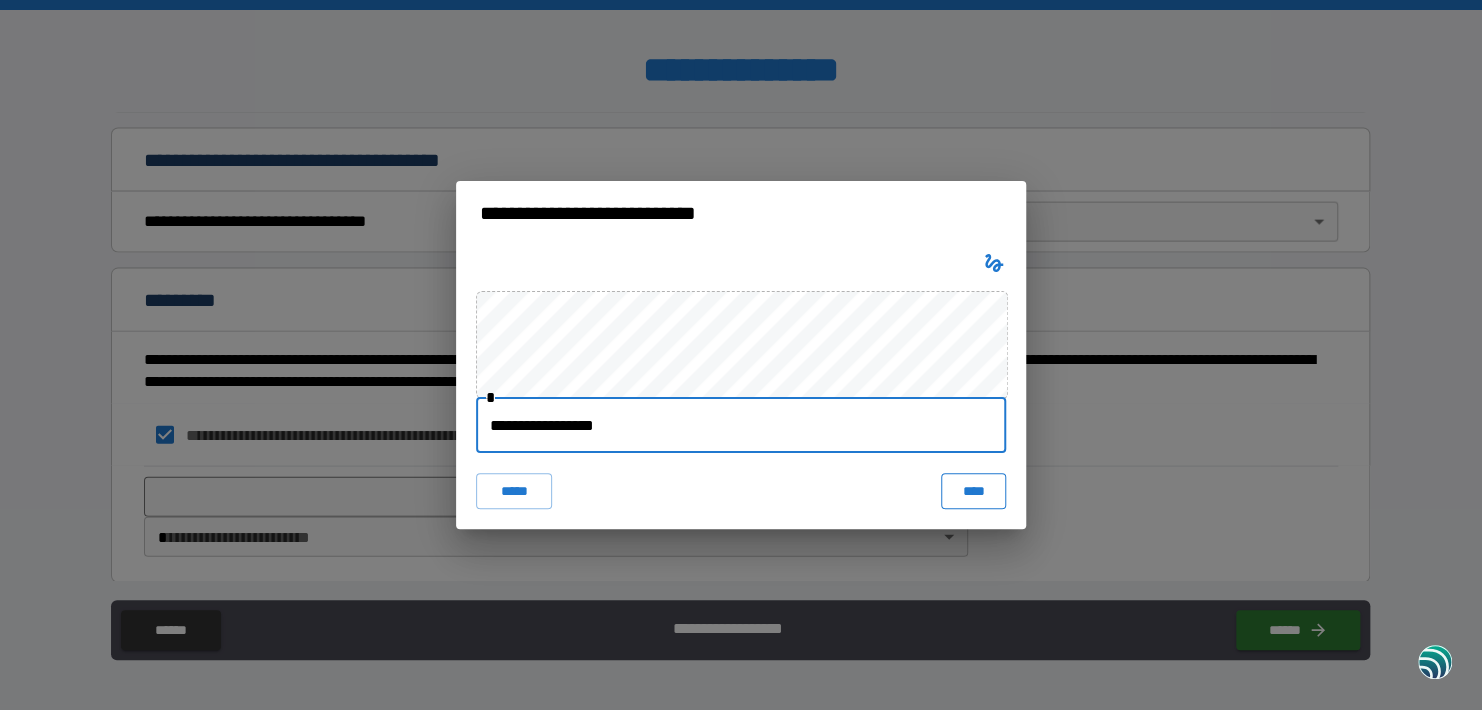 type on "**********" 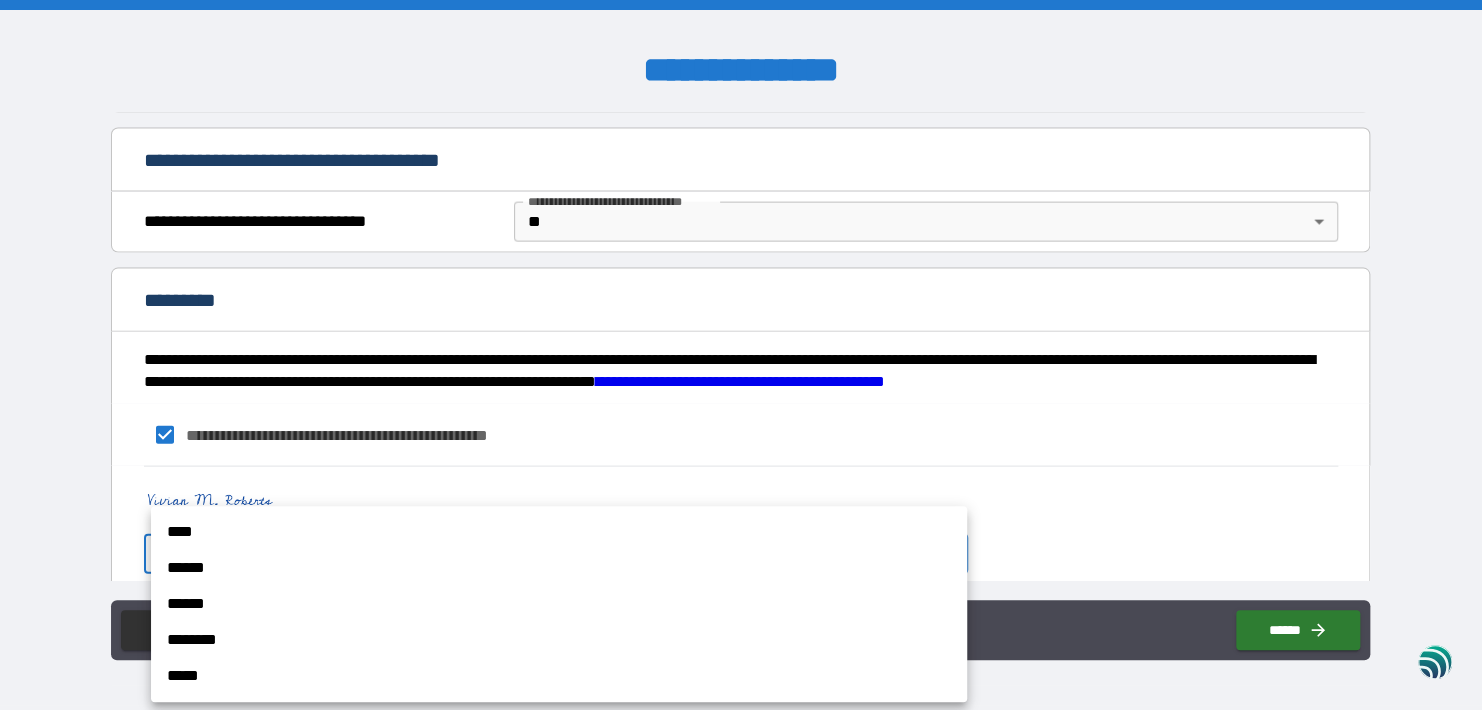 click on "**********" at bounding box center [741, 355] 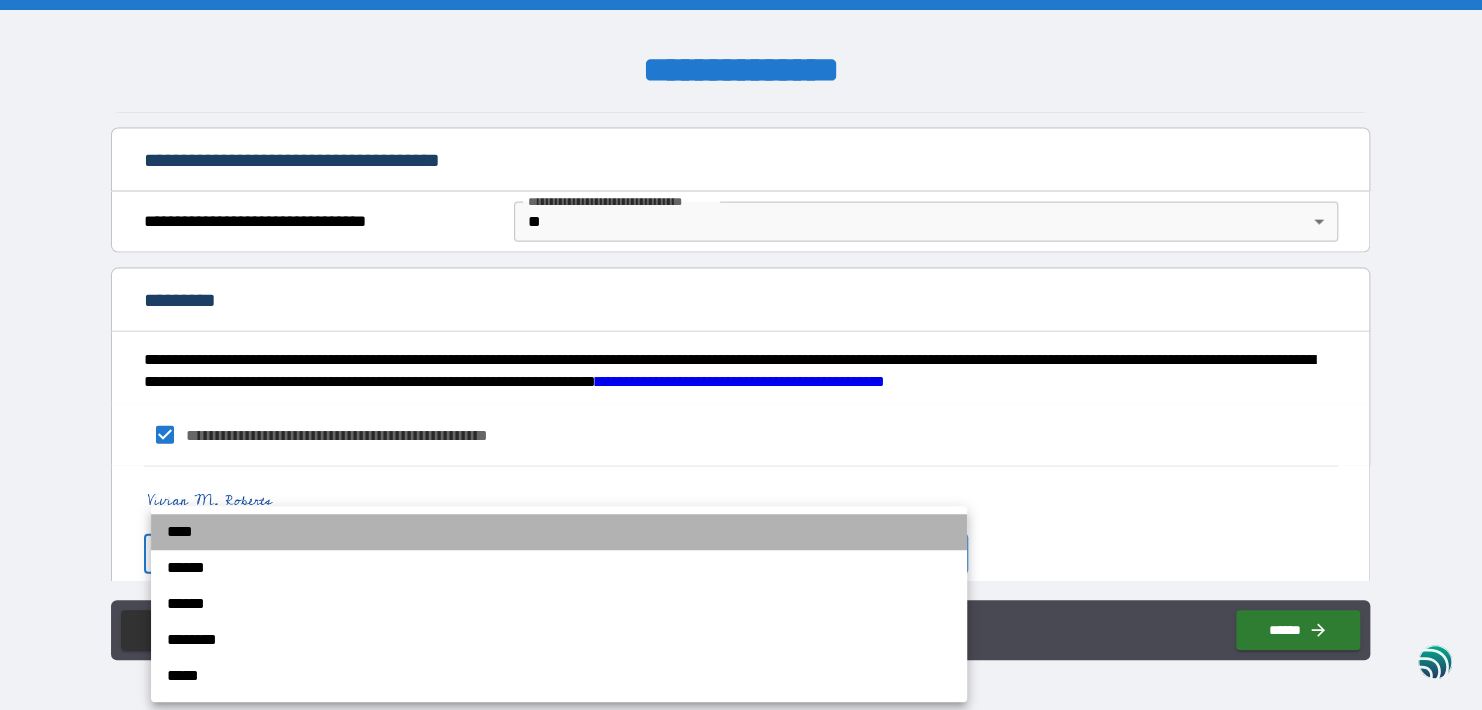click on "****" at bounding box center [559, 532] 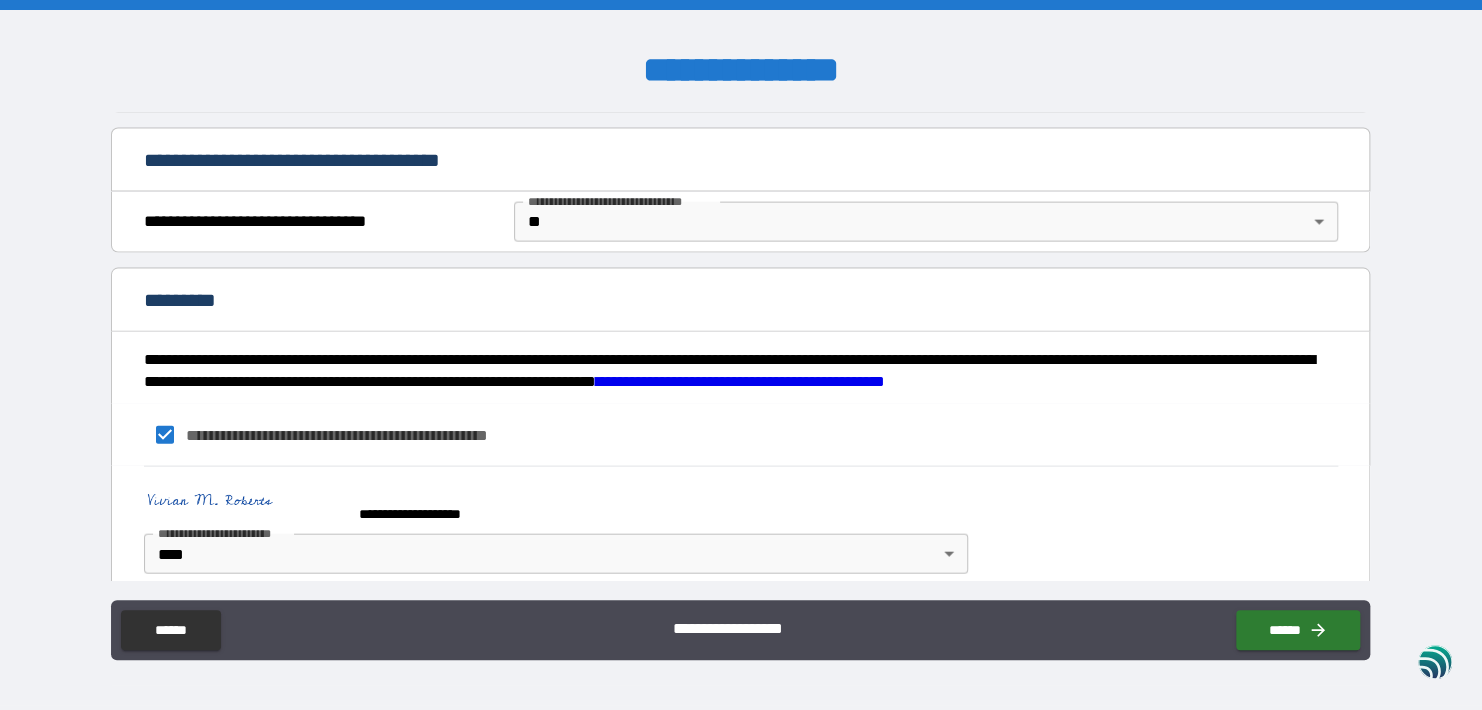 click on "**********" at bounding box center (740, 632) 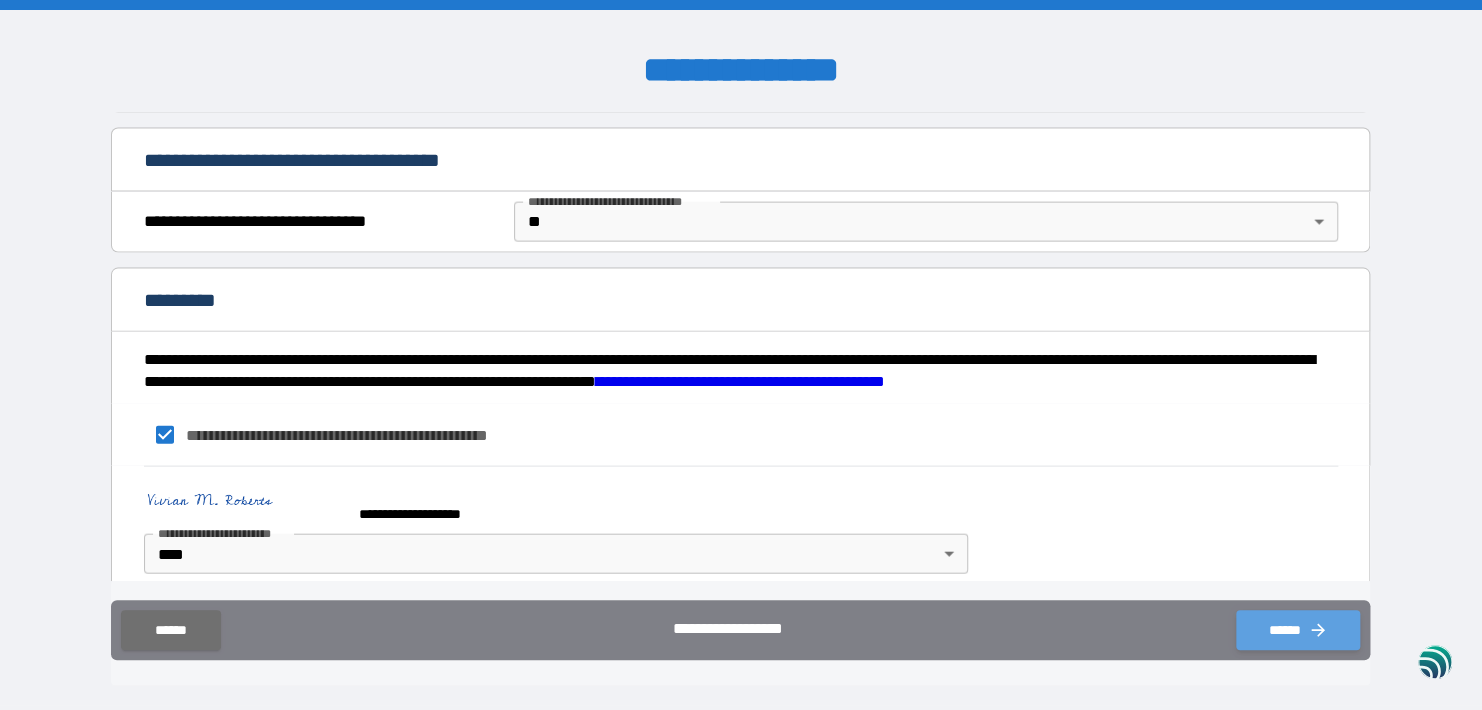 click on "******" at bounding box center [1298, 630] 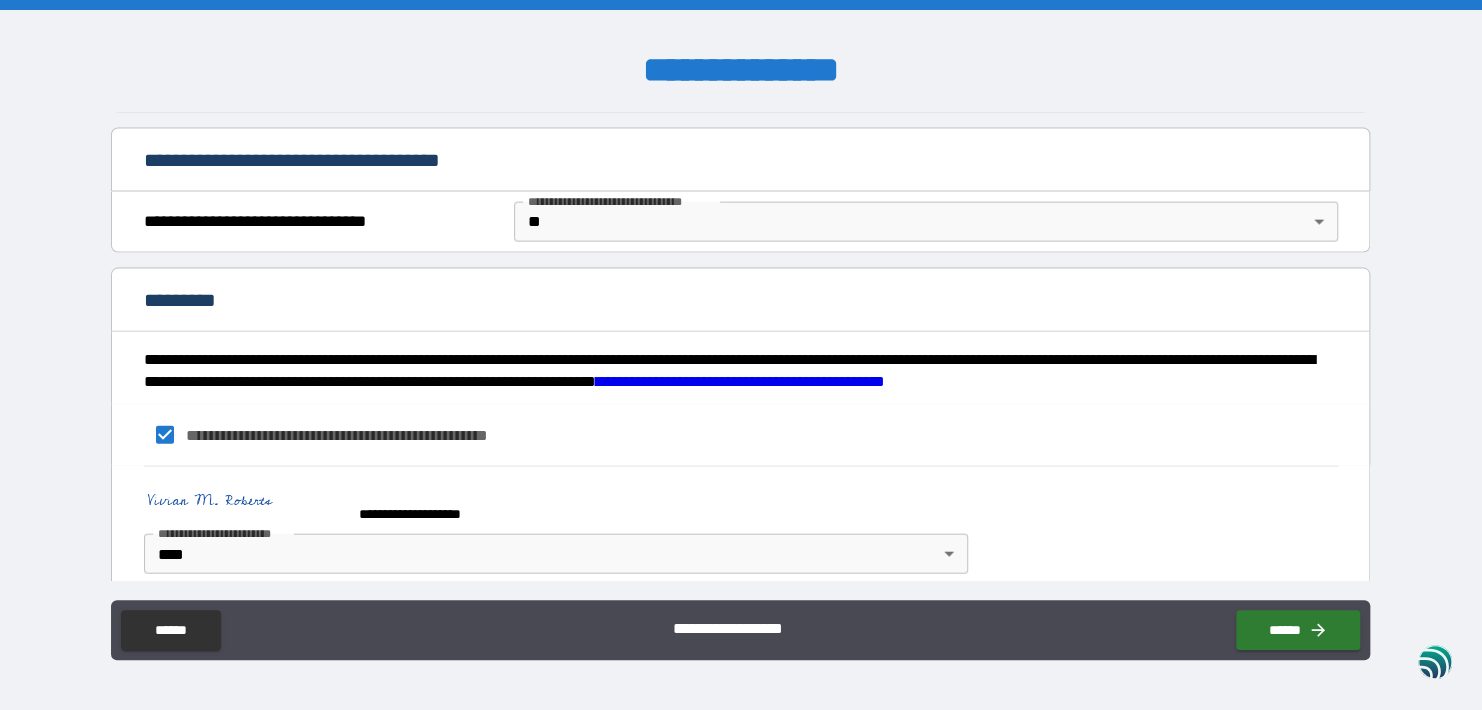 scroll, scrollTop: 2113, scrollLeft: 0, axis: vertical 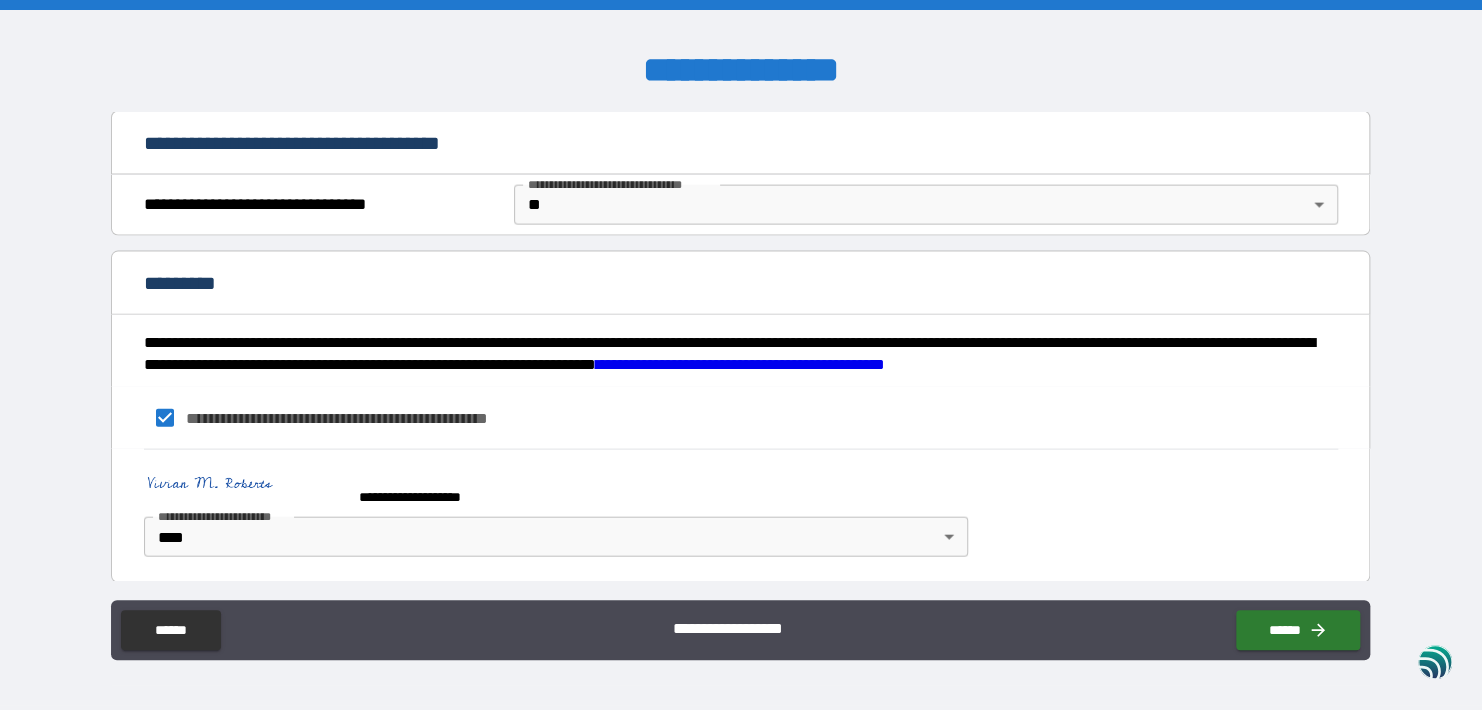 type 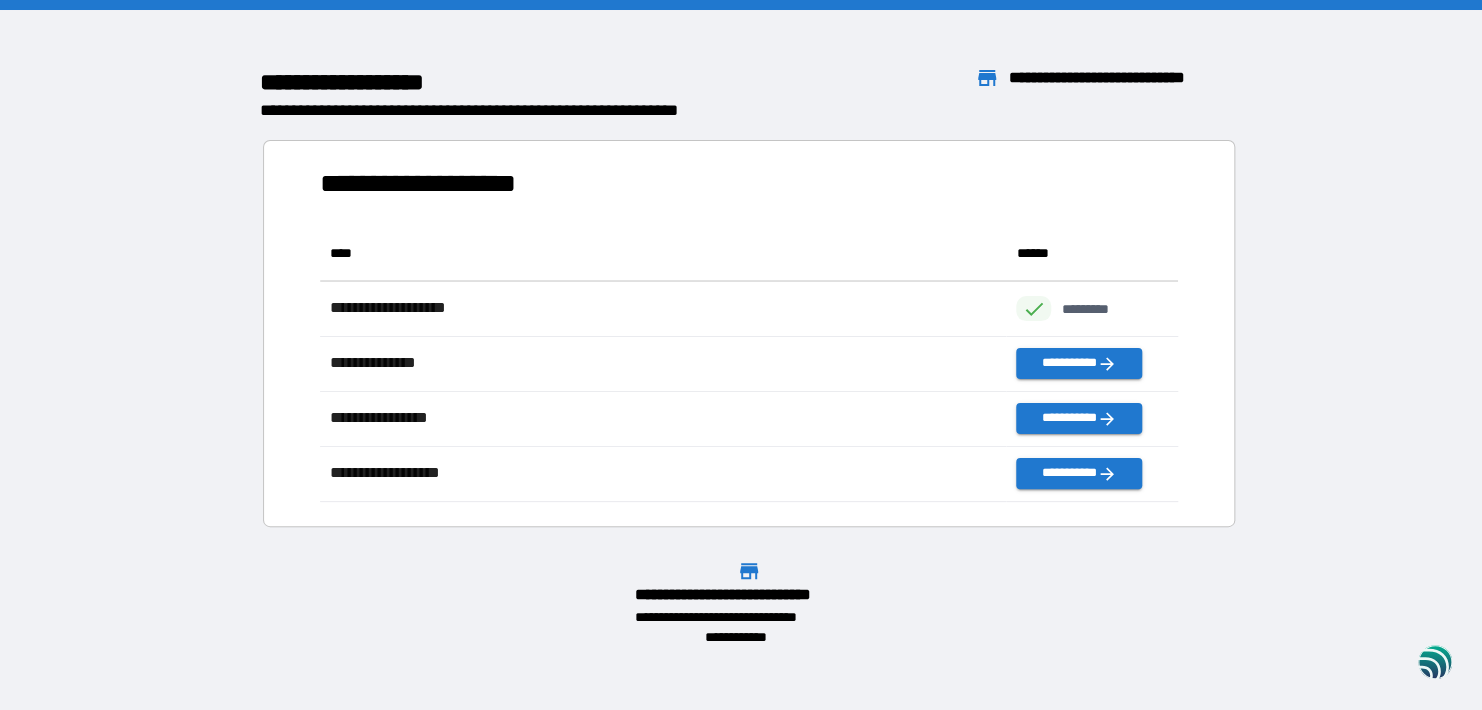 scroll, scrollTop: 16, scrollLeft: 16, axis: both 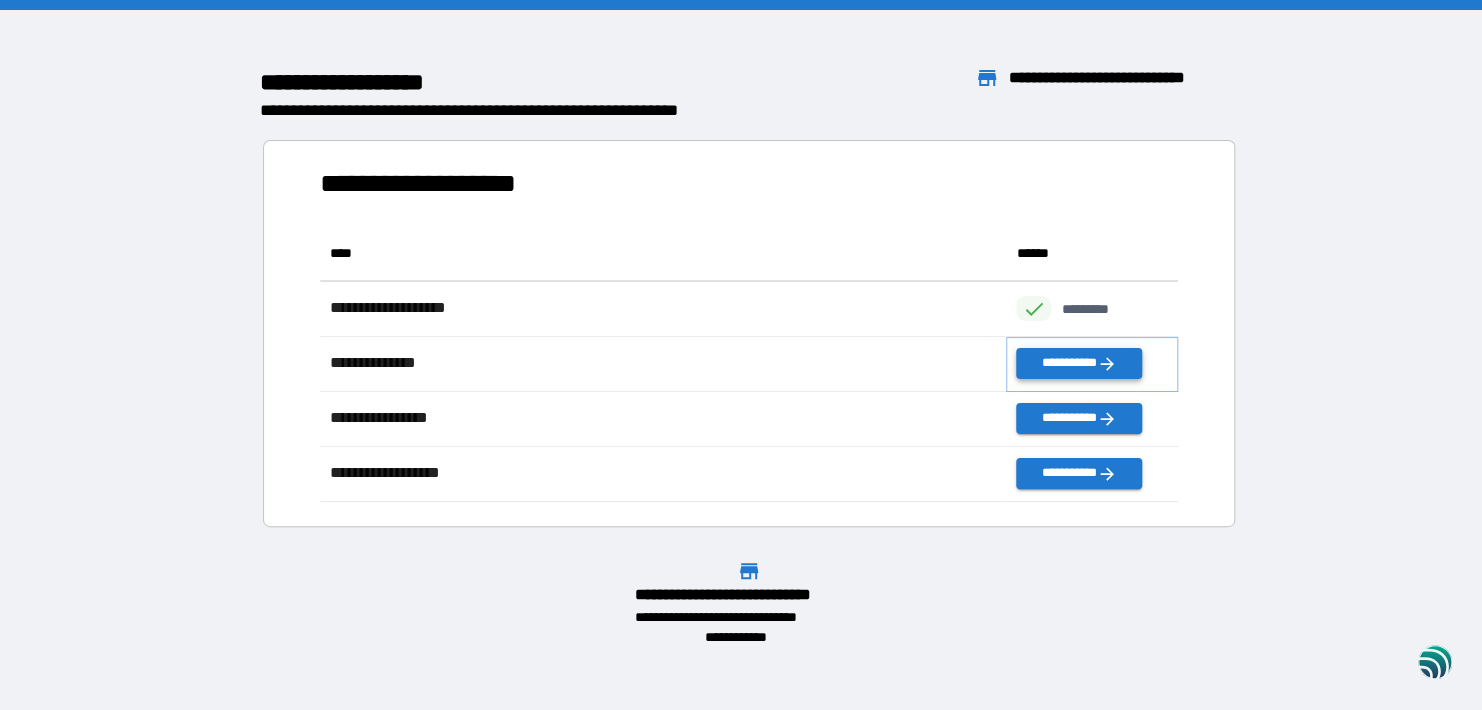 drag, startPoint x: 5, startPoint y: 30, endPoint x: 1035, endPoint y: 359, distance: 1081.2682 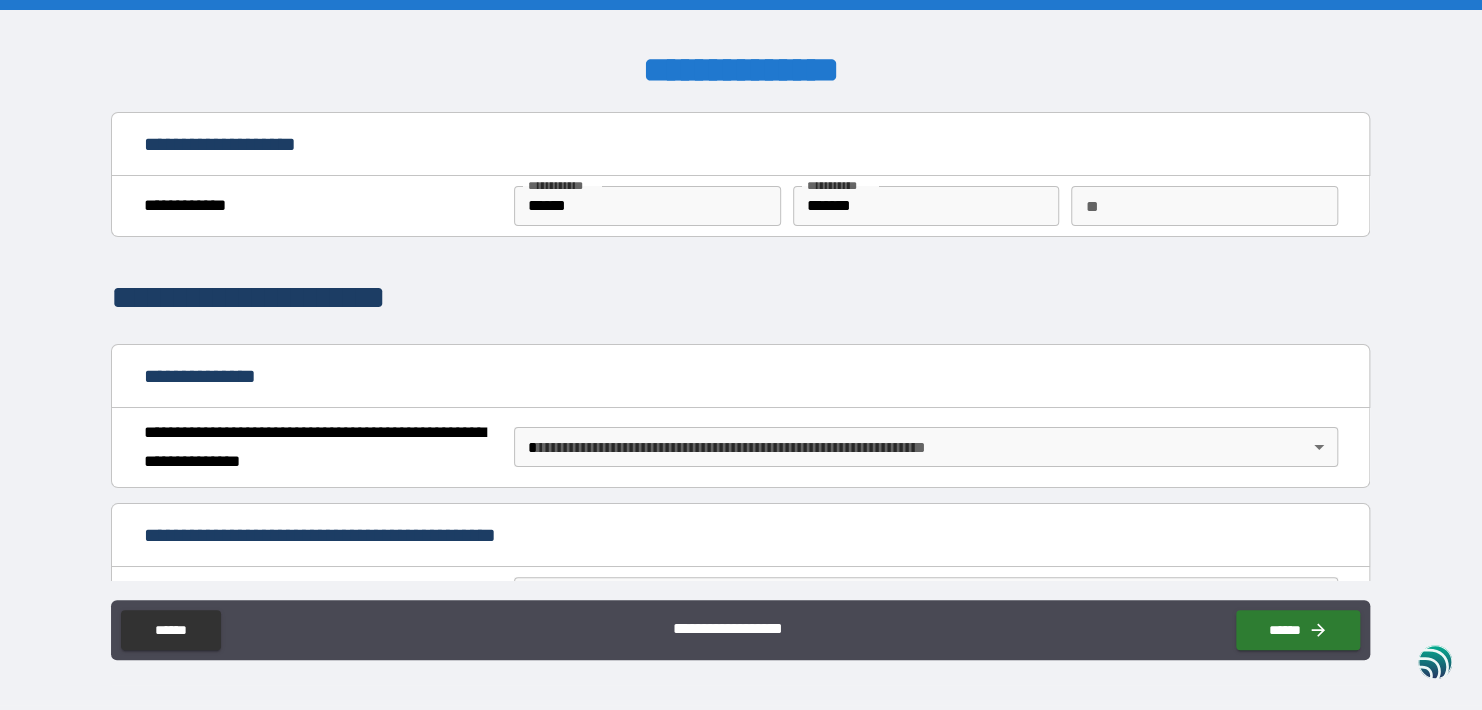 click on "**" at bounding box center (1204, 206) 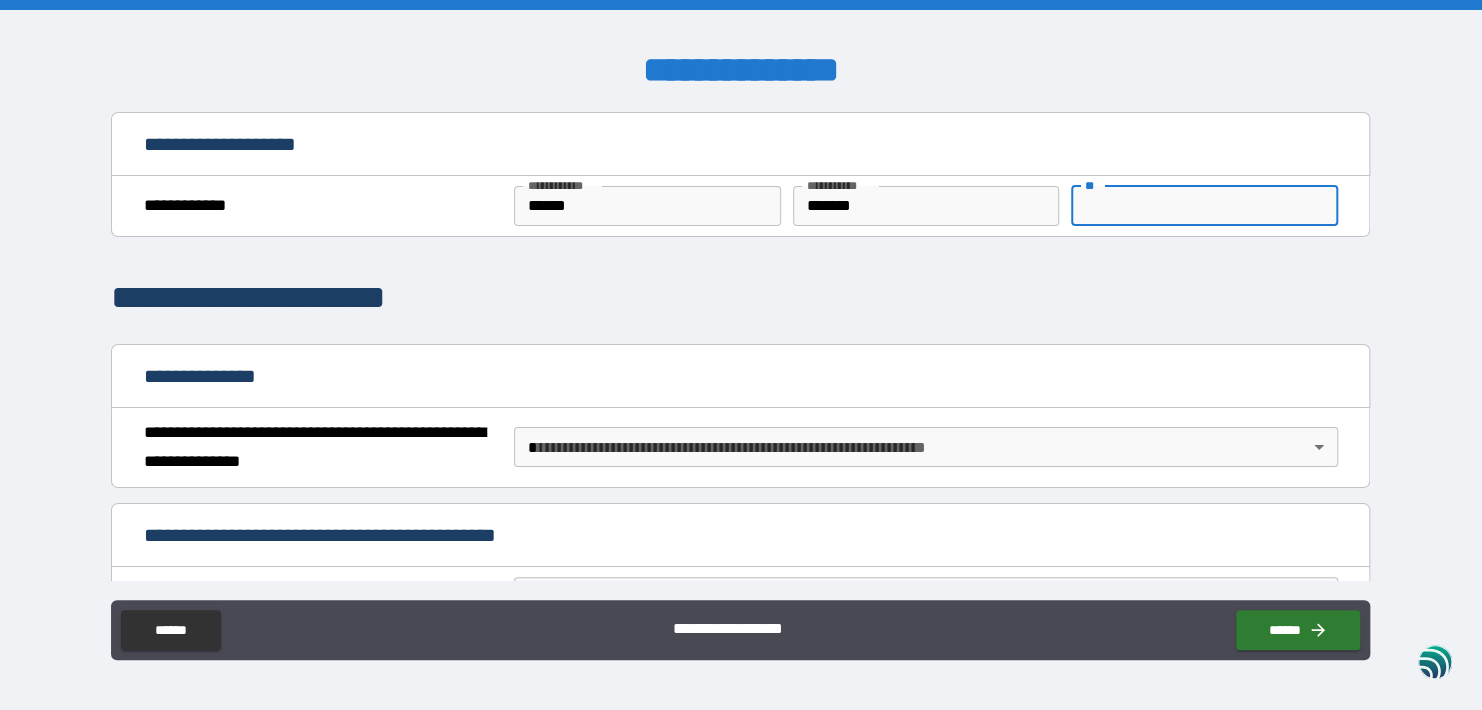 type on "*" 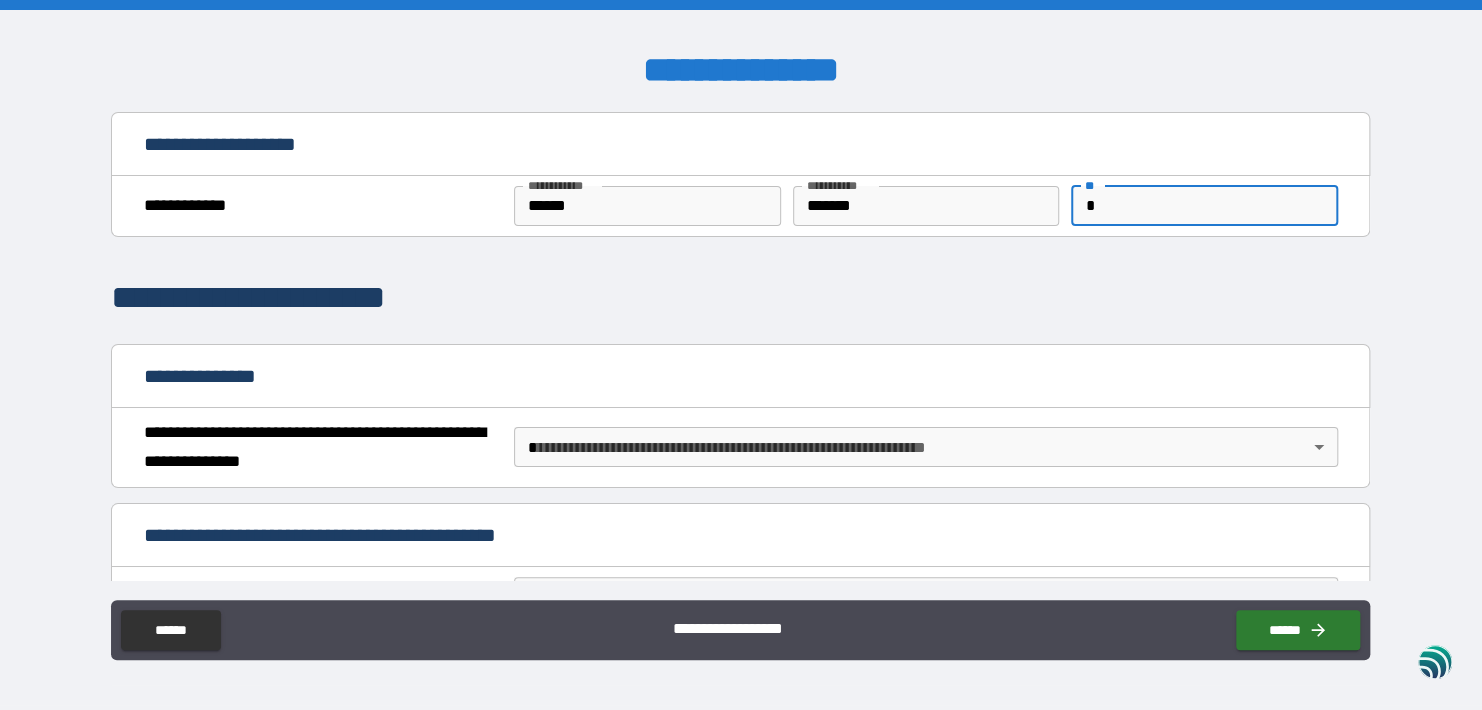 type on "*" 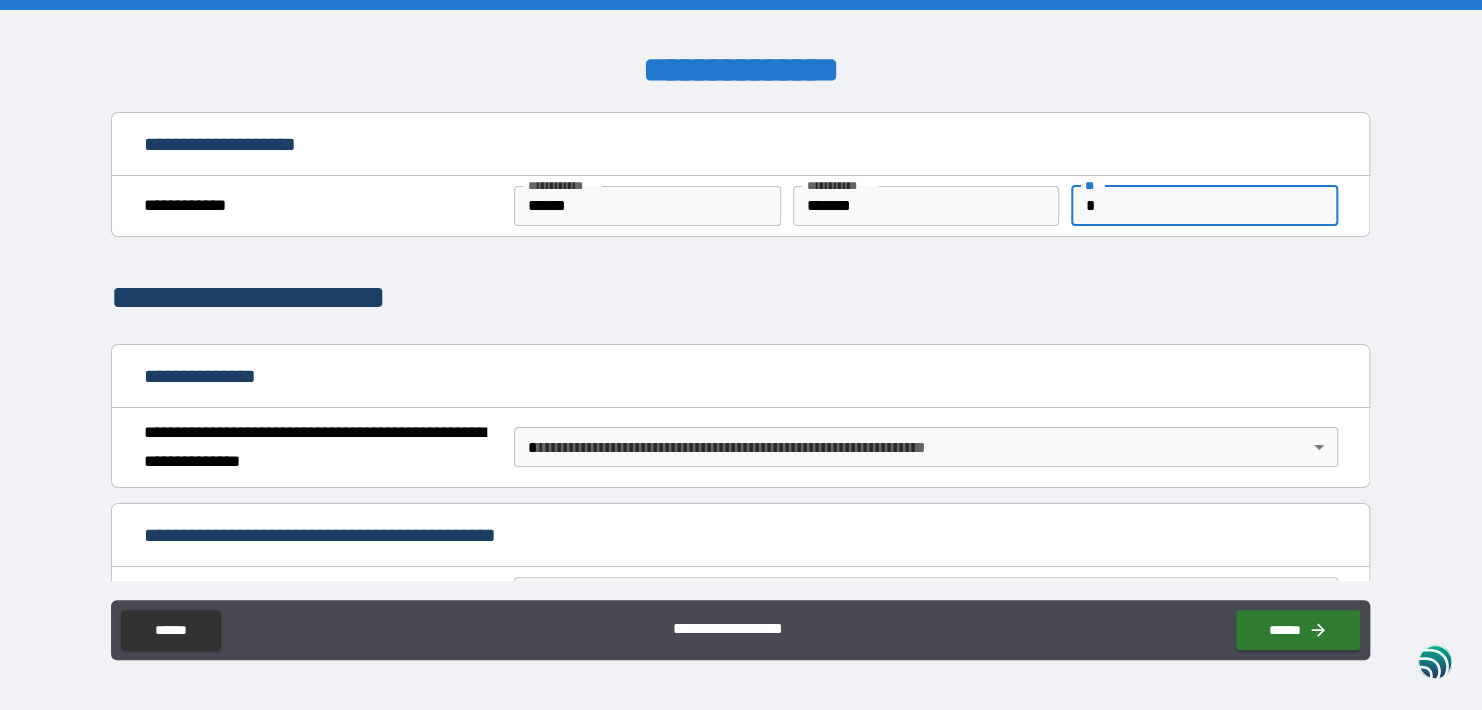 type on "*" 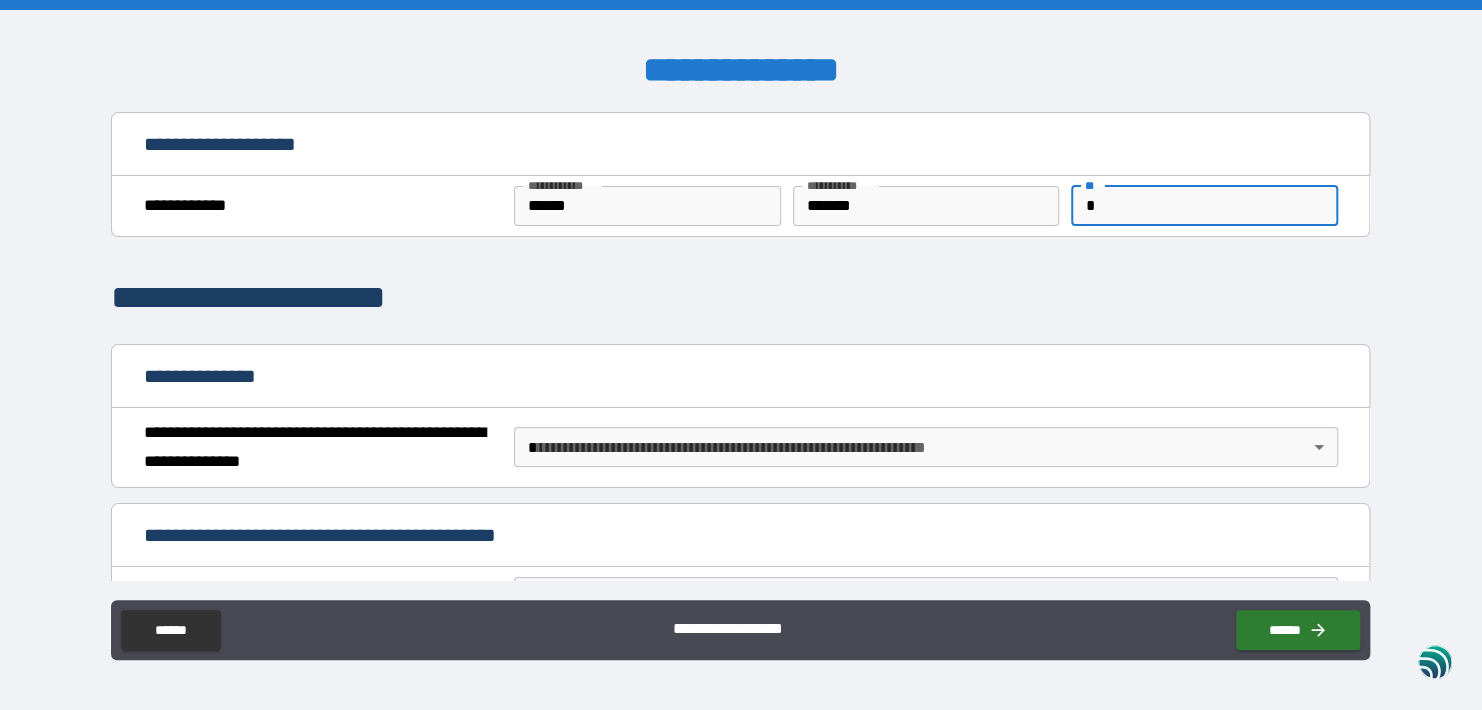 type on "**********" 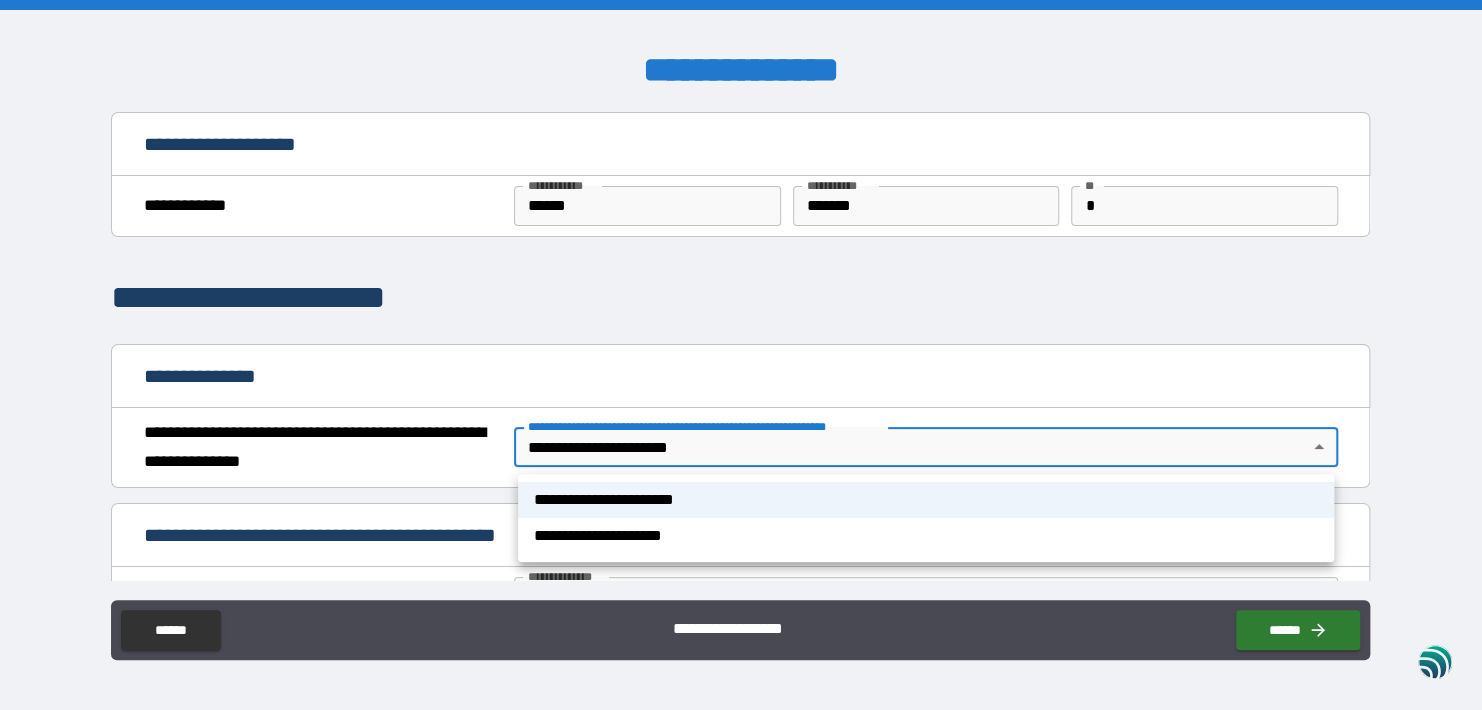 click on "**********" at bounding box center [741, 355] 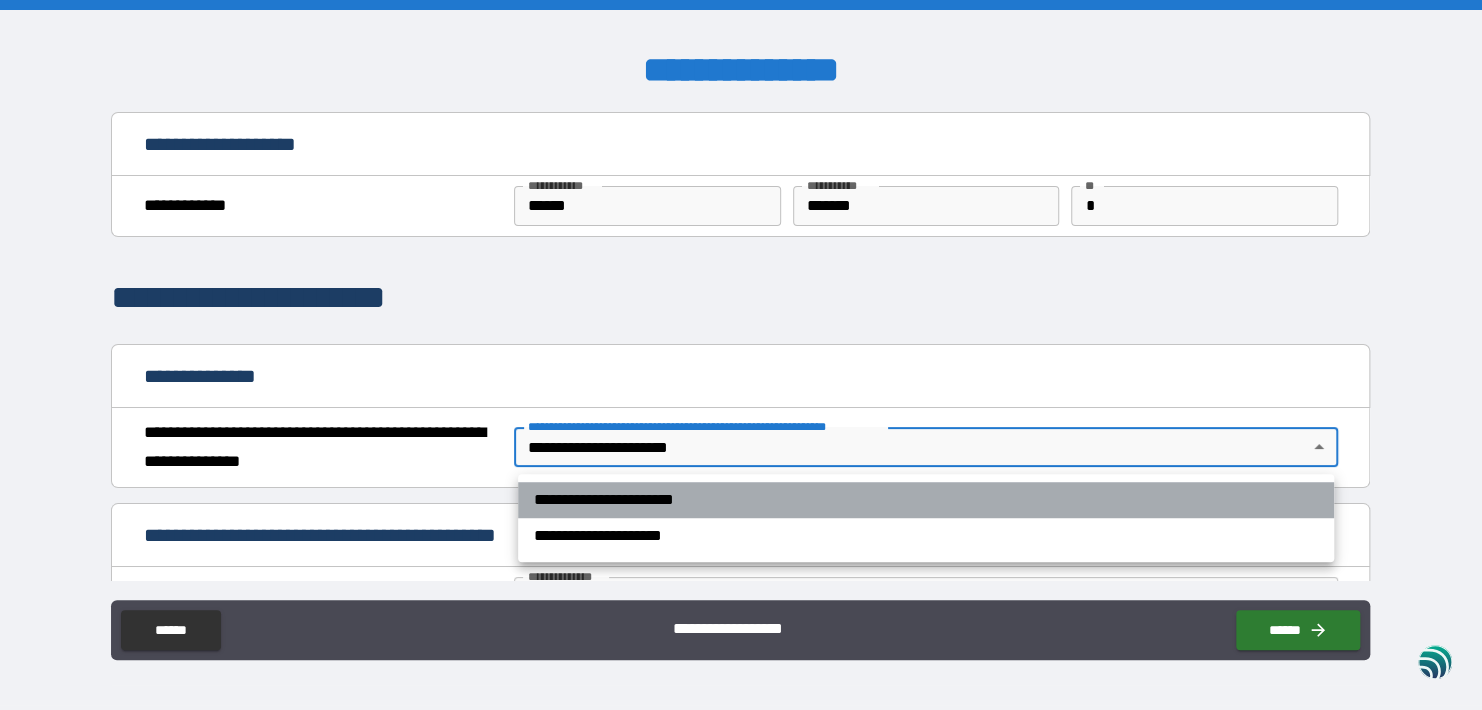 click on "**********" at bounding box center (926, 500) 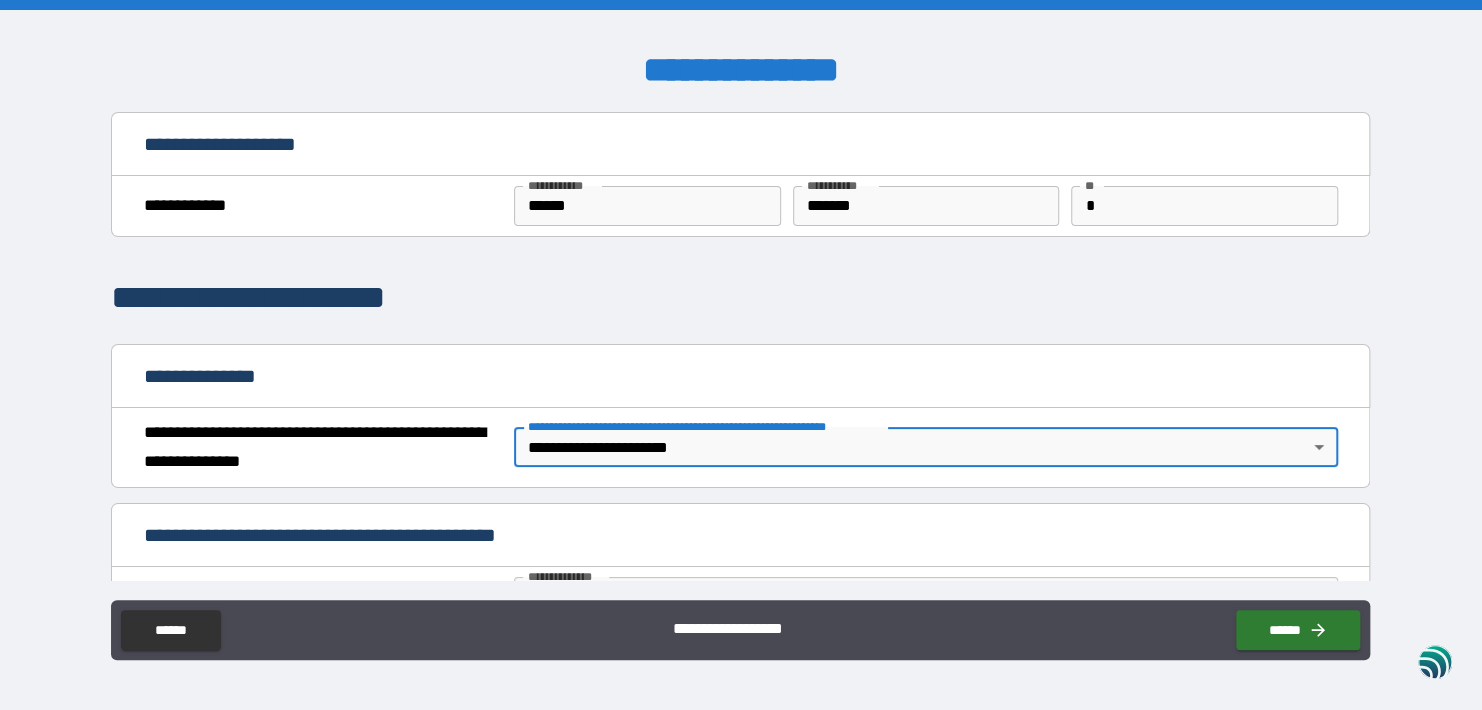 scroll, scrollTop: 408, scrollLeft: 0, axis: vertical 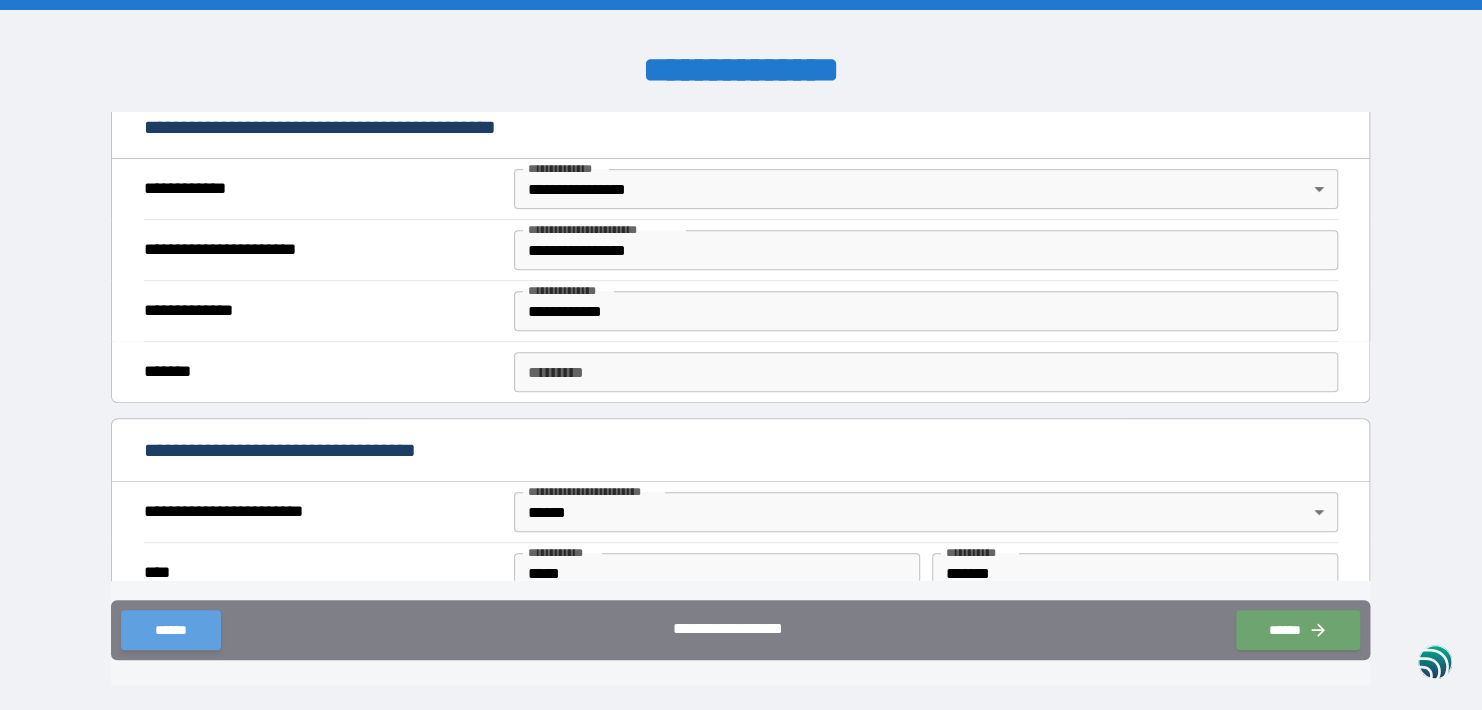 click on "******" at bounding box center (170, 630) 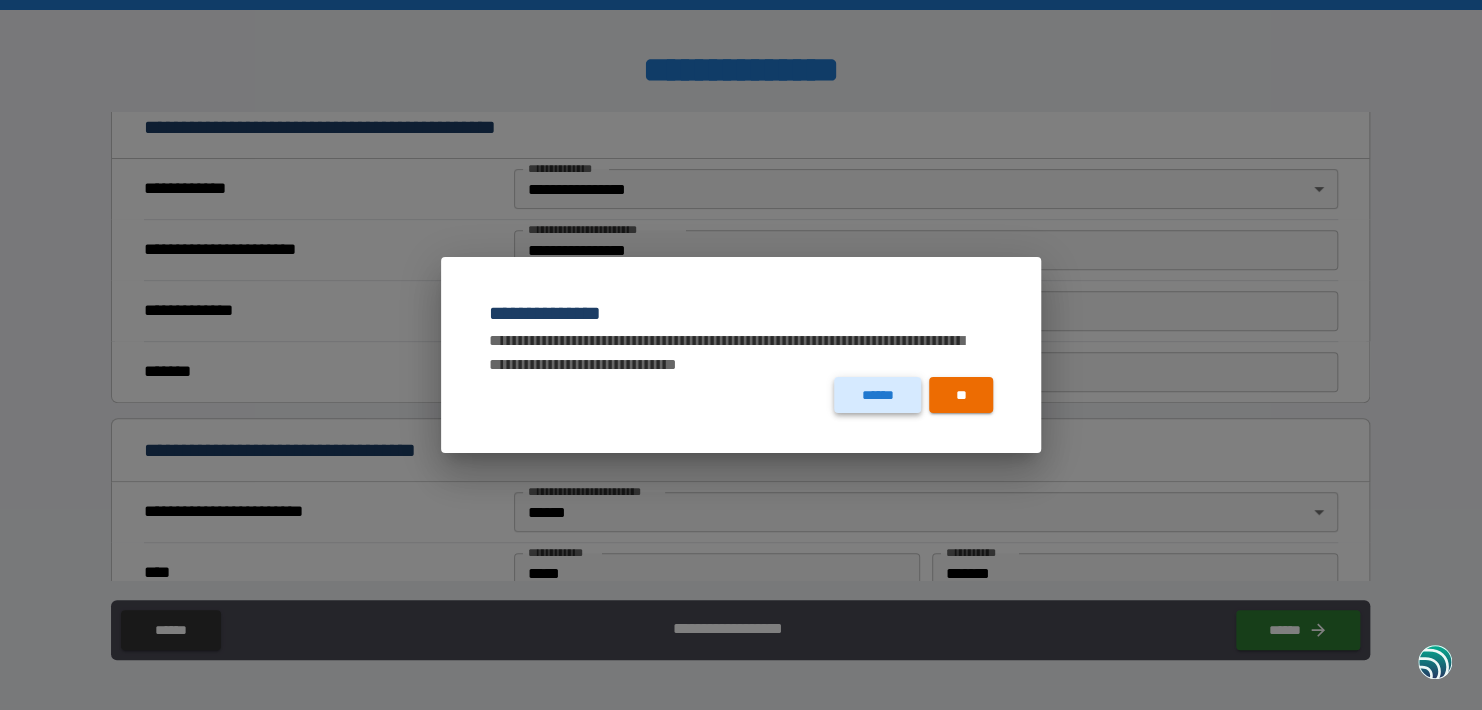 click on "******" at bounding box center [877, 395] 